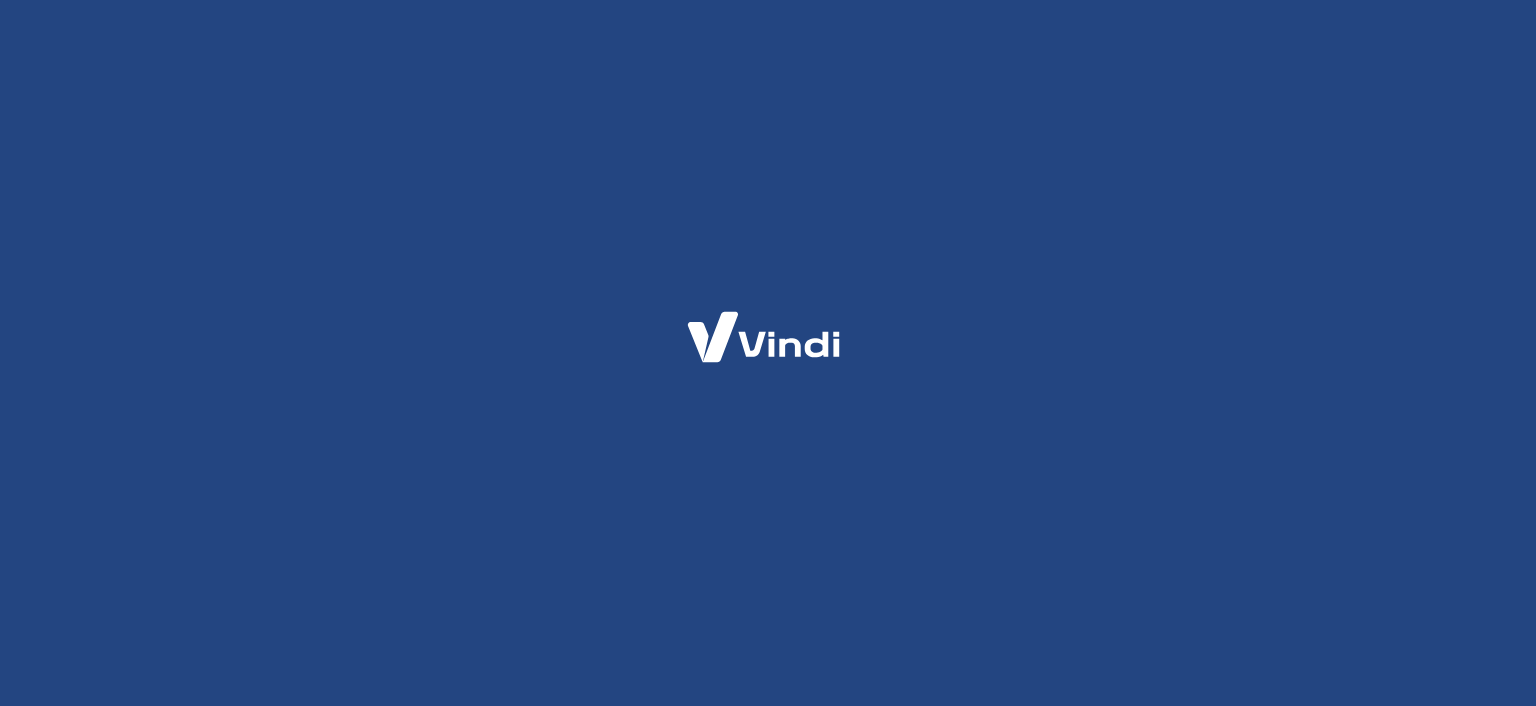 scroll, scrollTop: 0, scrollLeft: 0, axis: both 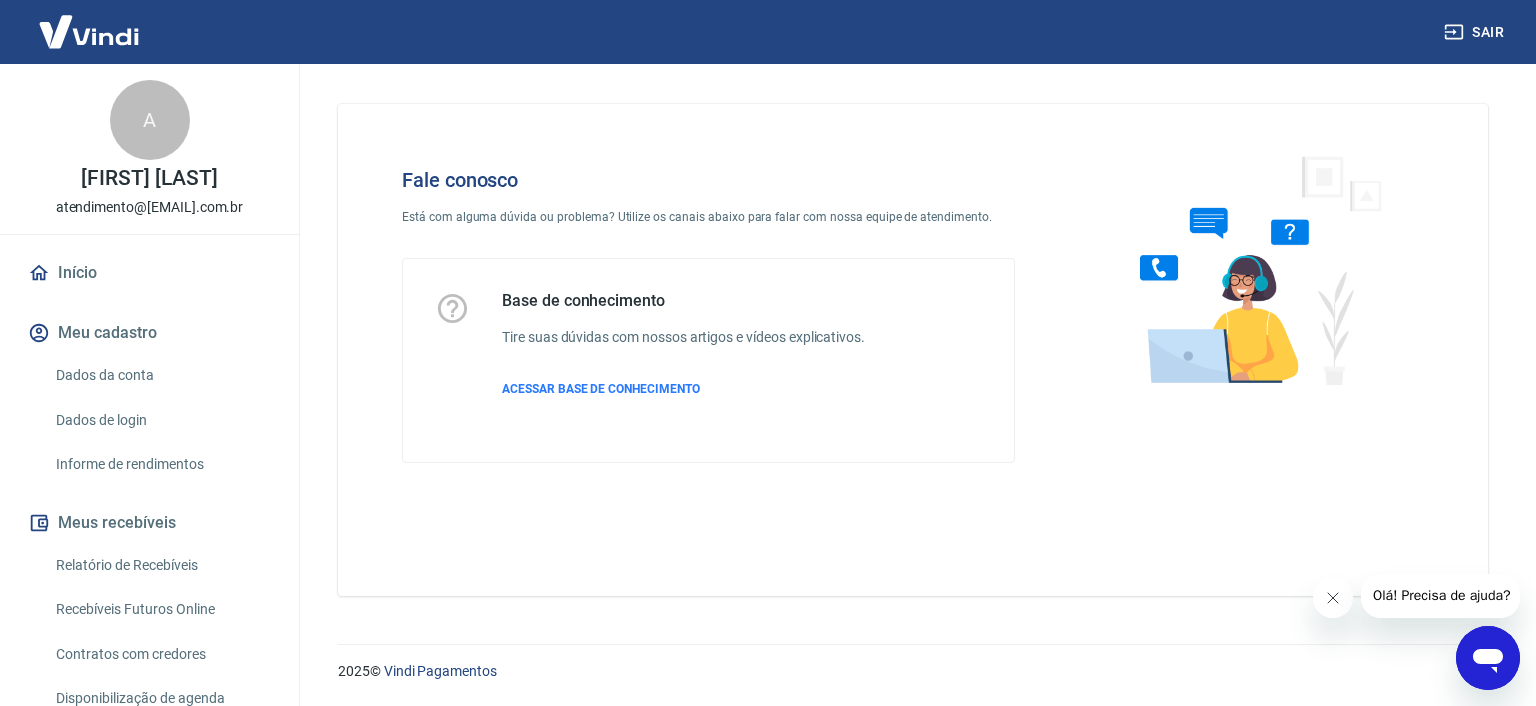 click 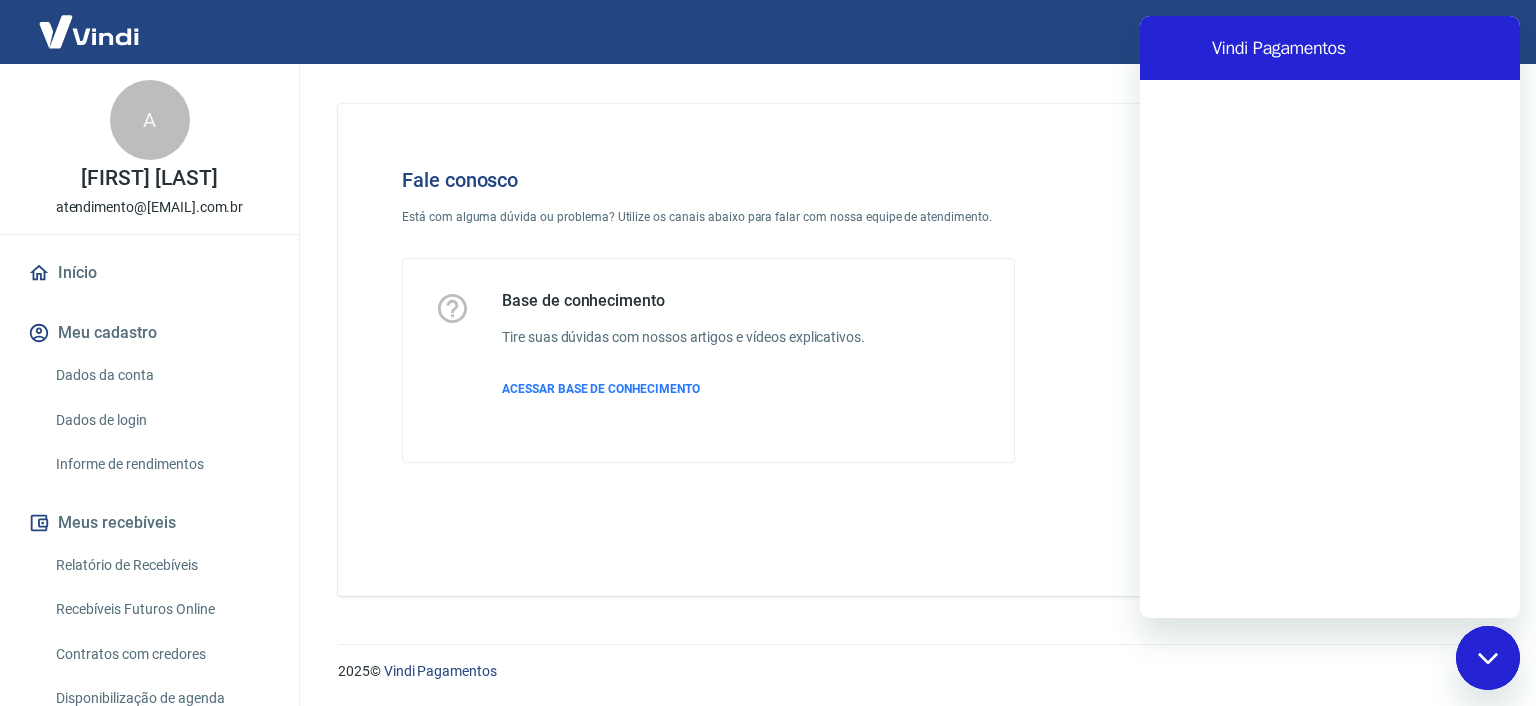 scroll, scrollTop: 0, scrollLeft: 0, axis: both 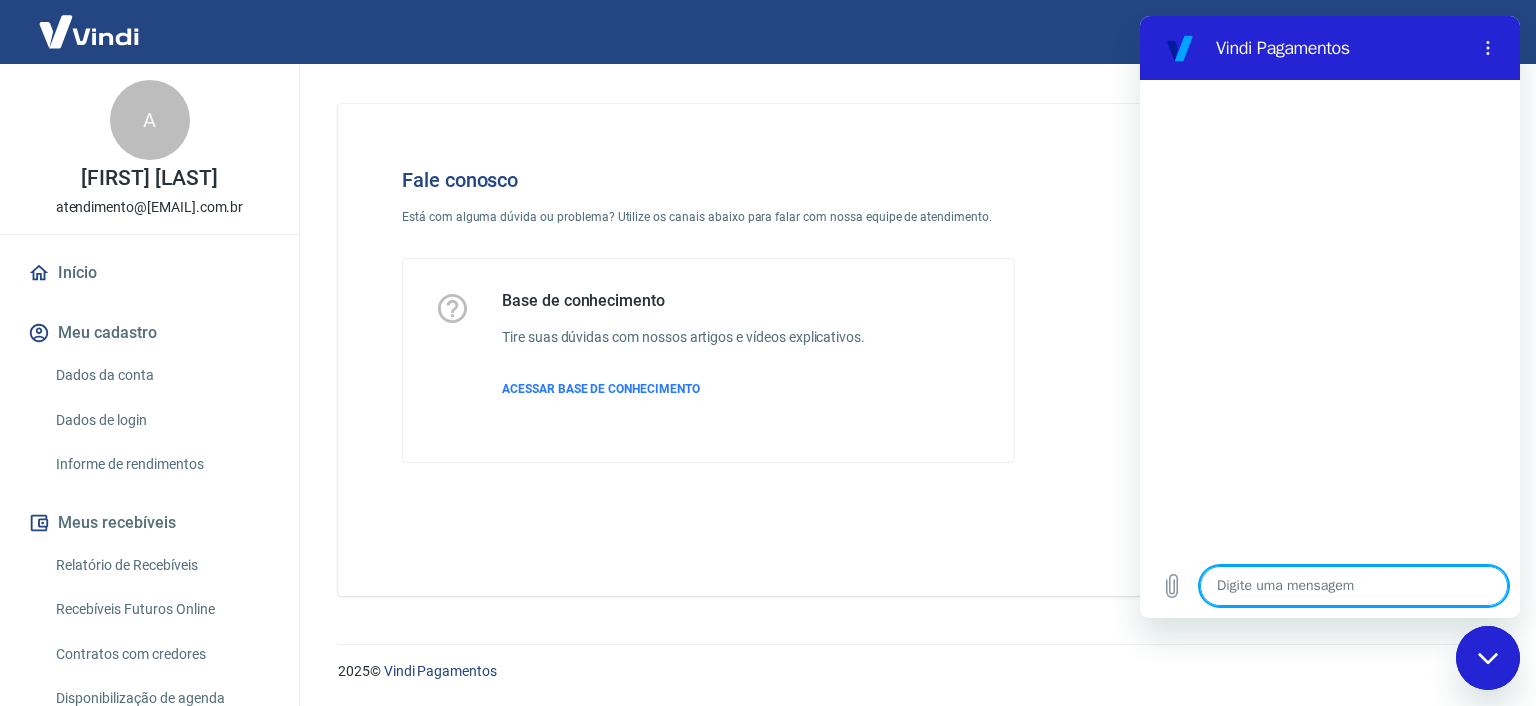 click at bounding box center [1354, 586] 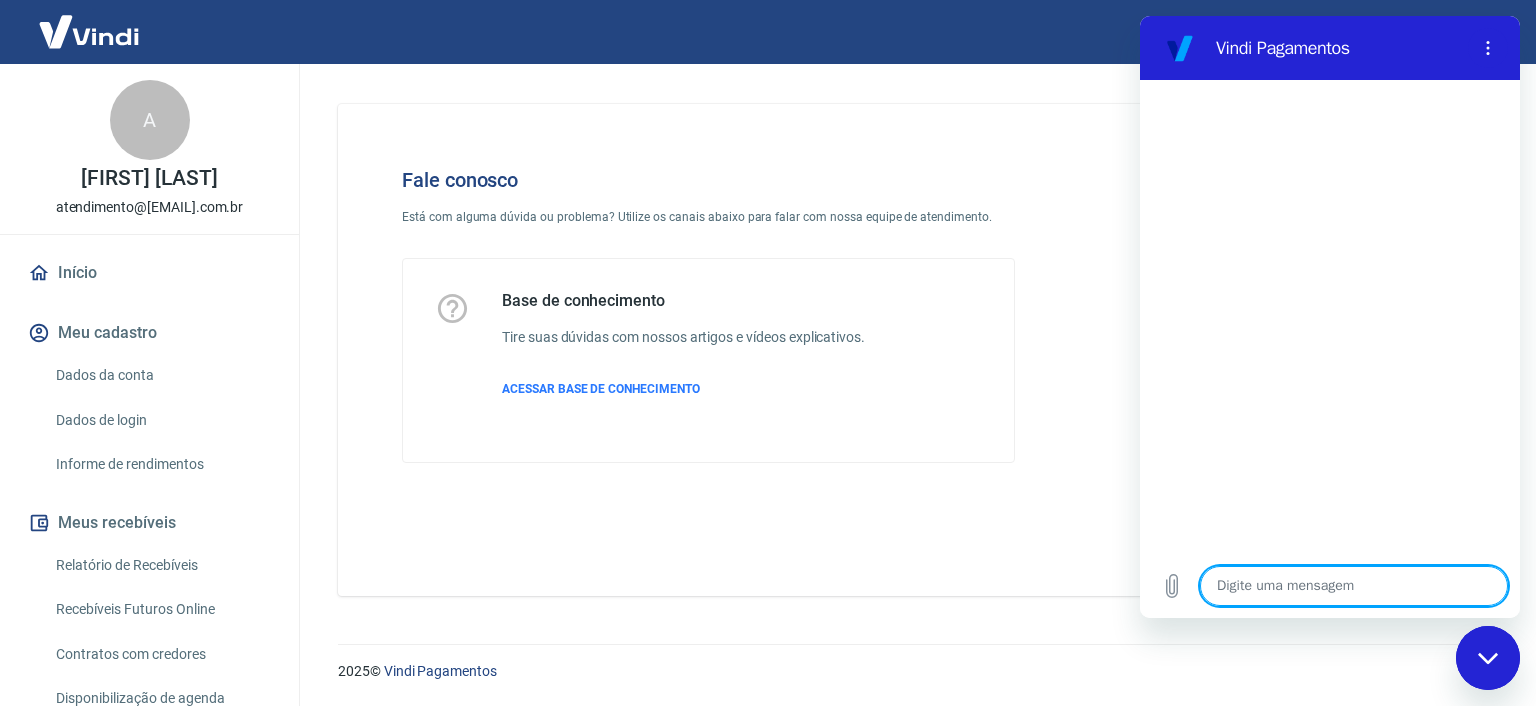 type on "o" 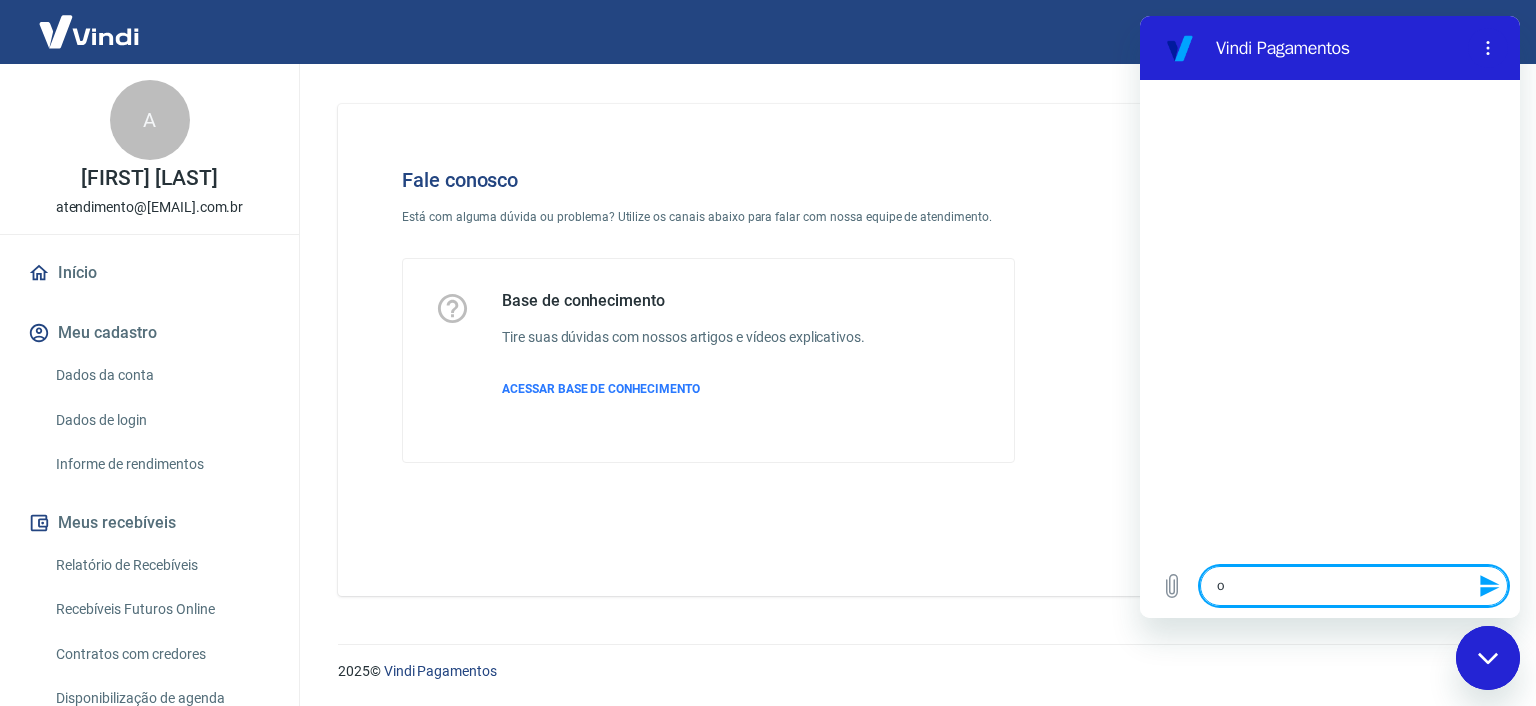 type on "ol" 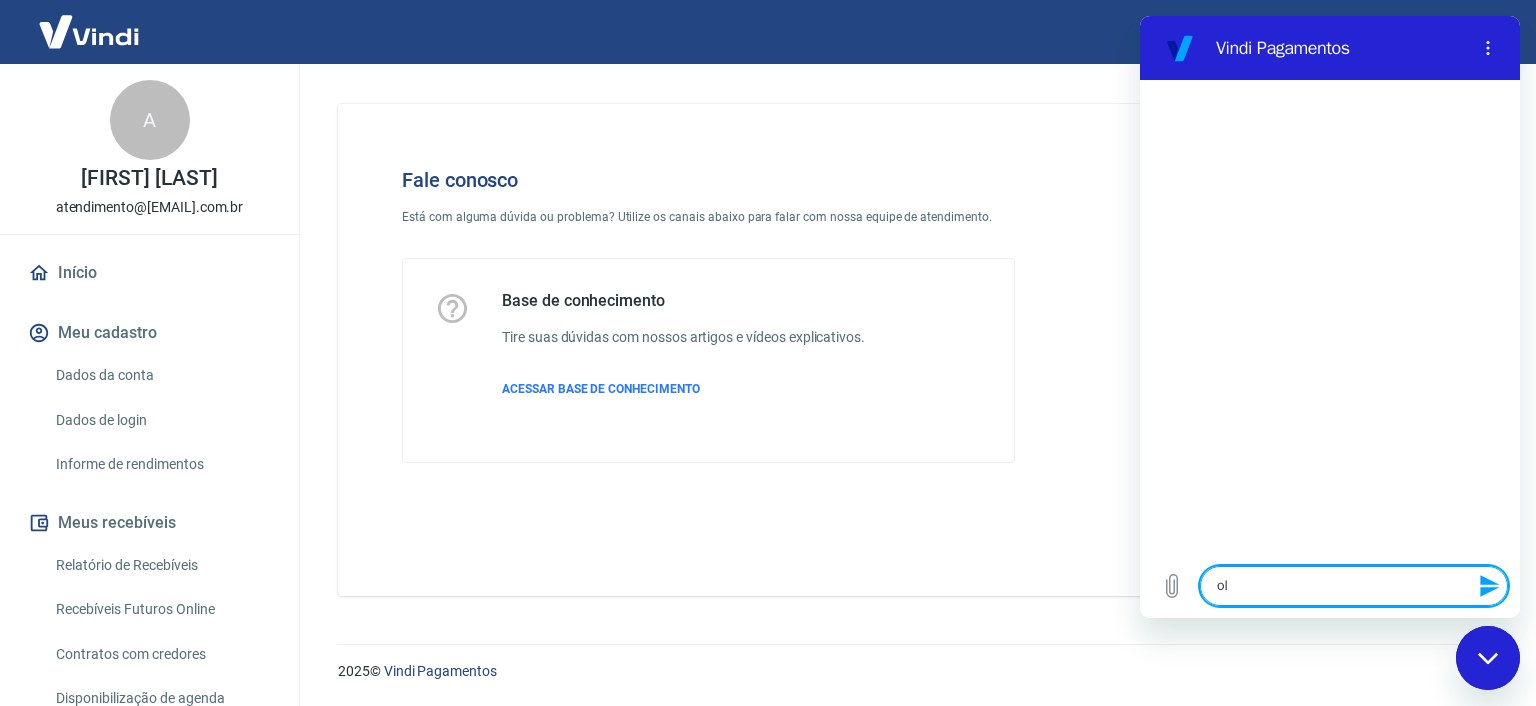 type on "olá" 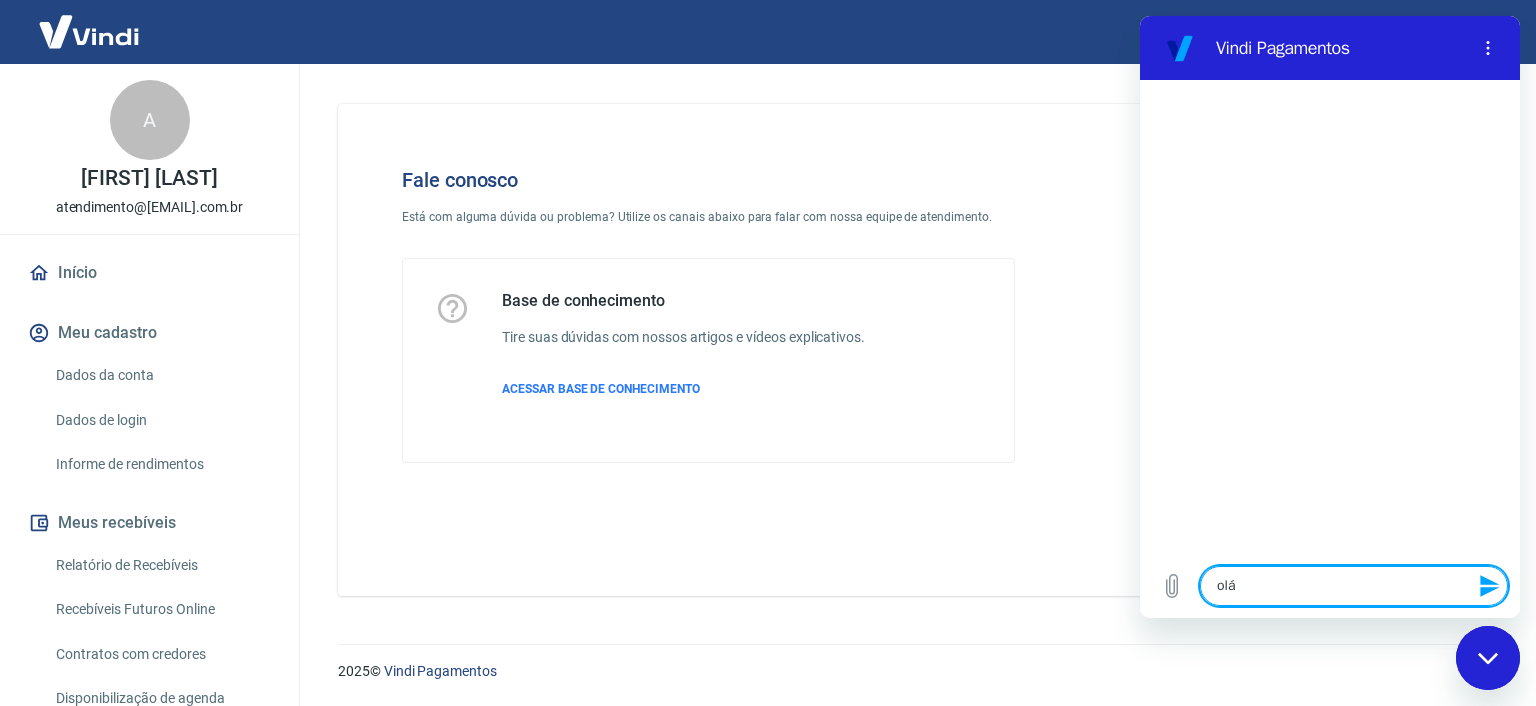 type 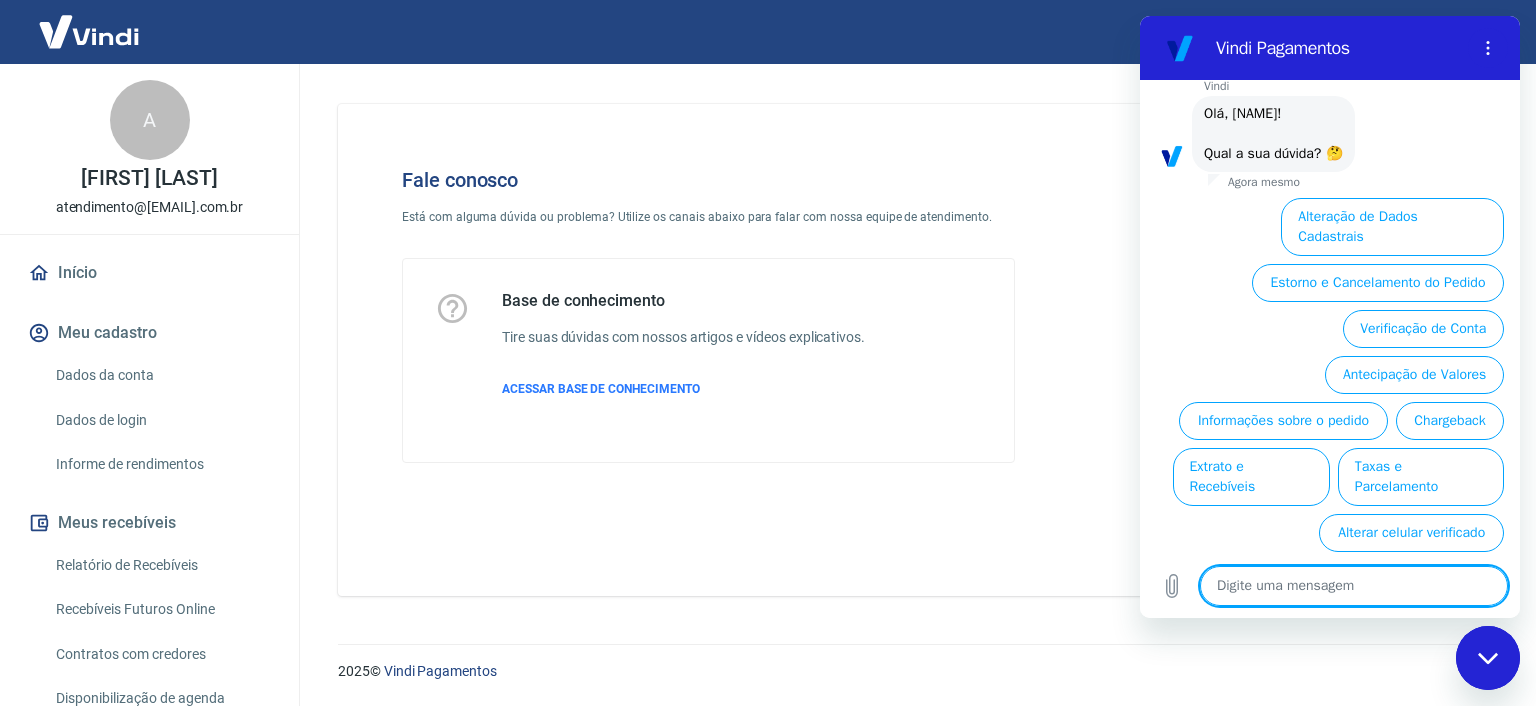 scroll, scrollTop: 96, scrollLeft: 0, axis: vertical 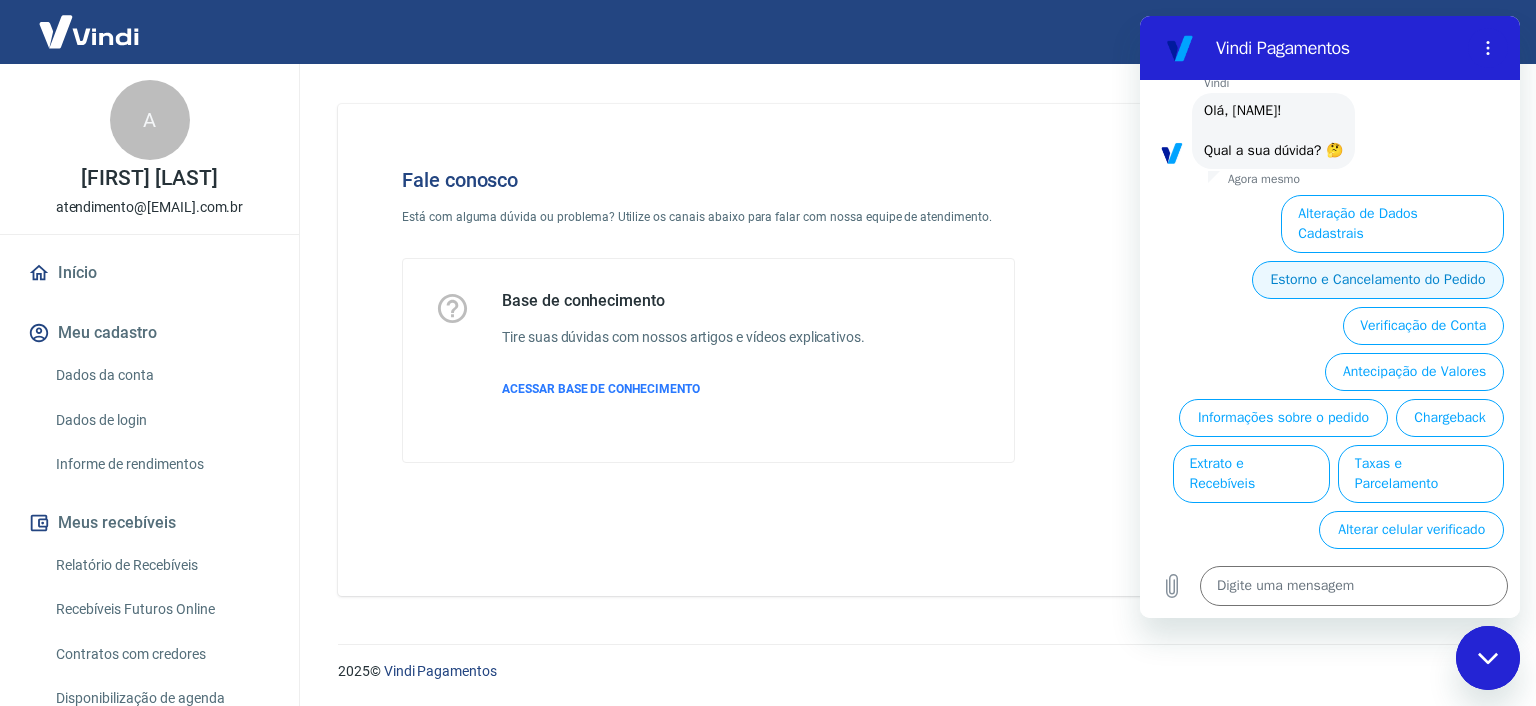 click on "Estorno e Cancelamento do Pedido" at bounding box center [1378, 280] 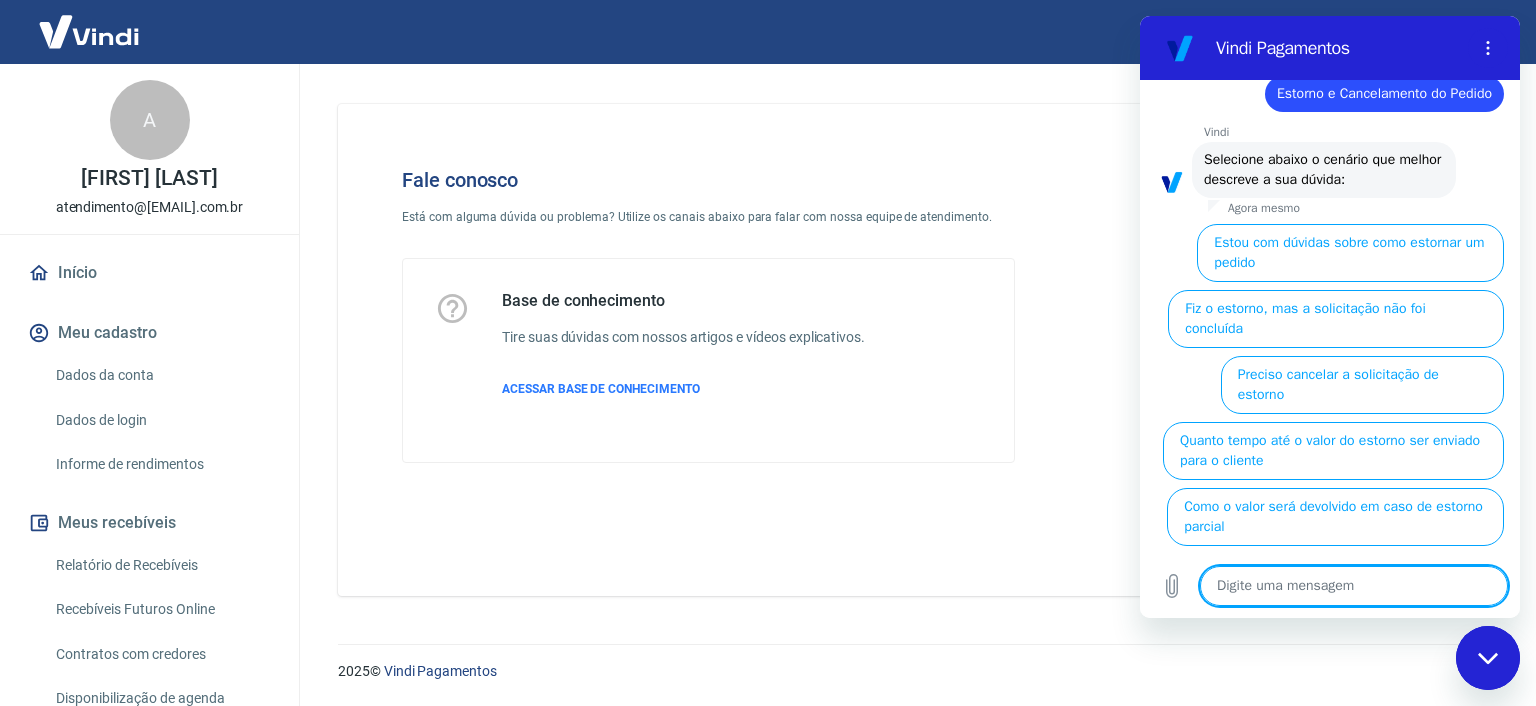 scroll, scrollTop: 199, scrollLeft: 0, axis: vertical 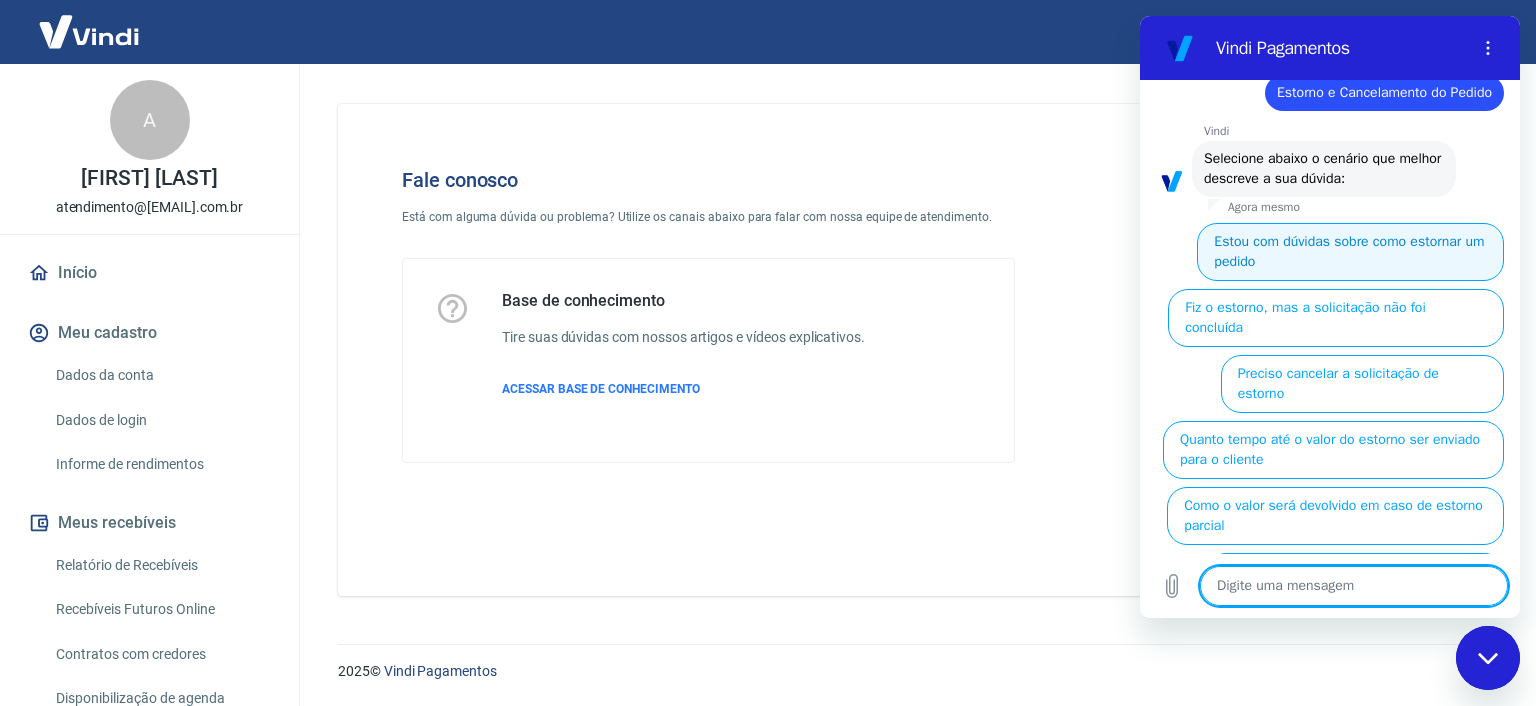 click on "Estou com dúvidas sobre como estornar um pedido" at bounding box center [1350, 252] 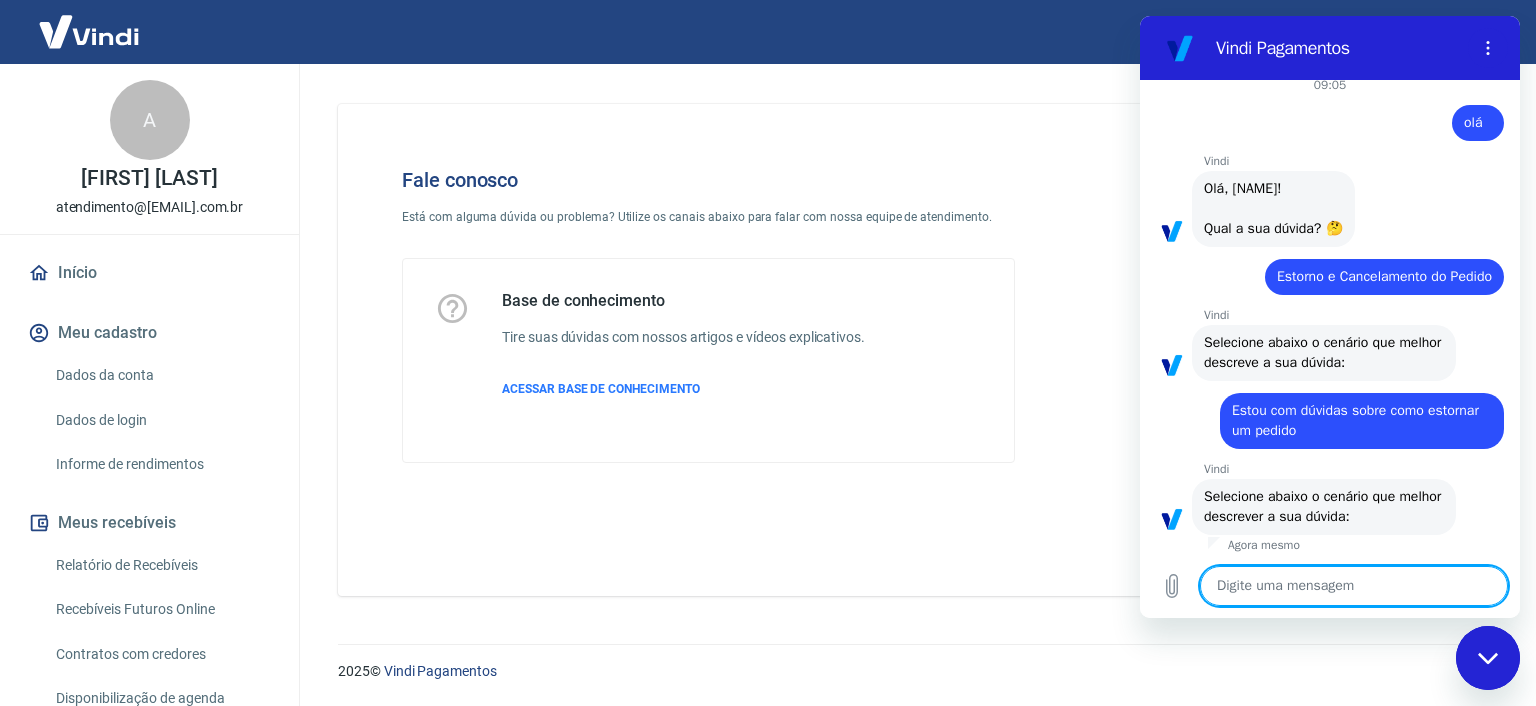 scroll, scrollTop: 156, scrollLeft: 0, axis: vertical 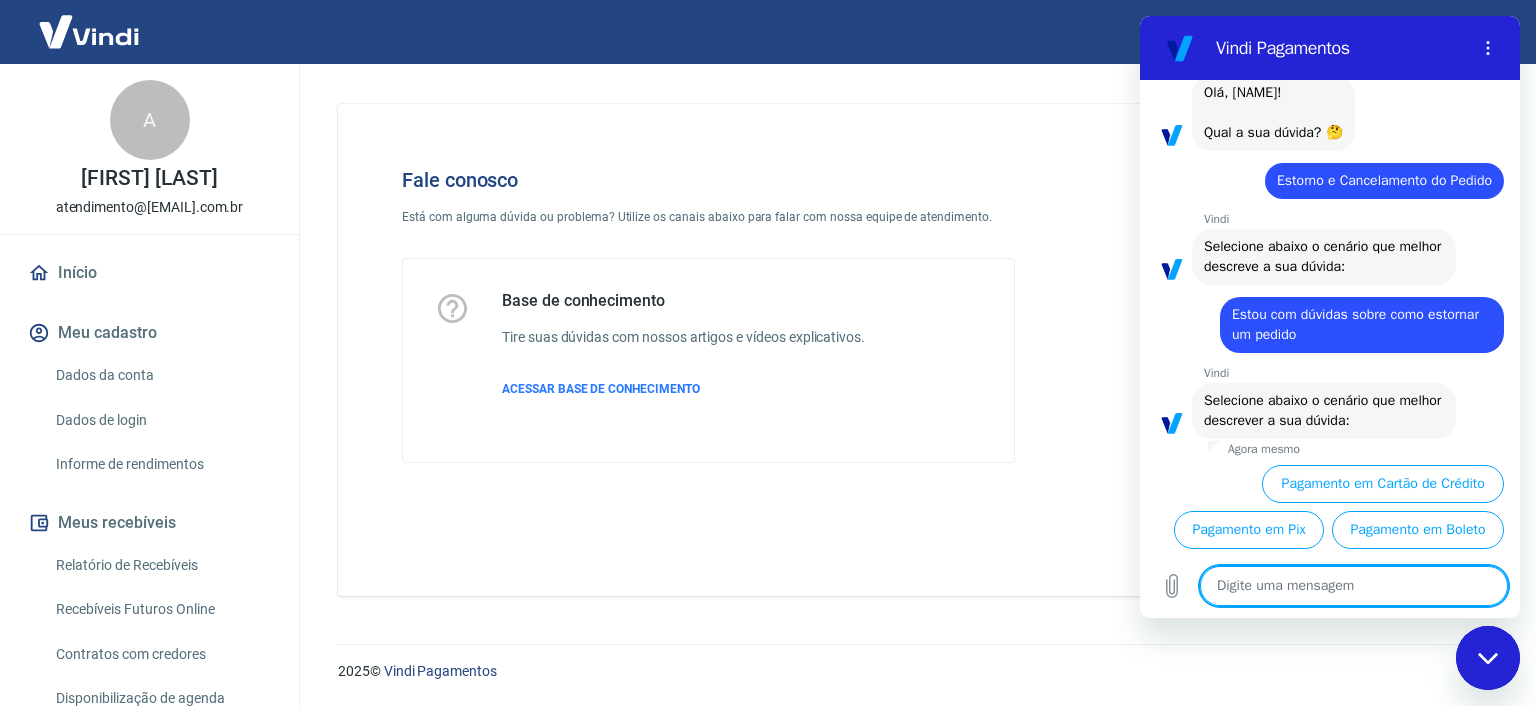 click on "Pagamento em Cartão de Crédito" at bounding box center [1383, 484] 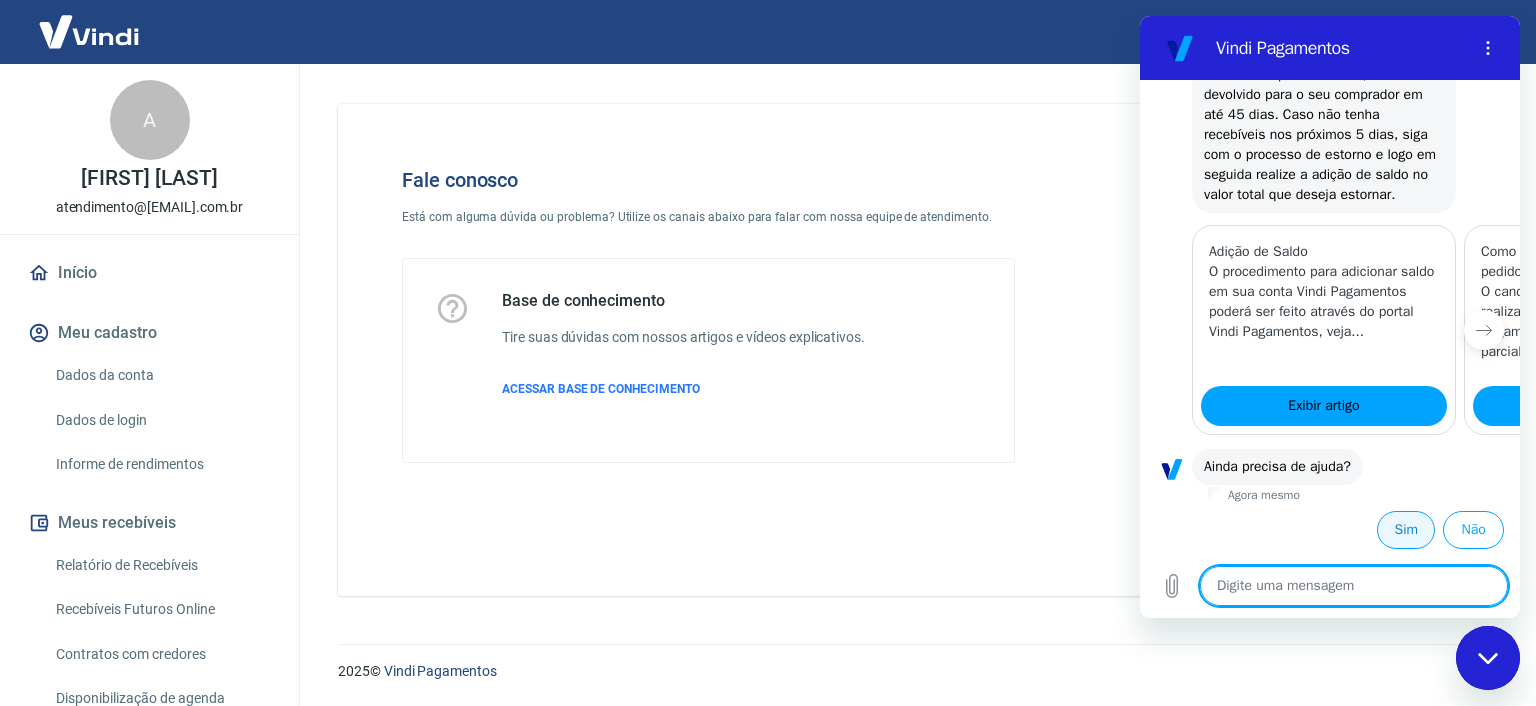 click on "Sim" at bounding box center (1406, 530) 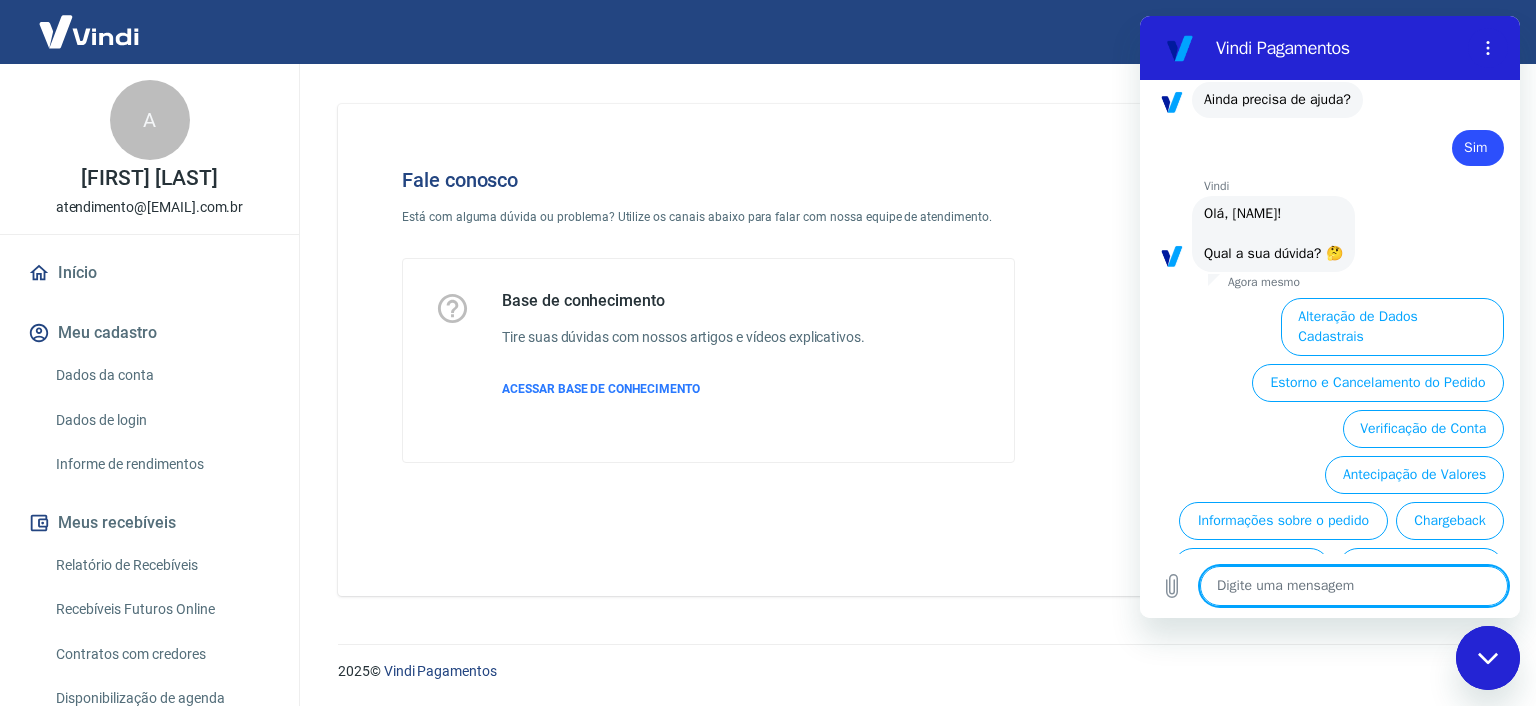 scroll, scrollTop: 1464, scrollLeft: 0, axis: vertical 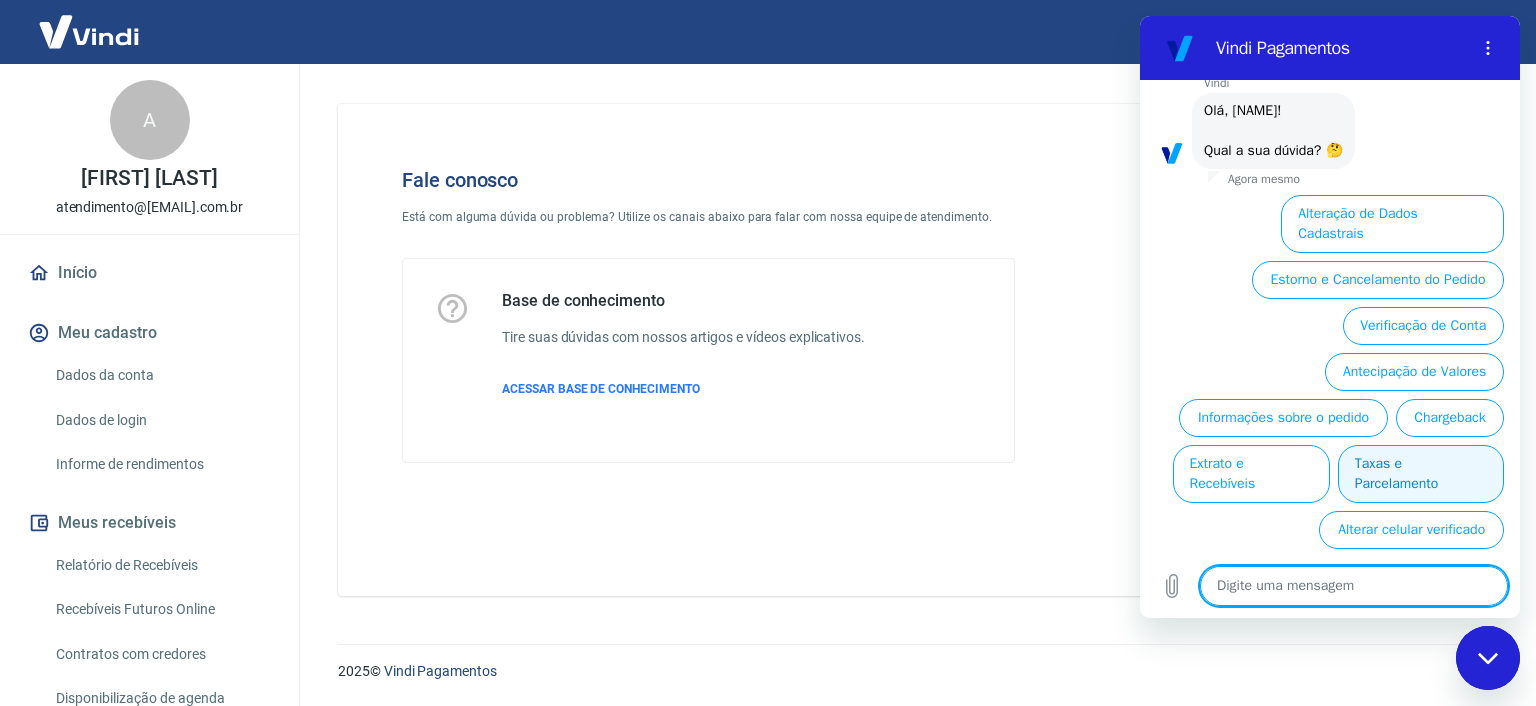 click on "Taxas e Parcelamento" at bounding box center [1421, 474] 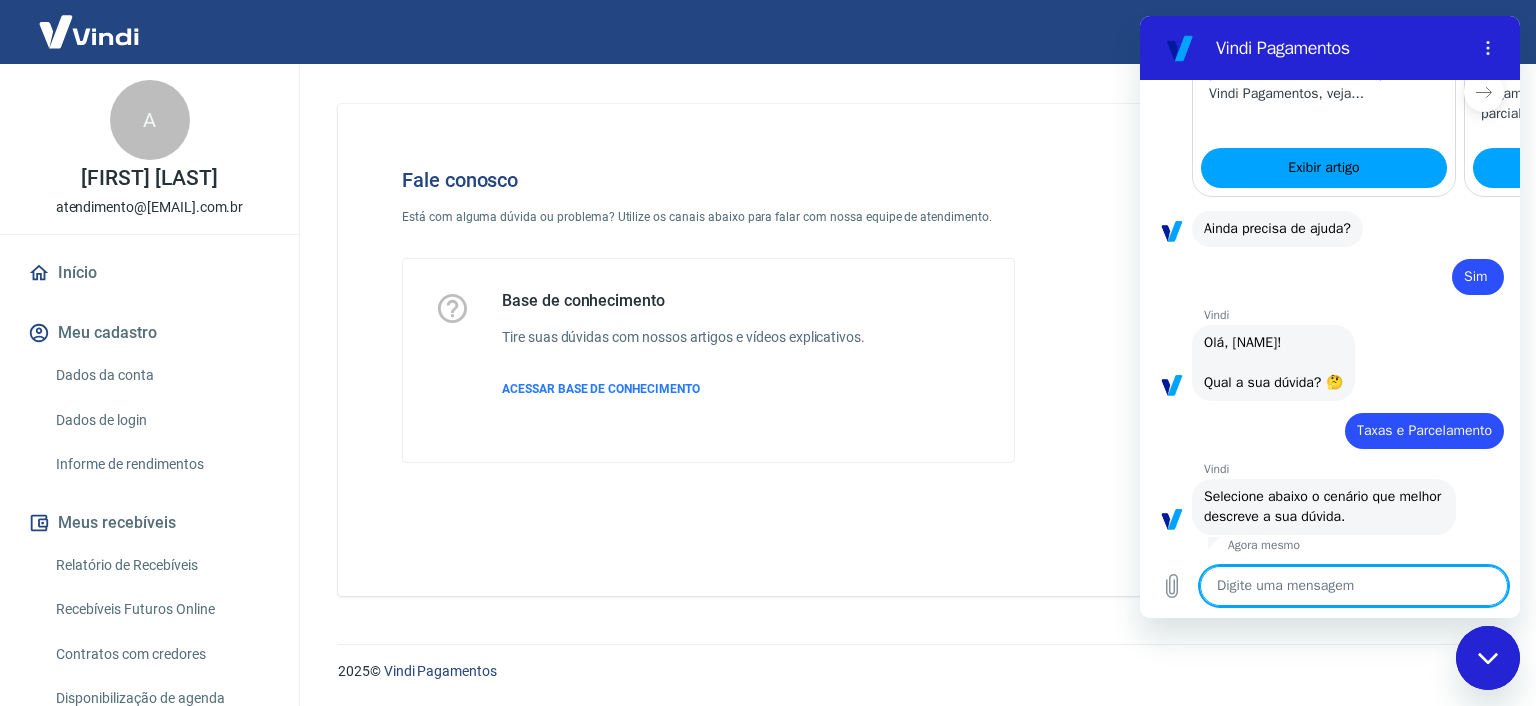 scroll, scrollTop: 1500, scrollLeft: 0, axis: vertical 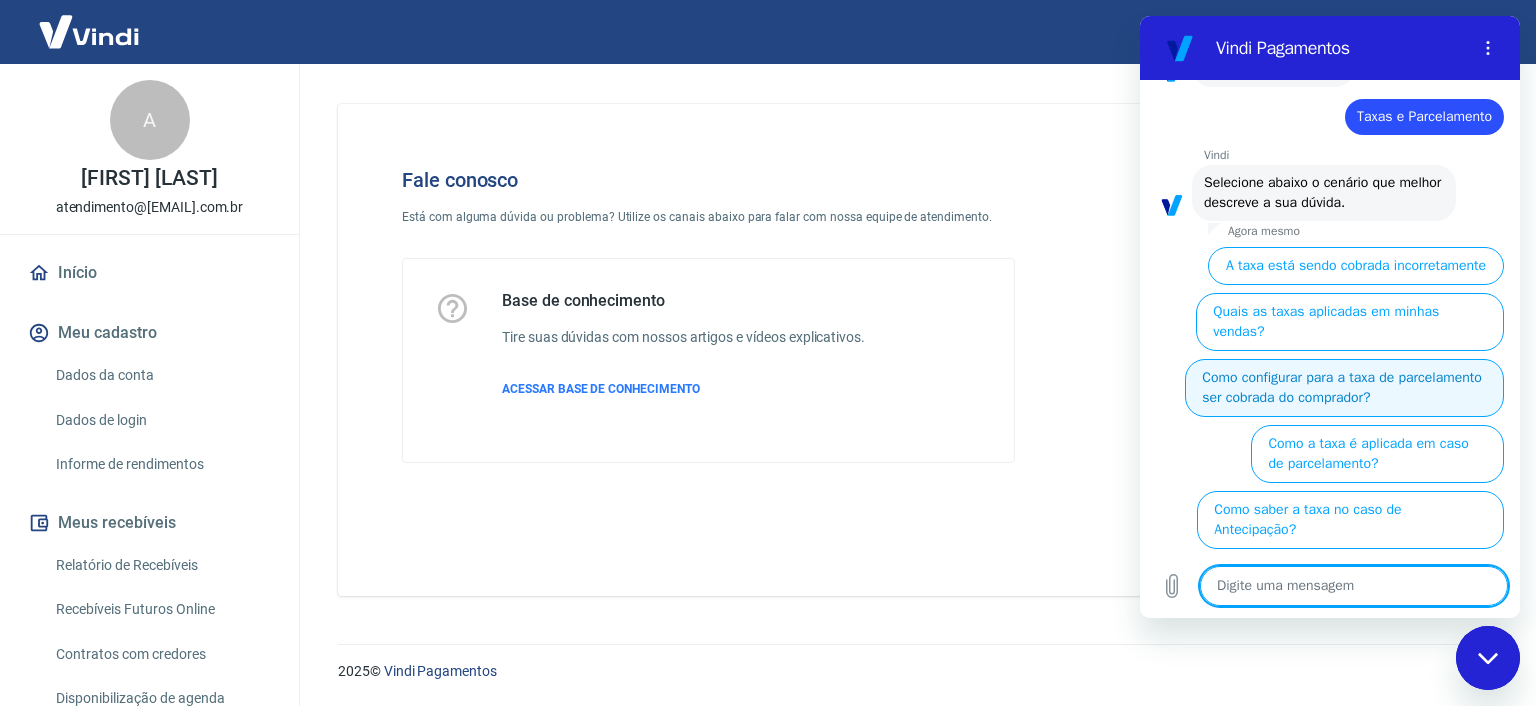 click on "Como configurar para a taxa de parcelamento ser cobrada do comprador?" at bounding box center (1344, 388) 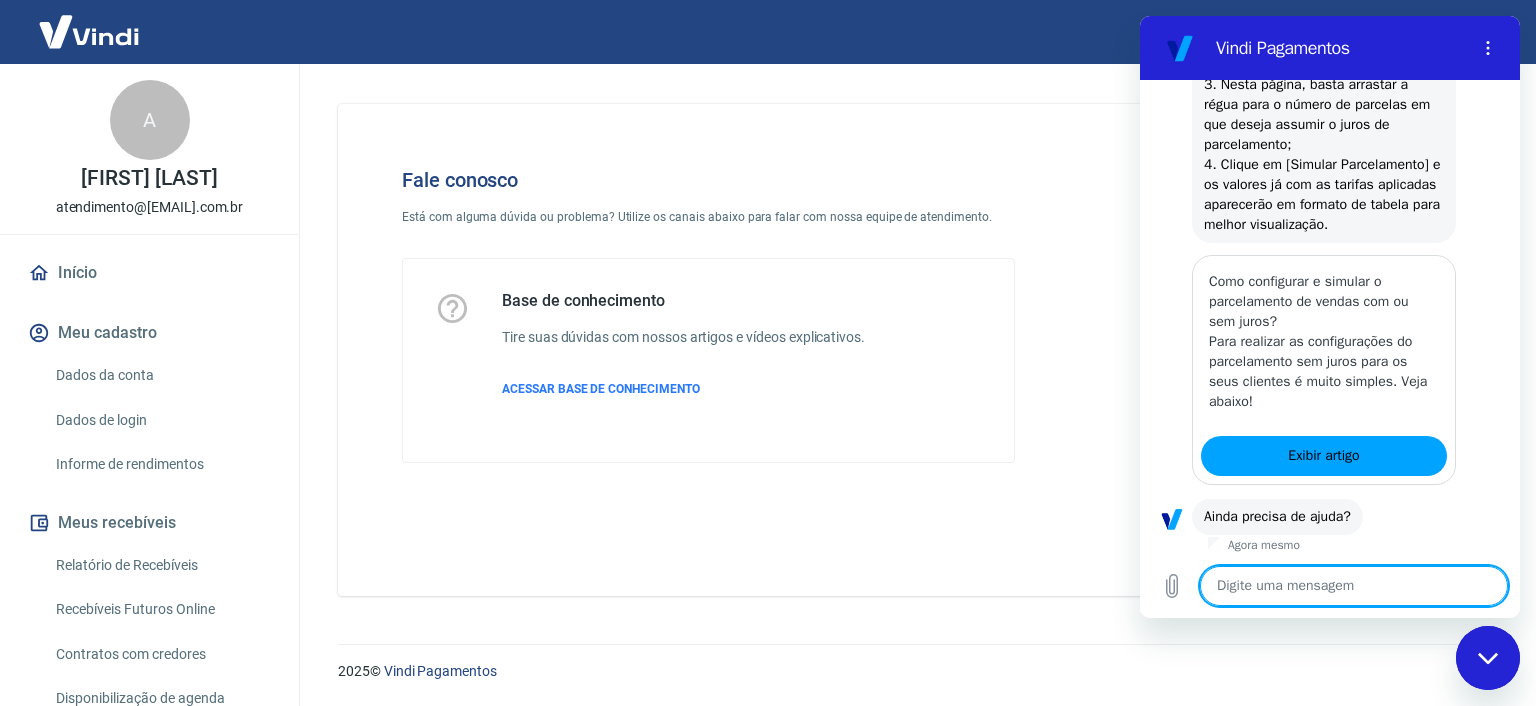 scroll, scrollTop: 2564, scrollLeft: 0, axis: vertical 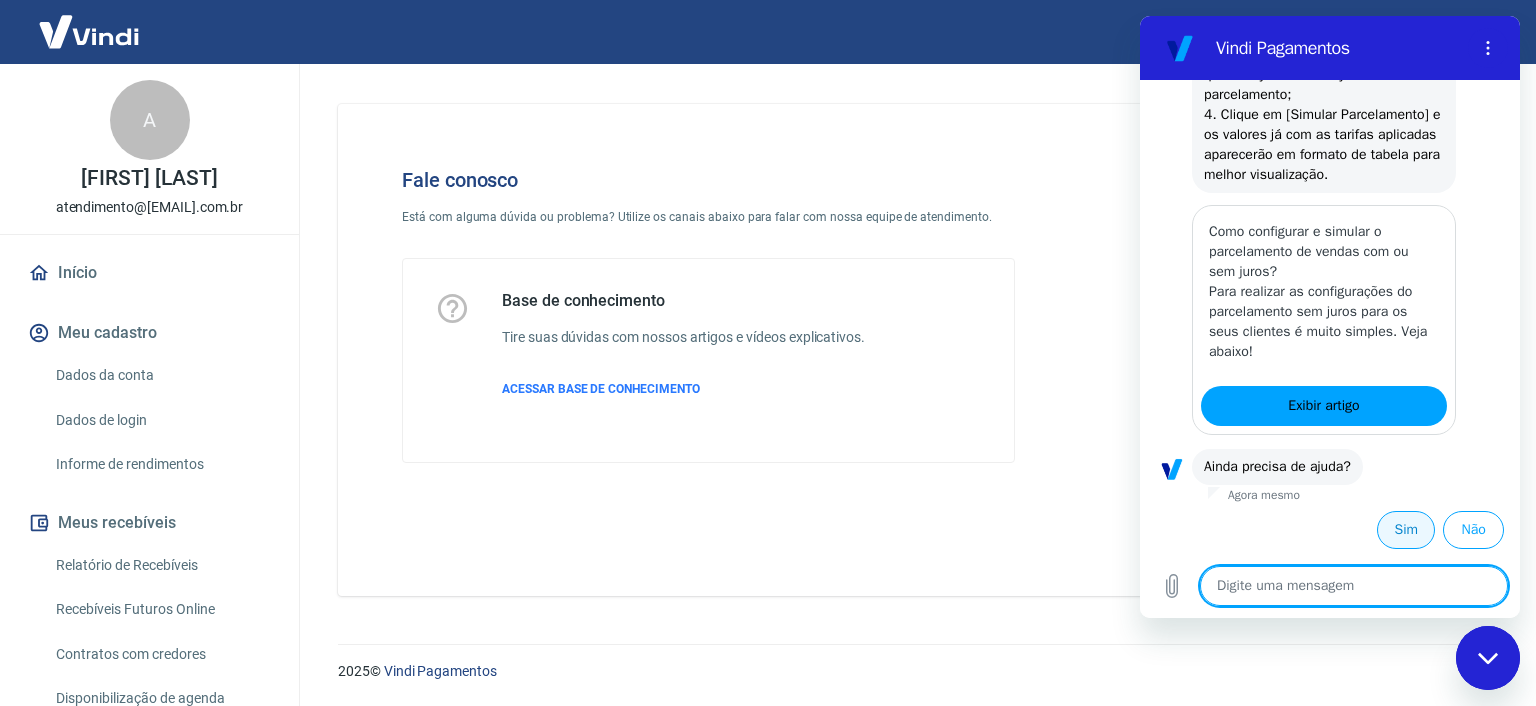 click on "Sim" at bounding box center (1406, 530) 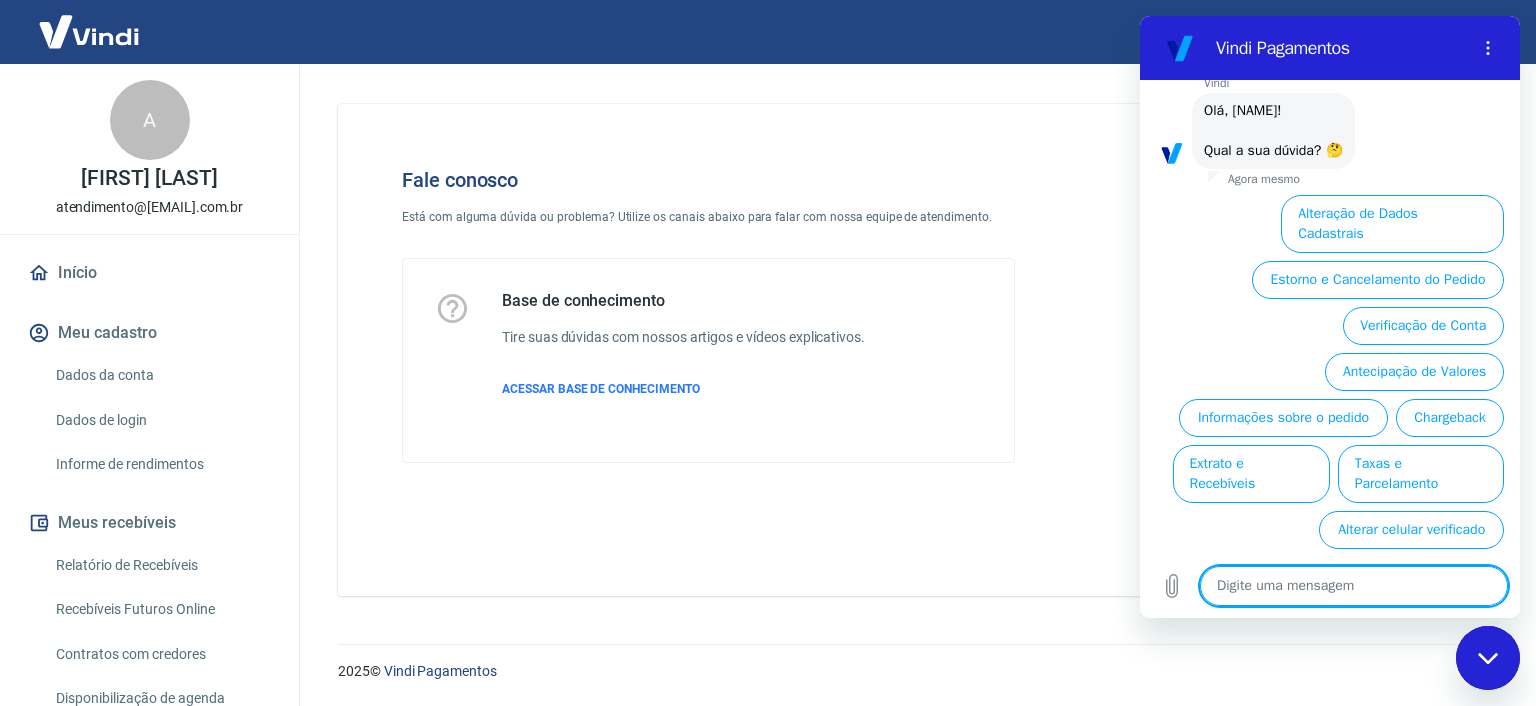 scroll, scrollTop: 3037, scrollLeft: 0, axis: vertical 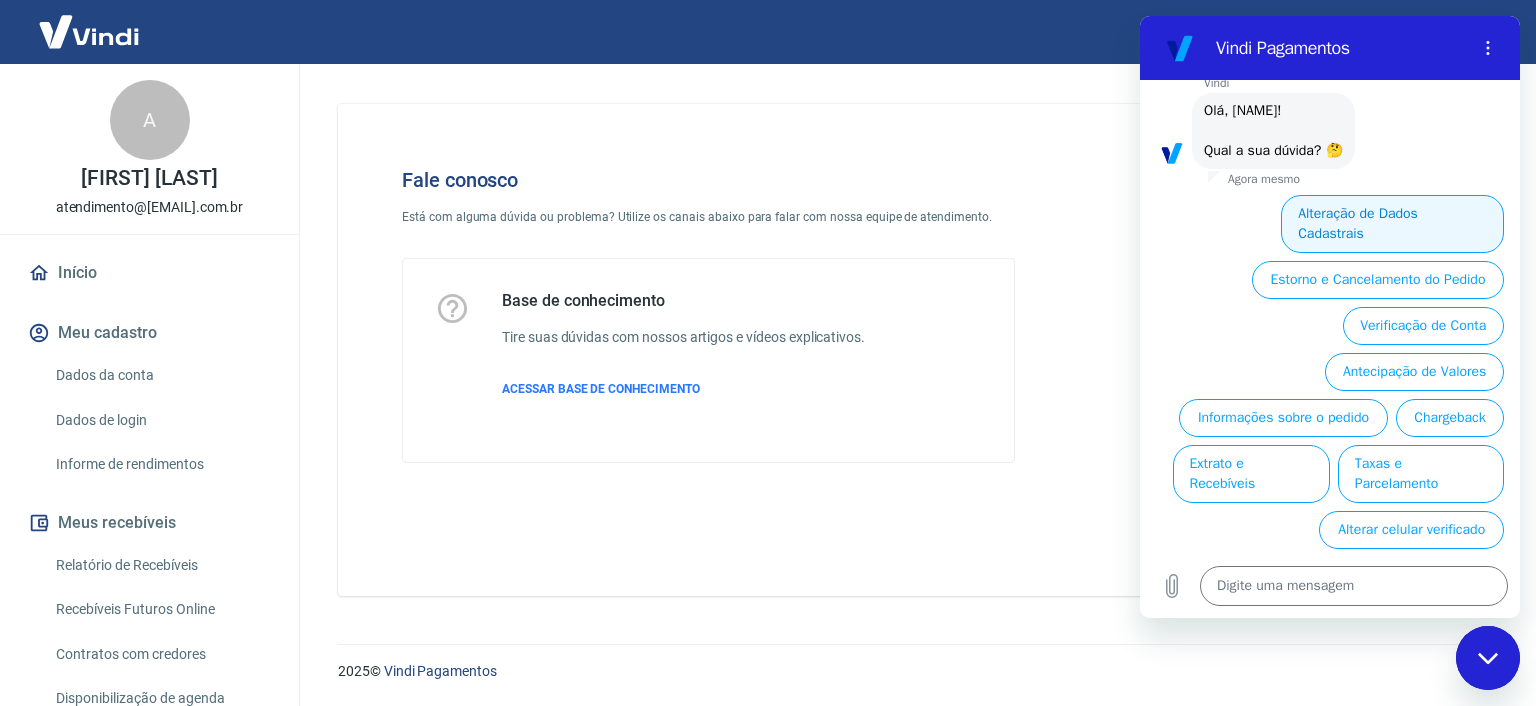 click on "Alteração de Dados Cadastrais" at bounding box center [1392, 224] 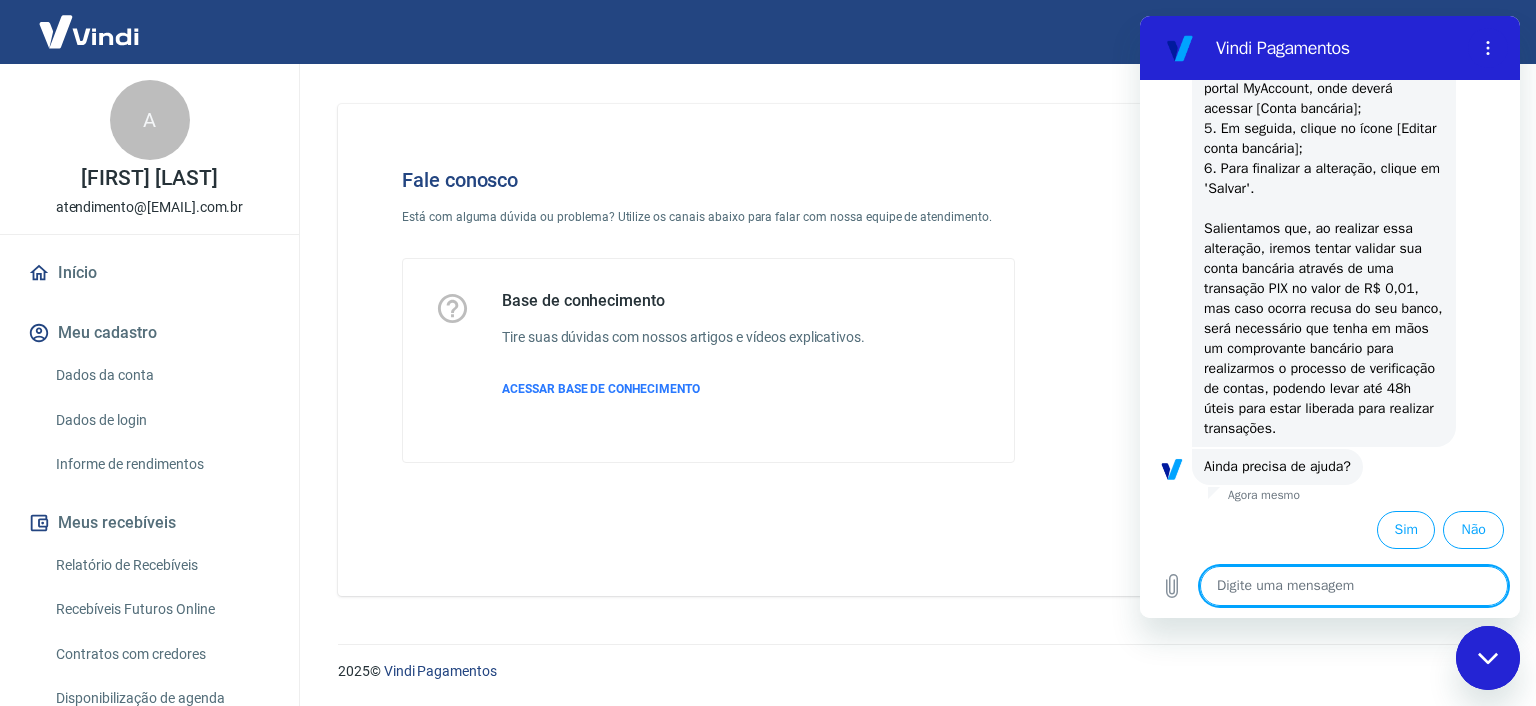 scroll, scrollTop: 3410, scrollLeft: 0, axis: vertical 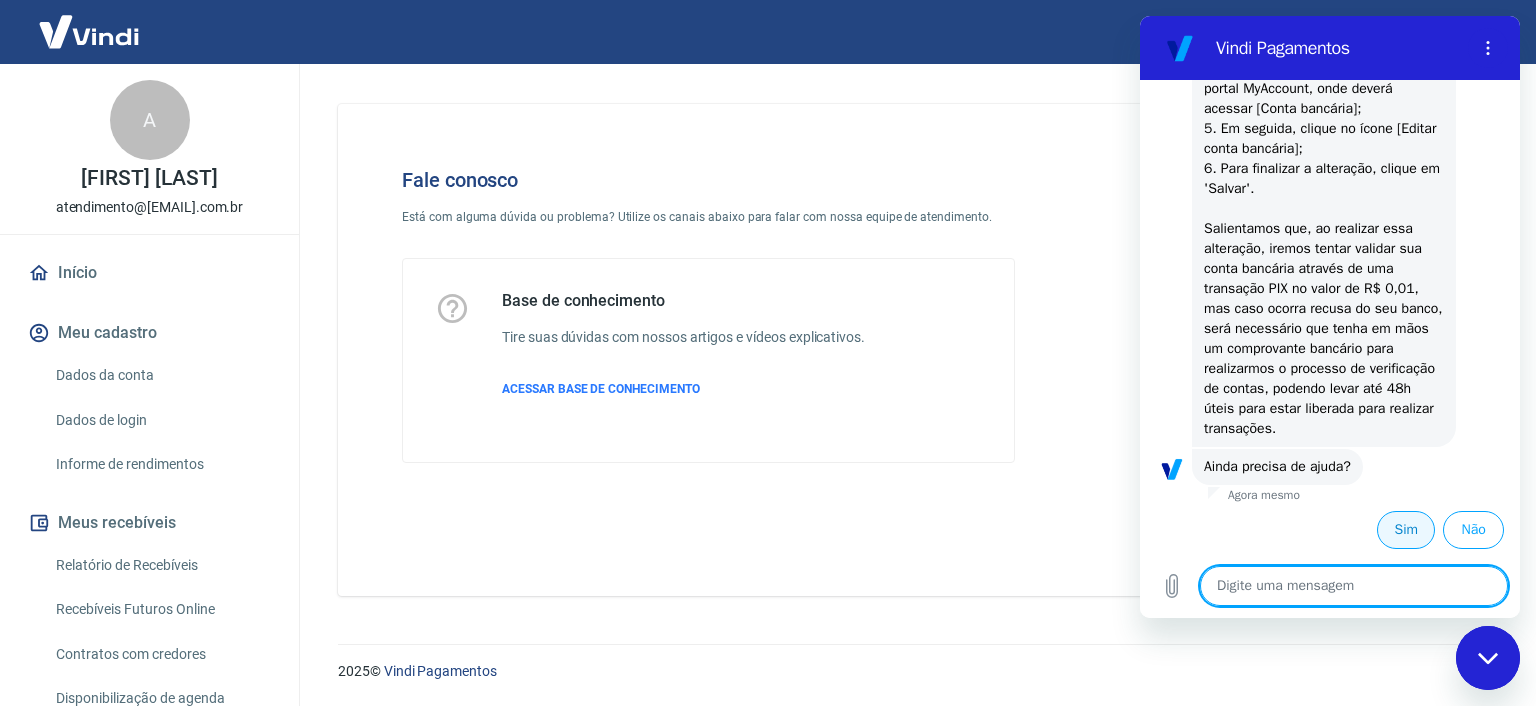 click on "Sim" at bounding box center (1406, 530) 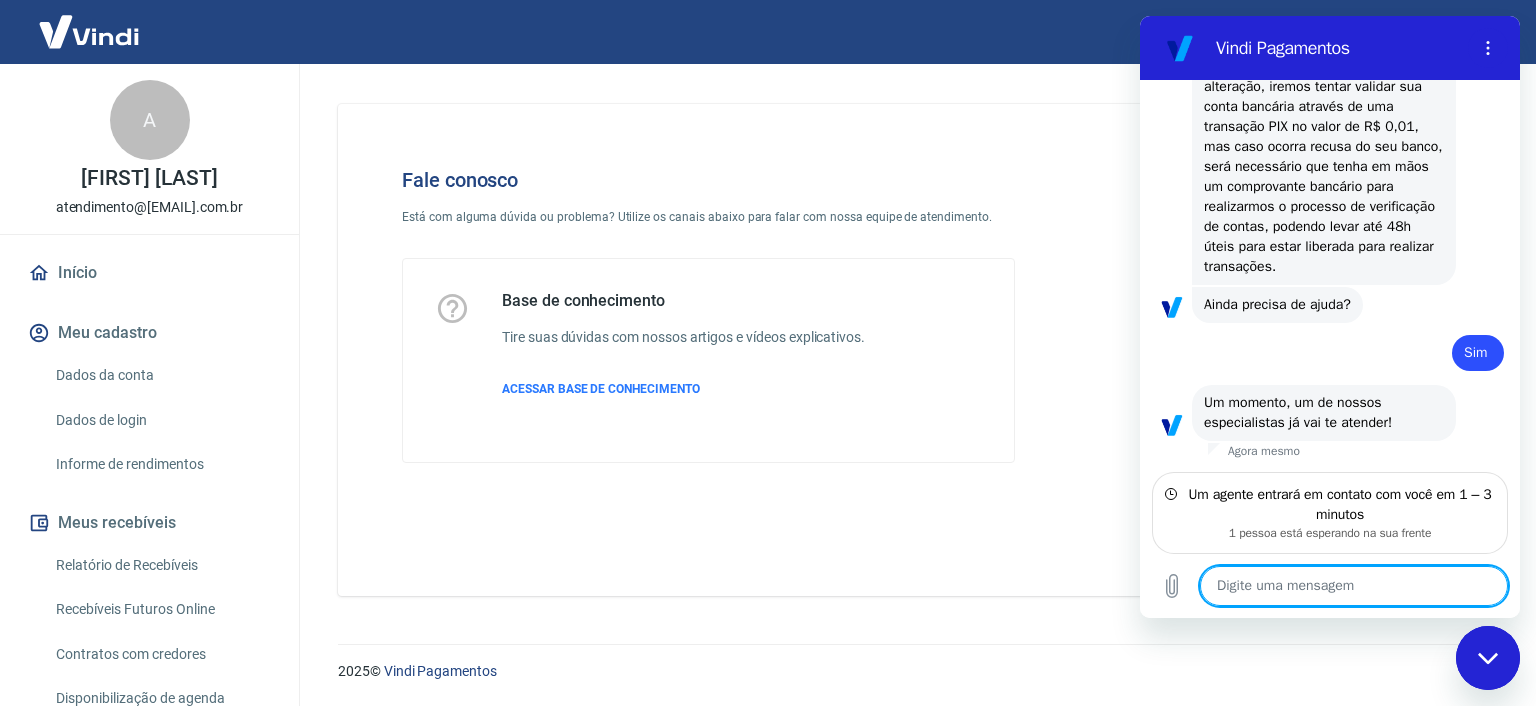 scroll, scrollTop: 3572, scrollLeft: 0, axis: vertical 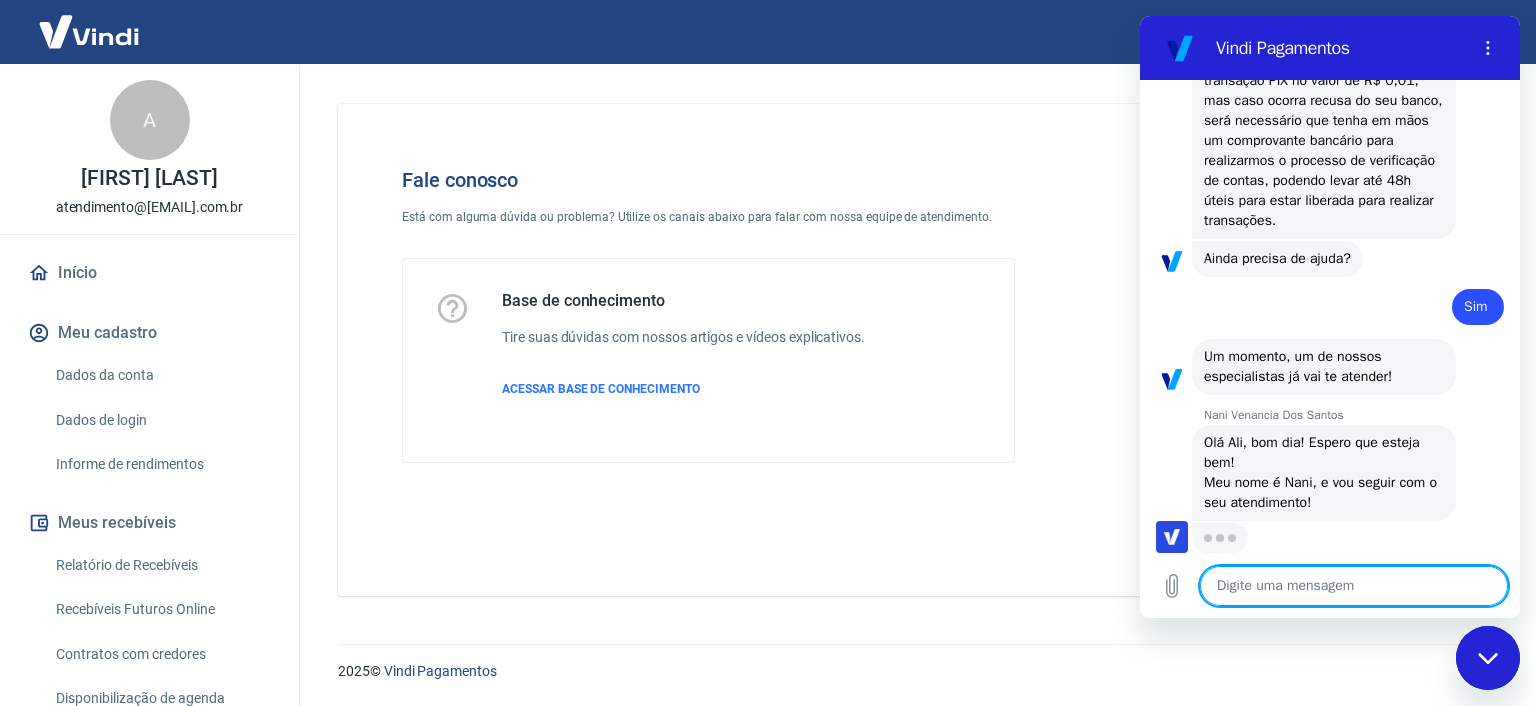 click at bounding box center [1354, 586] 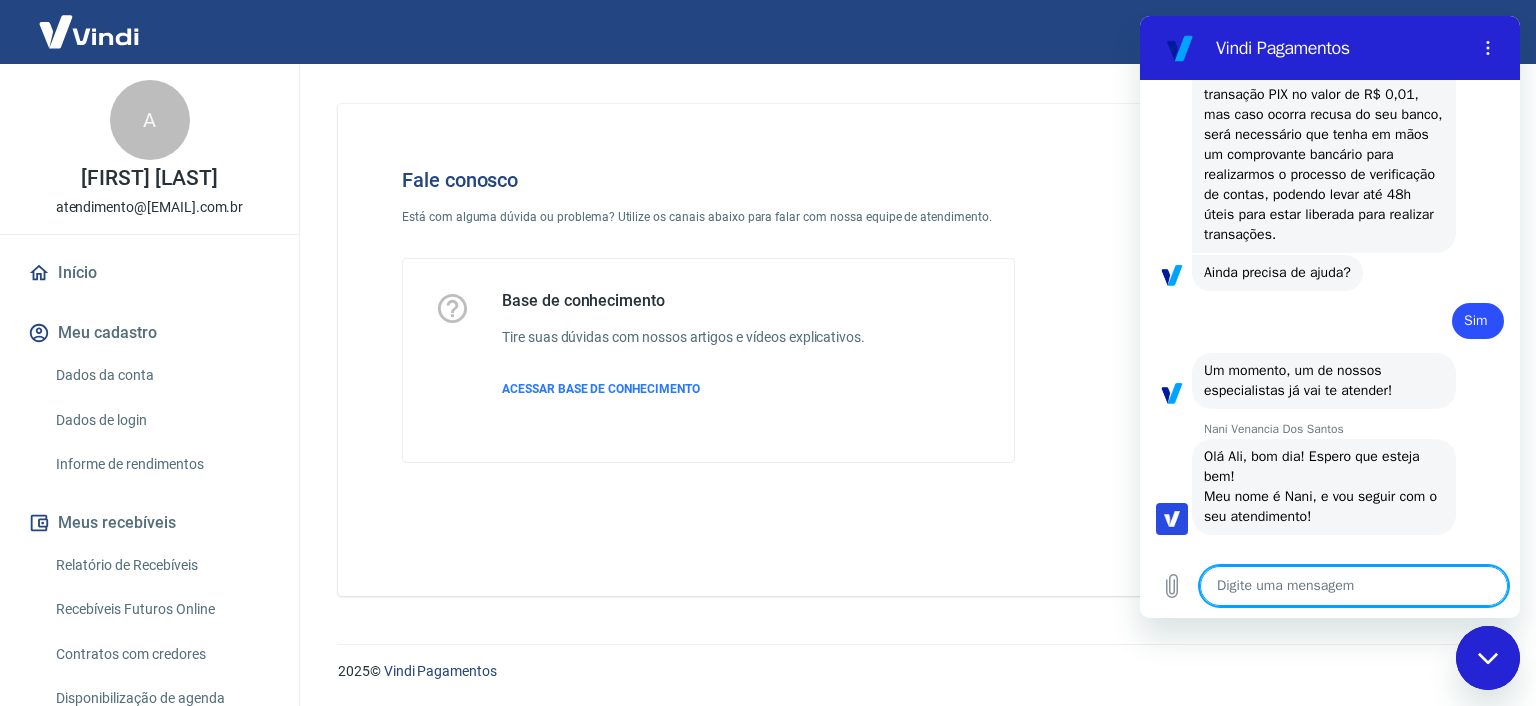 type on "x" 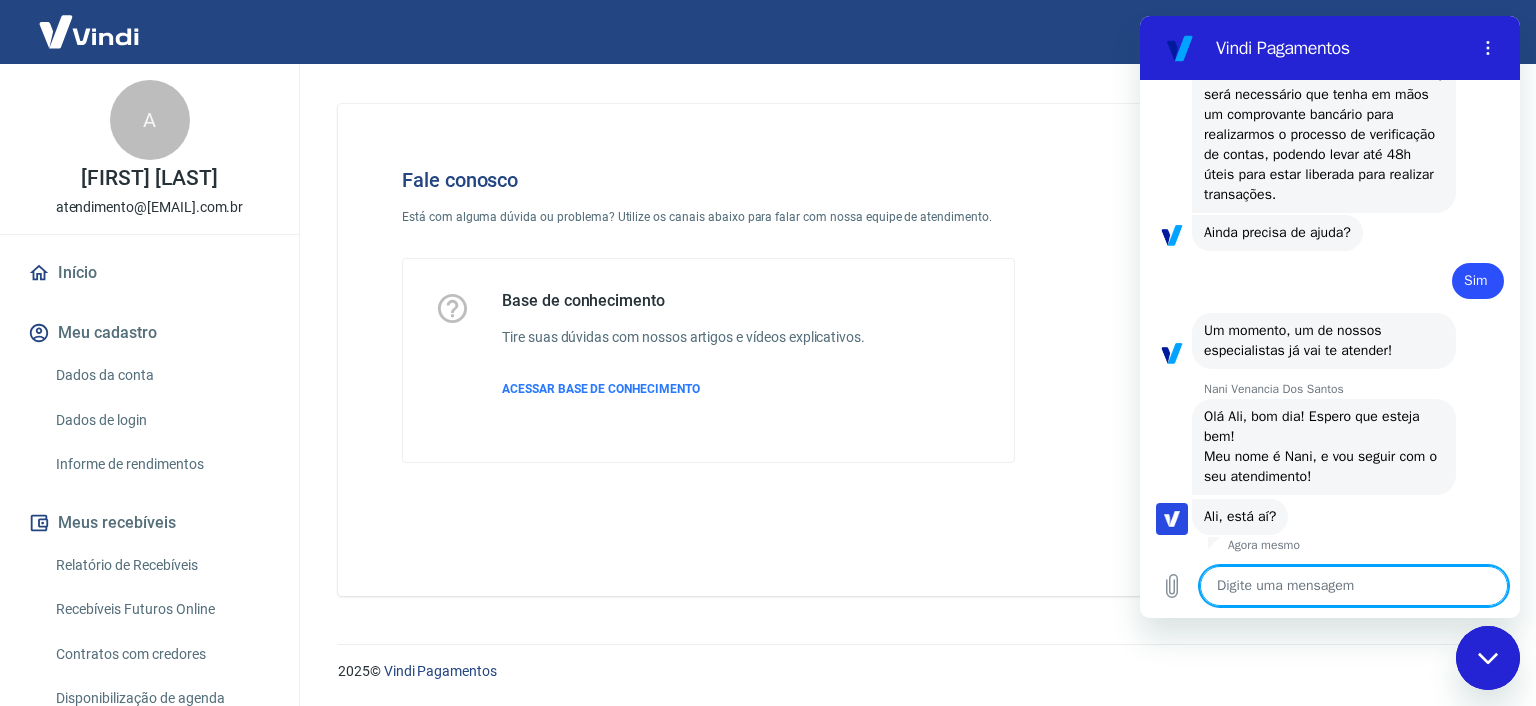 type on "o" 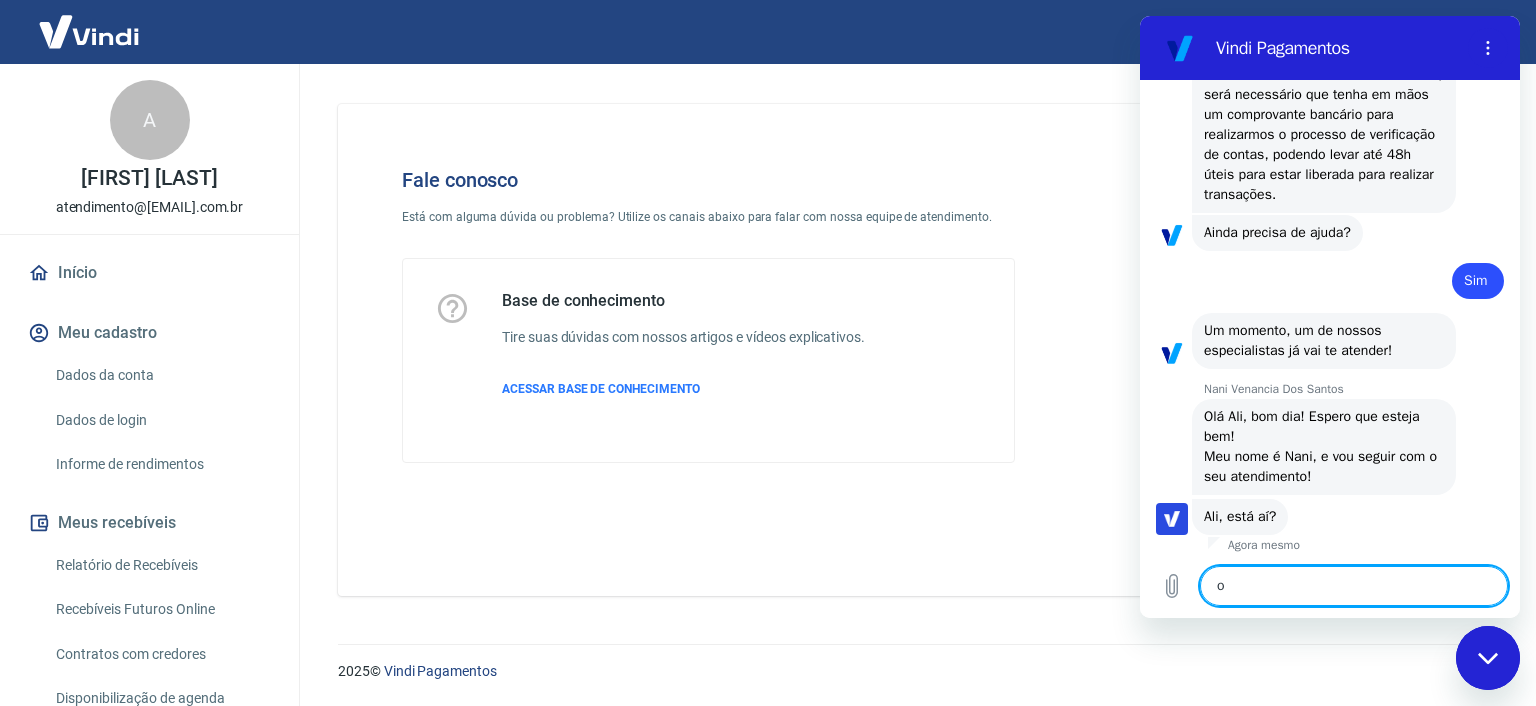 type on "ol" 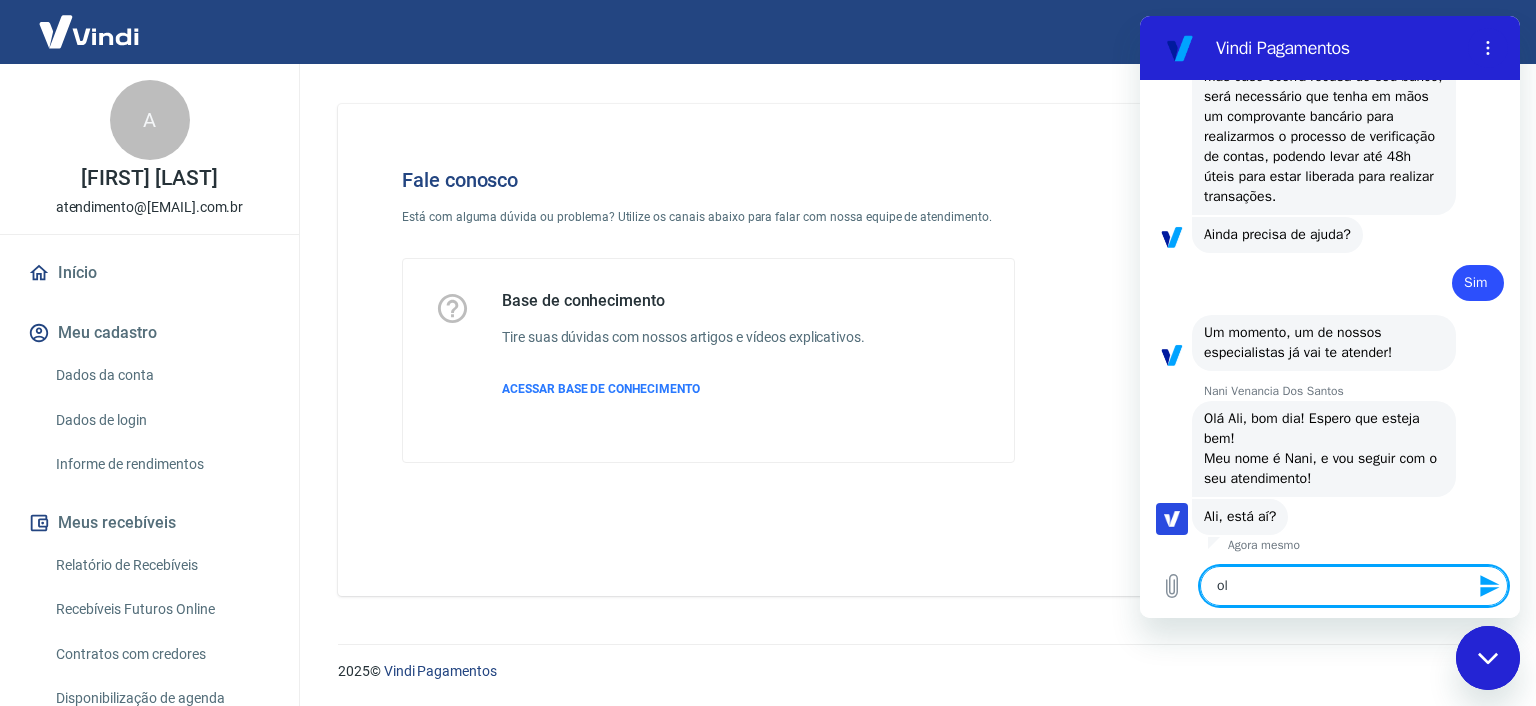 type on "olá" 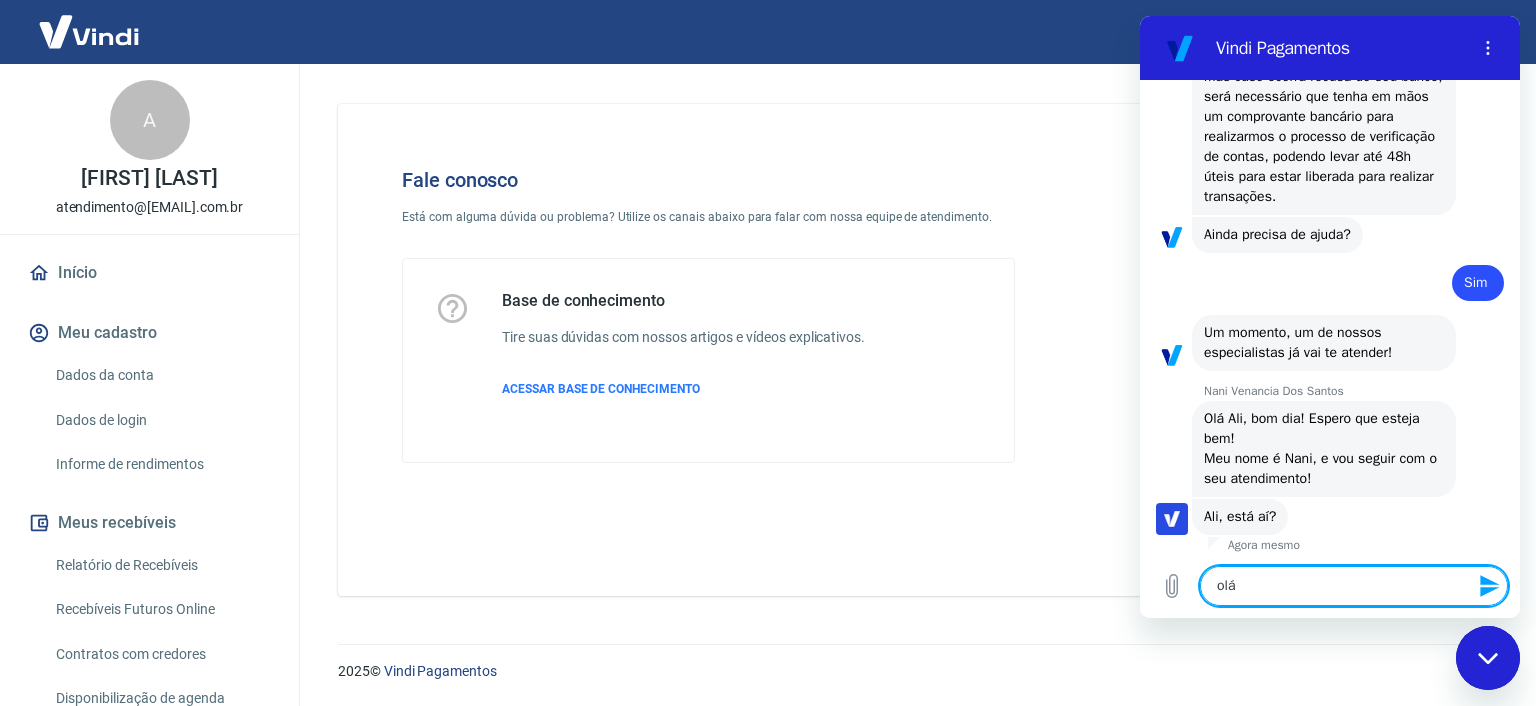type 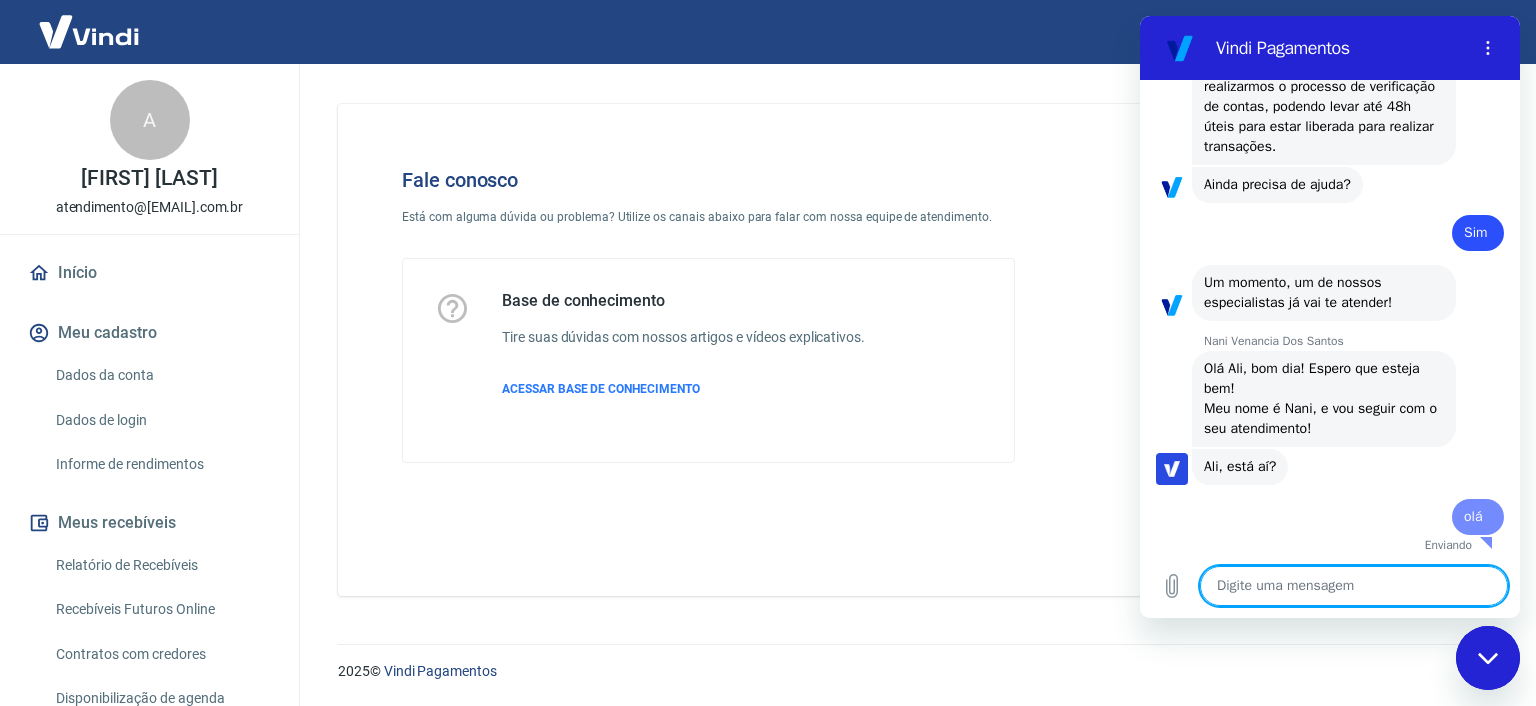 type on "x" 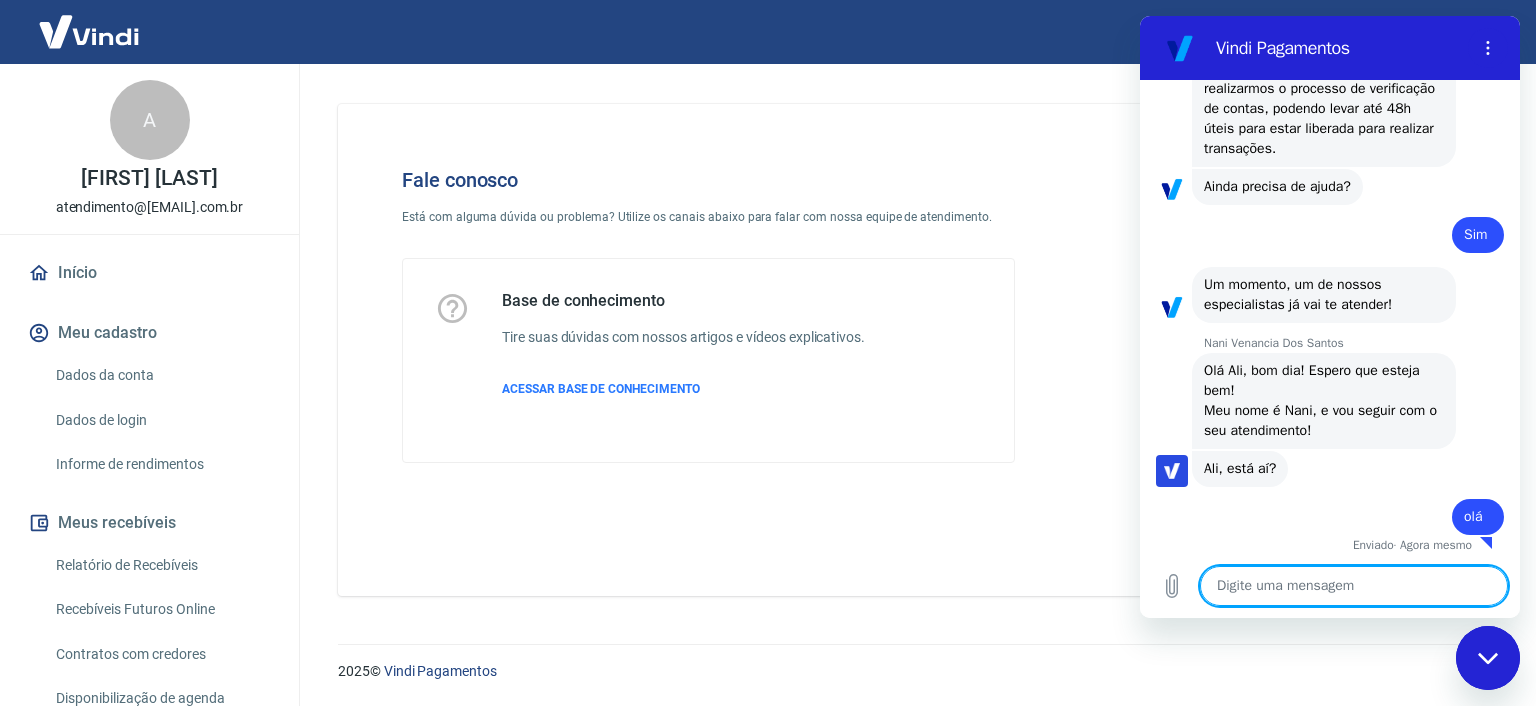 scroll, scrollTop: 3694, scrollLeft: 0, axis: vertical 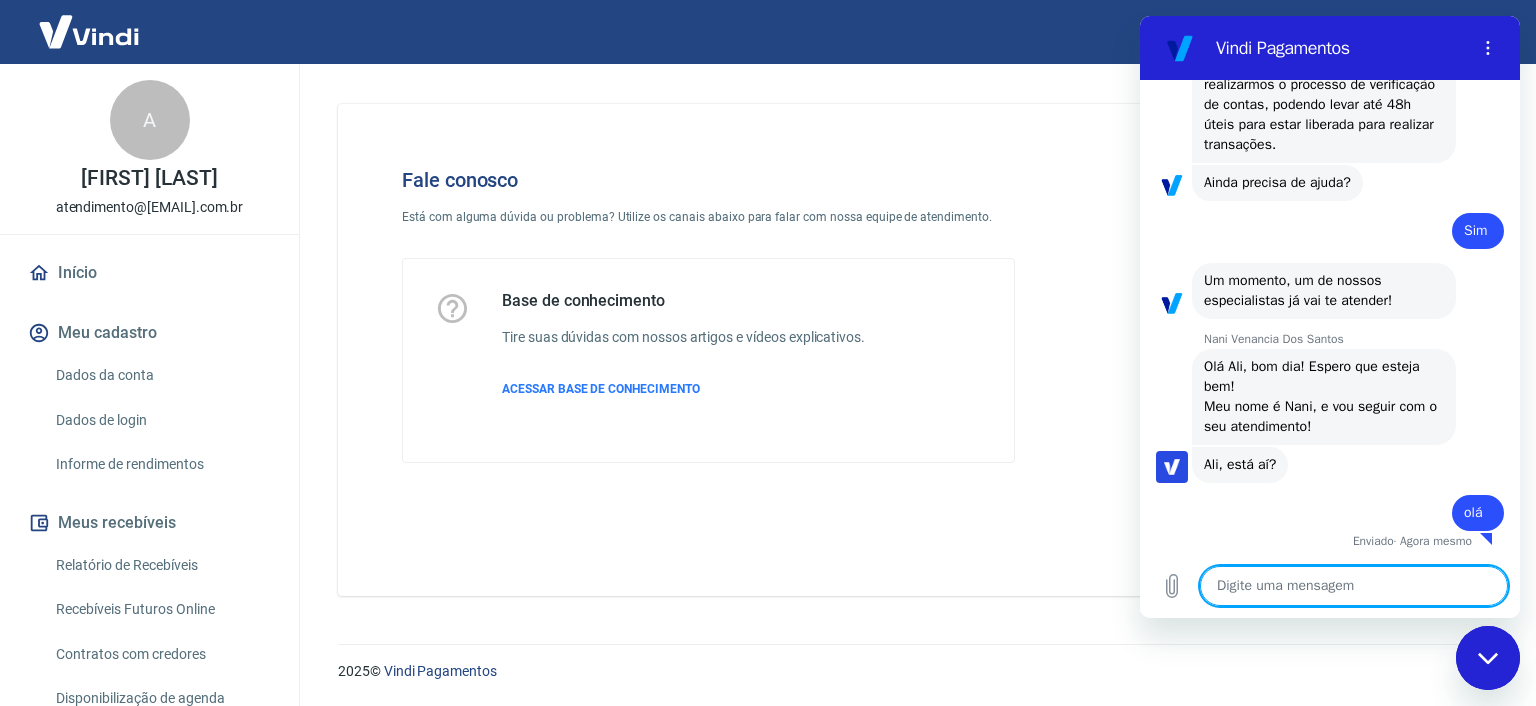type on "E" 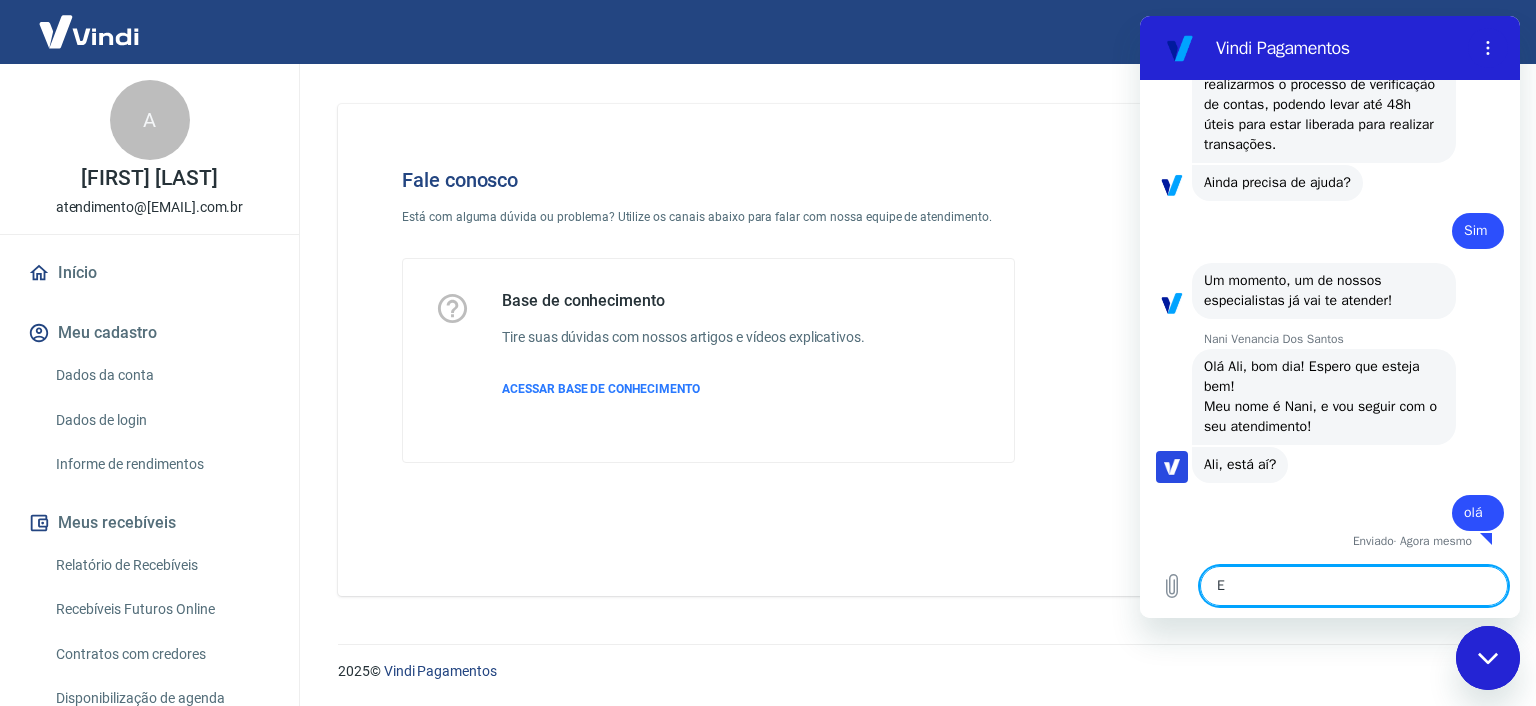 type on "EU" 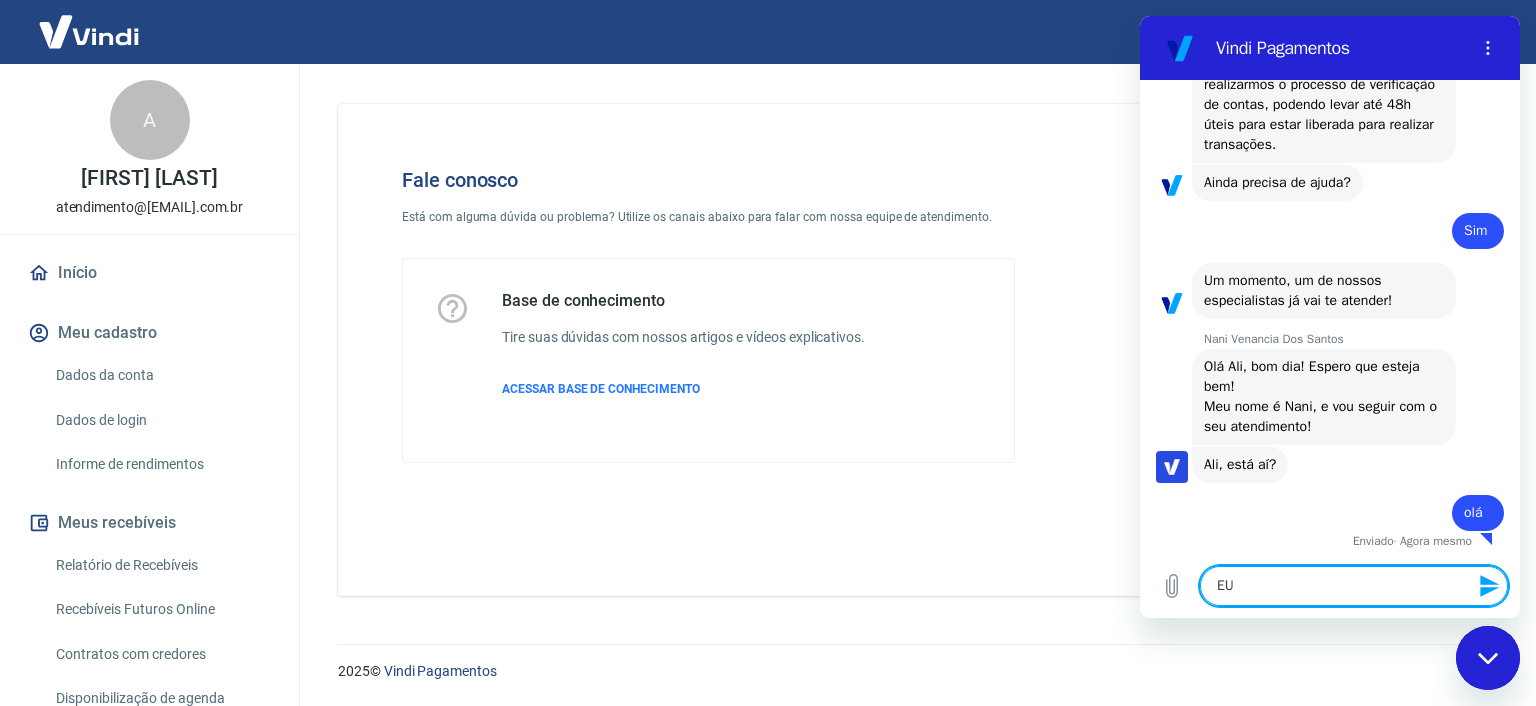 type on "EU" 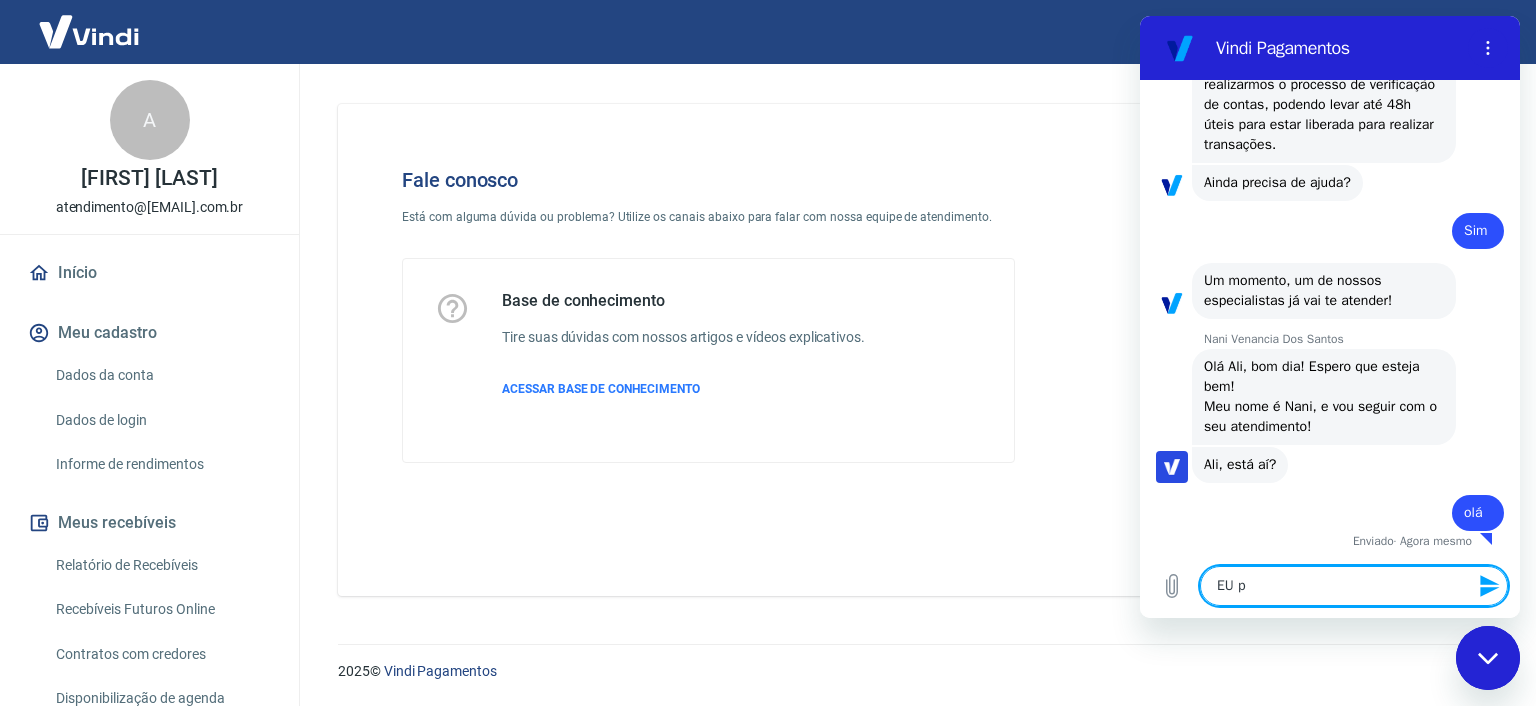 type on "EU pr" 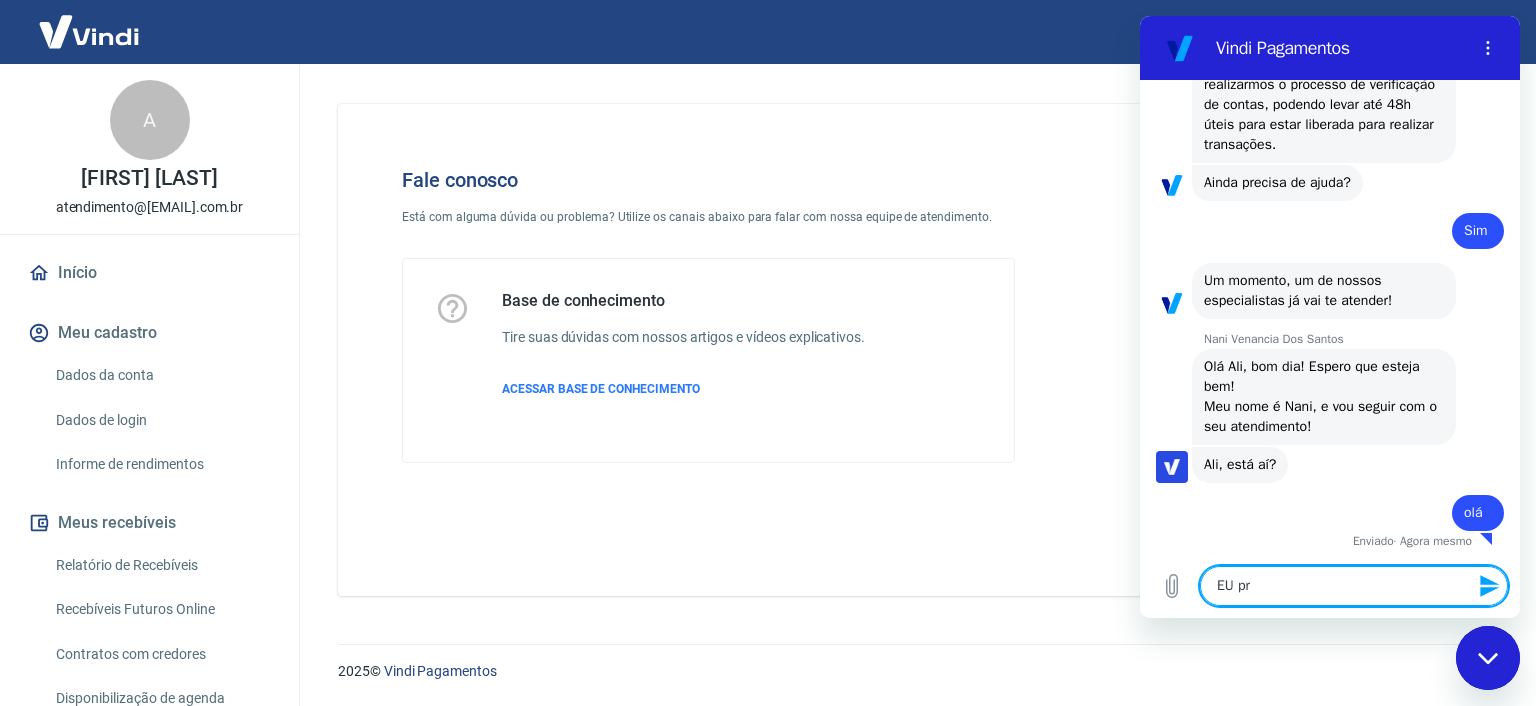 type on "EU pre" 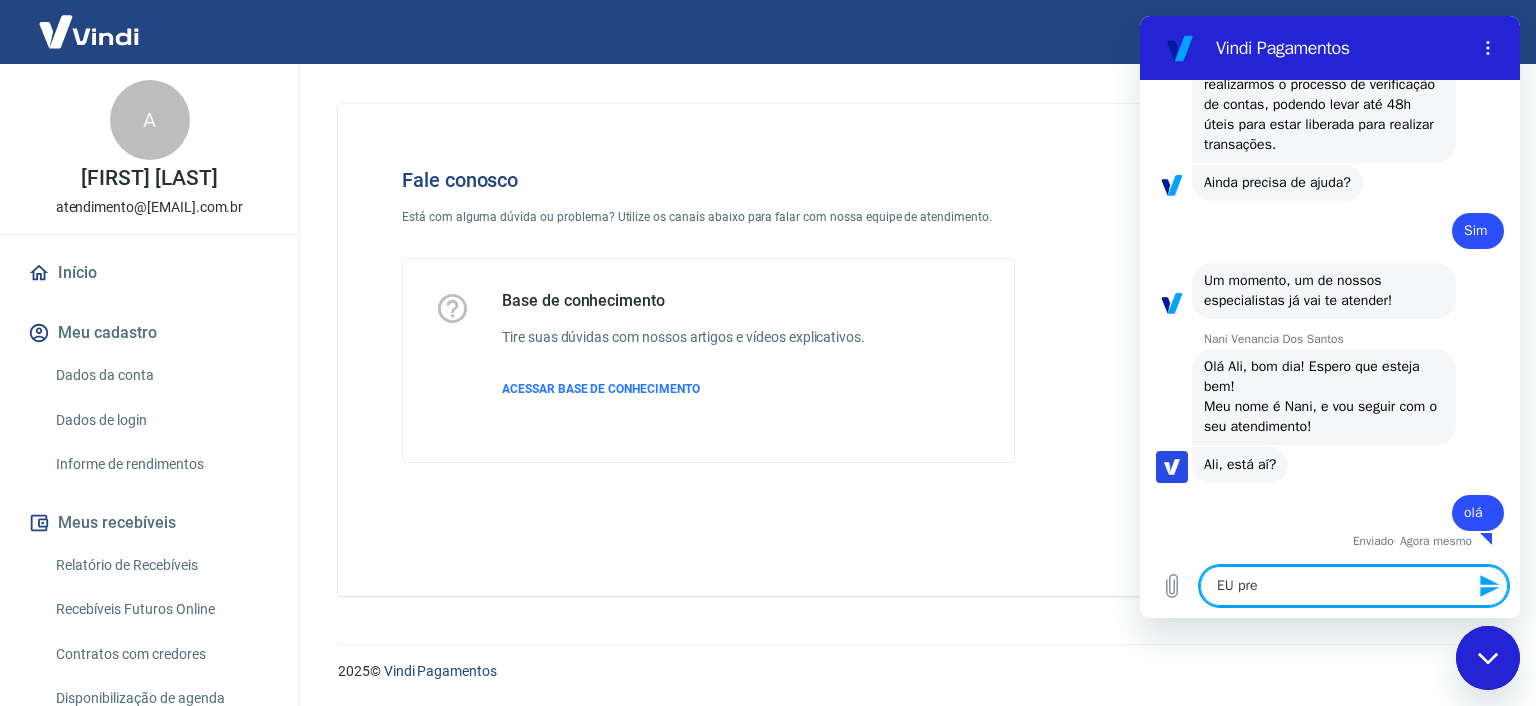 type on "EU prec" 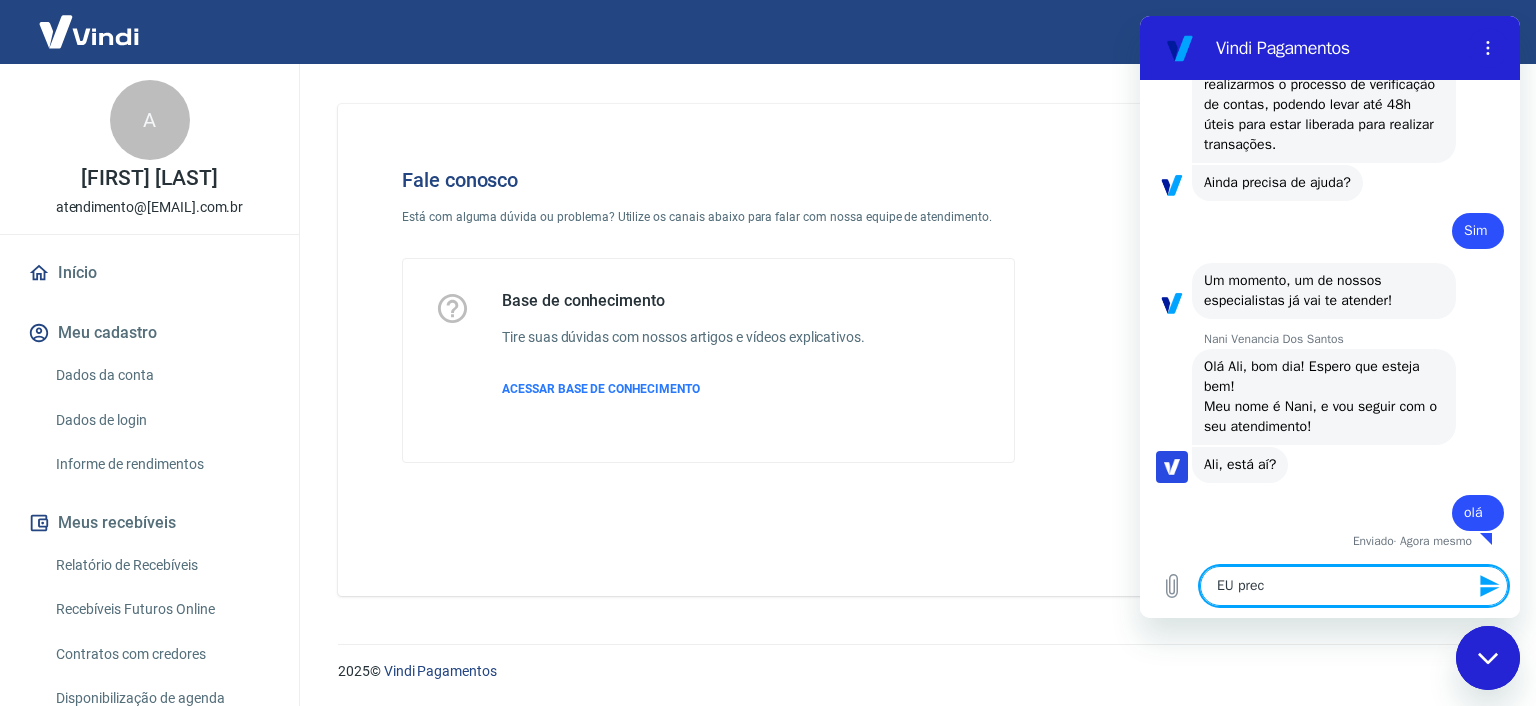 type on "EU preci" 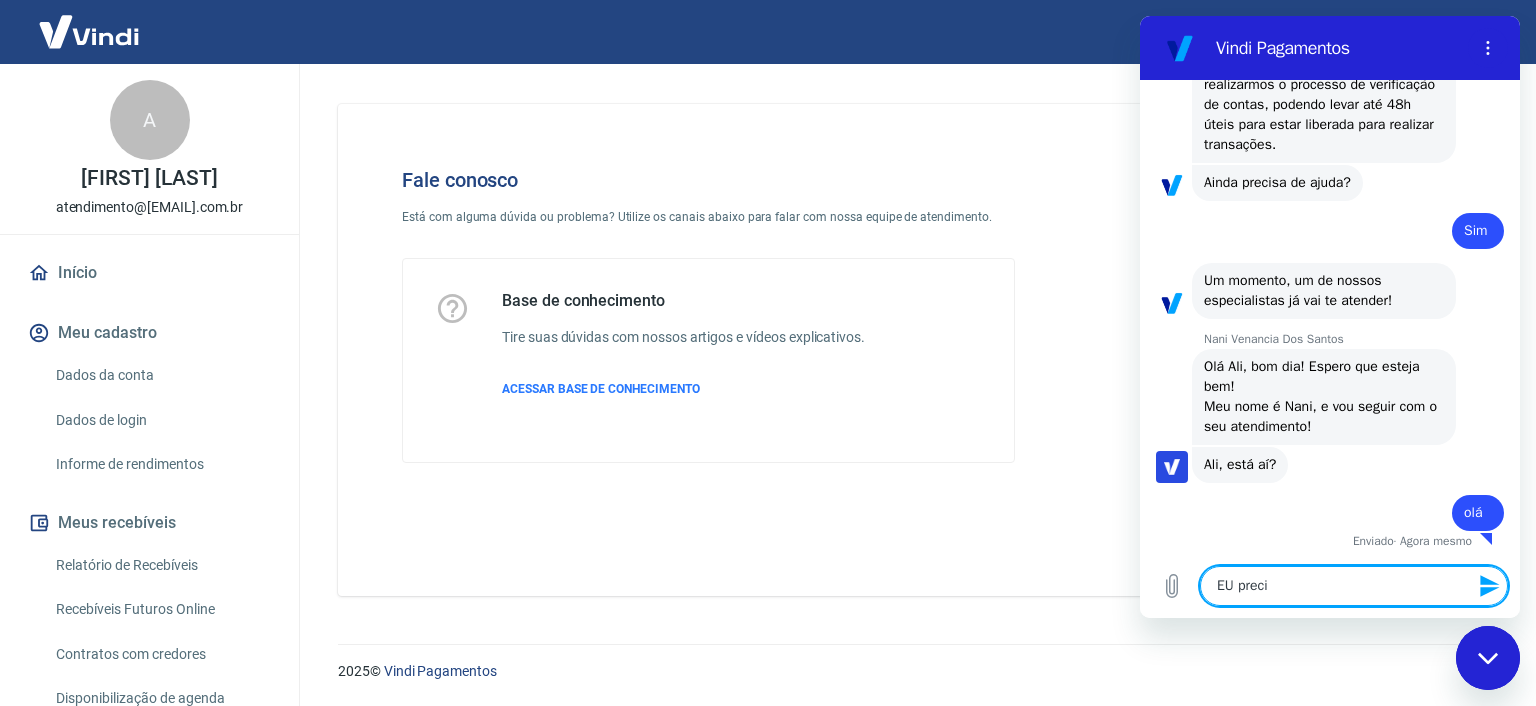 type on "EU precis" 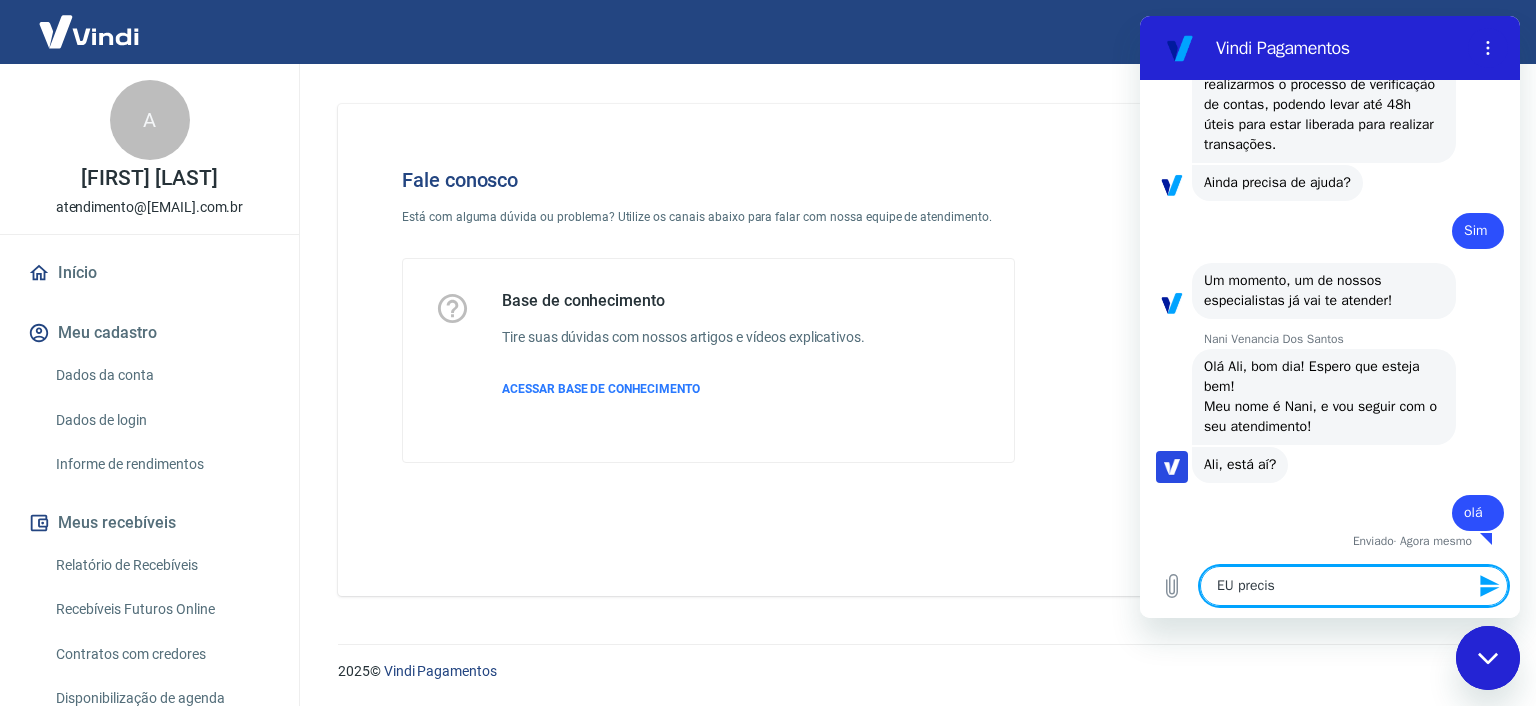 type on "EU preciso" 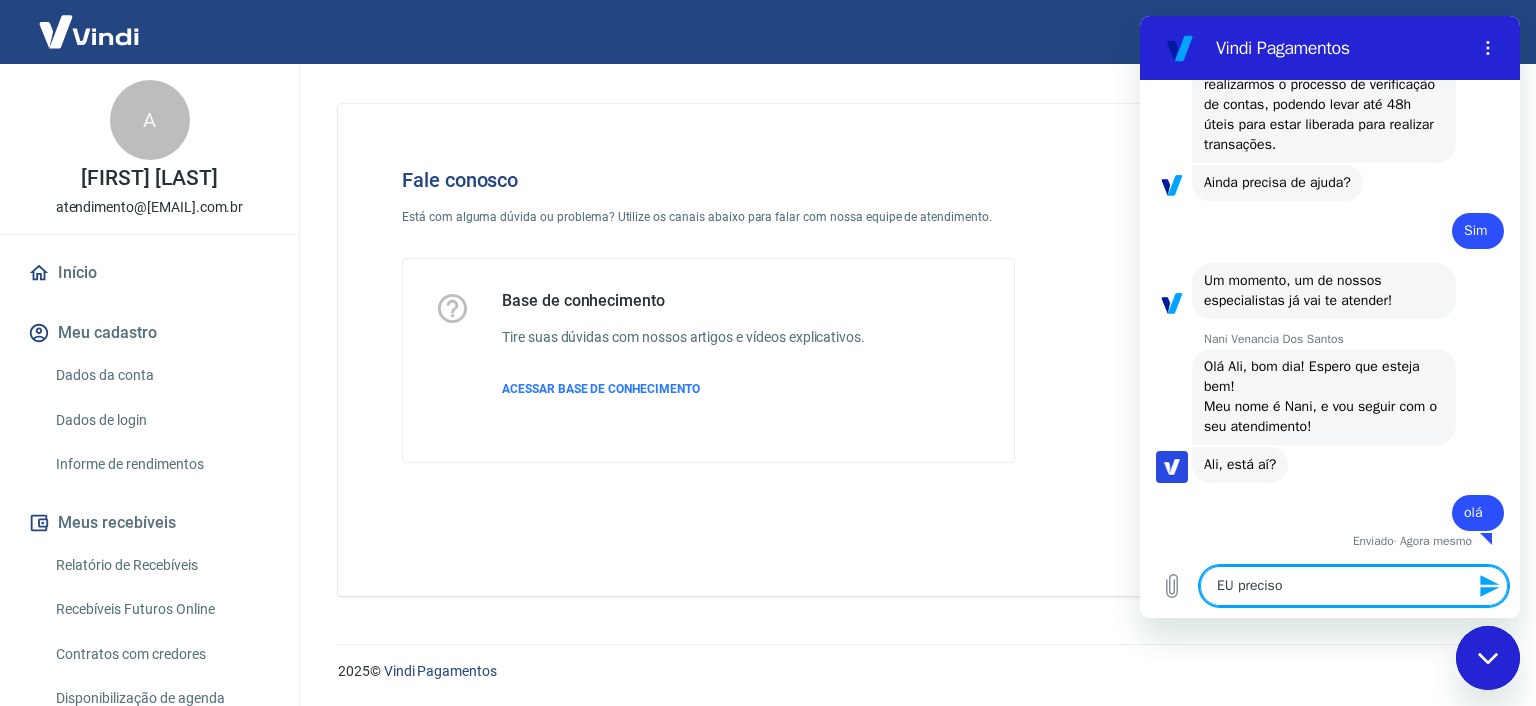 type on "EU preciso" 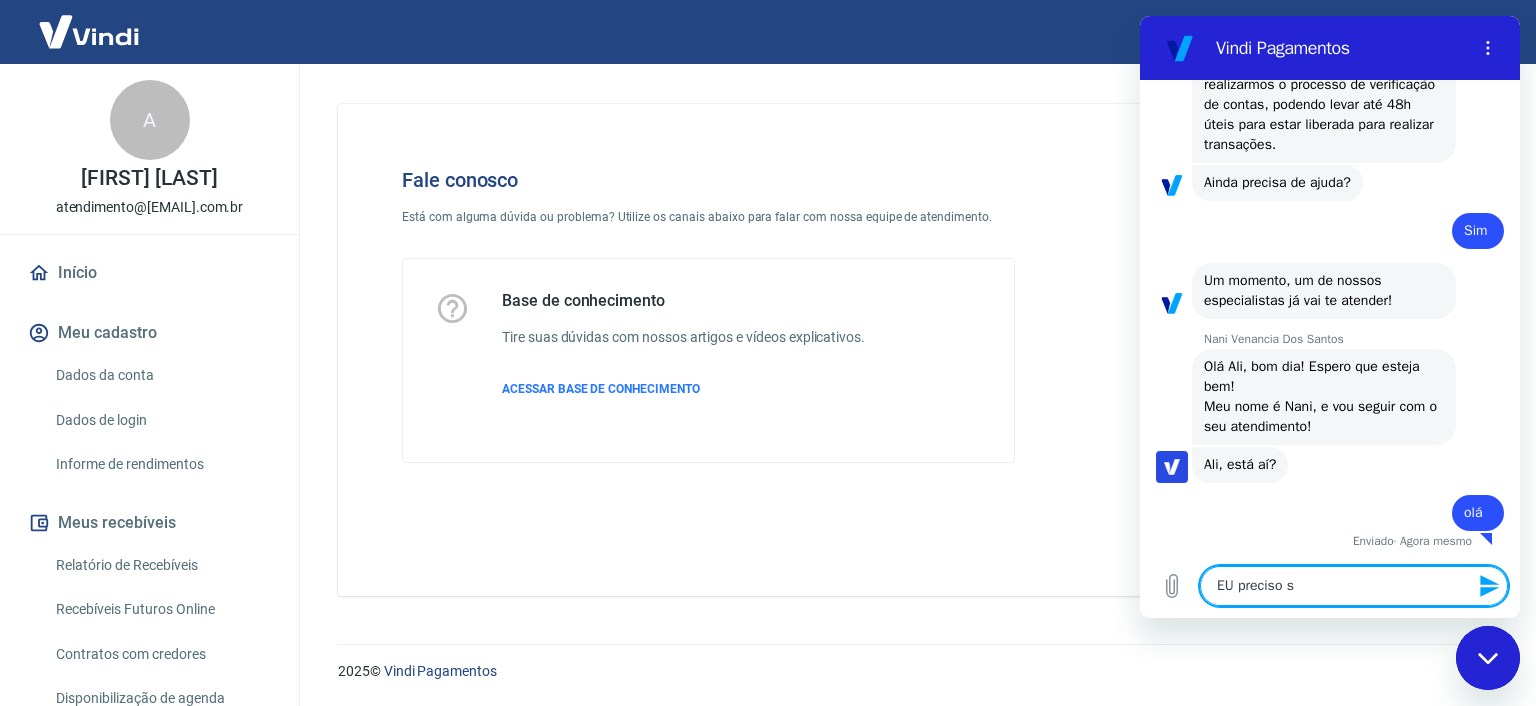 type on "EU preciso sa" 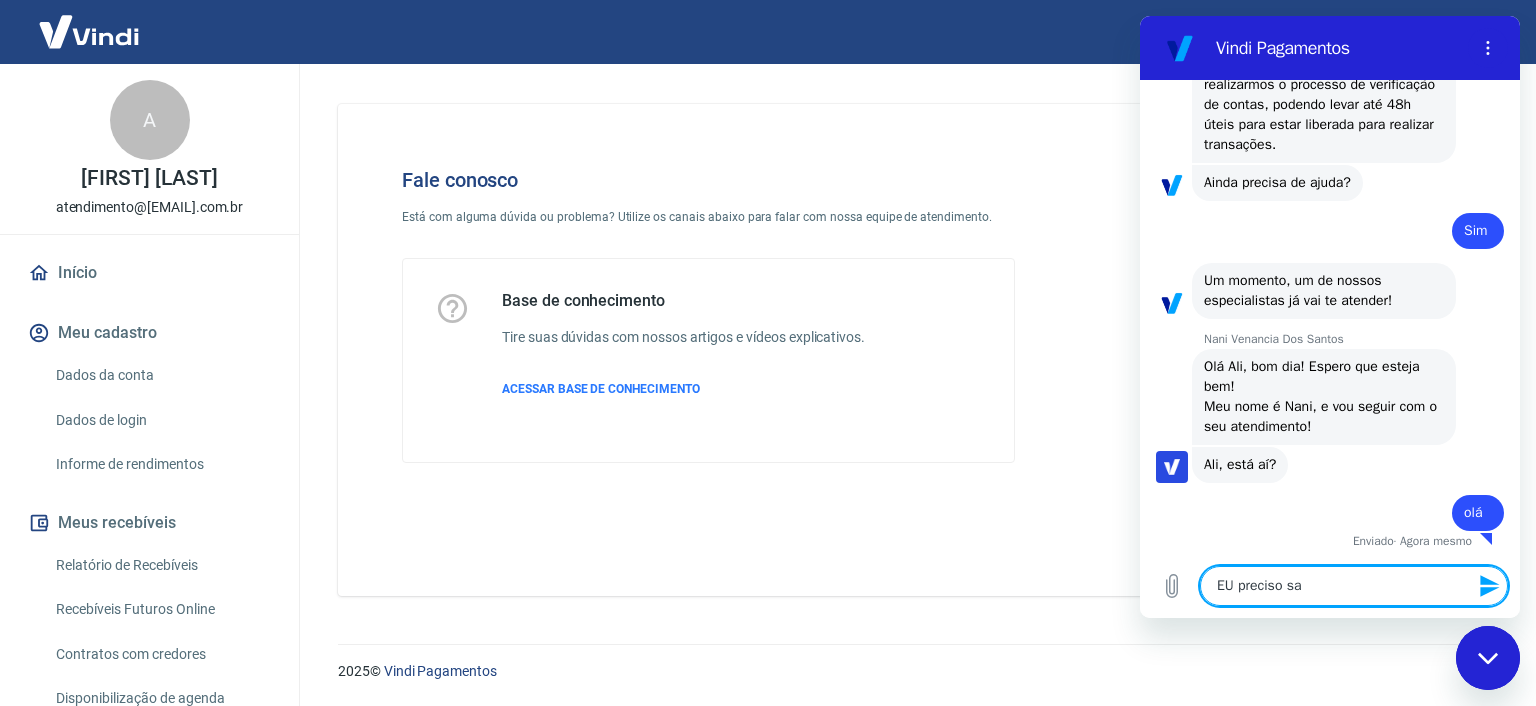type on "EU preciso sab" 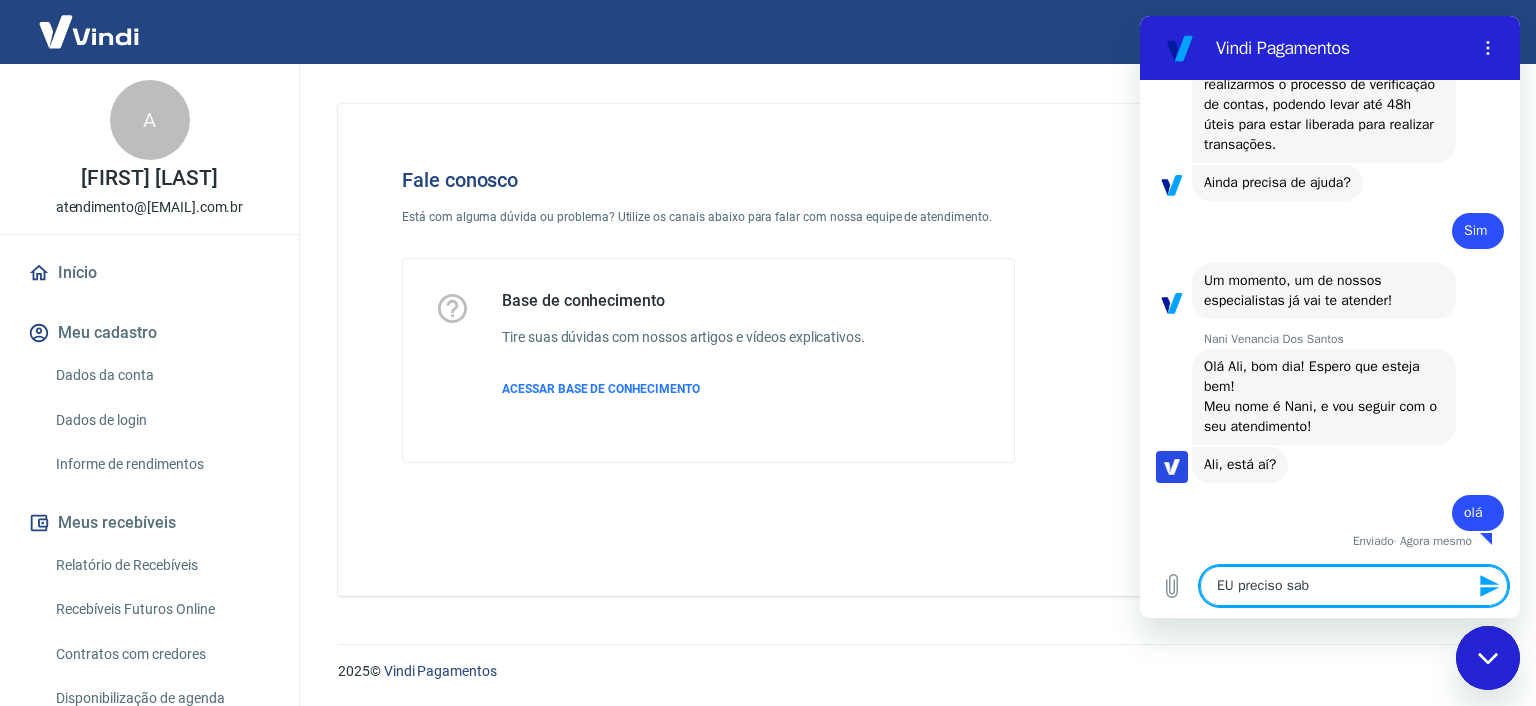type on "EU preciso sabe" 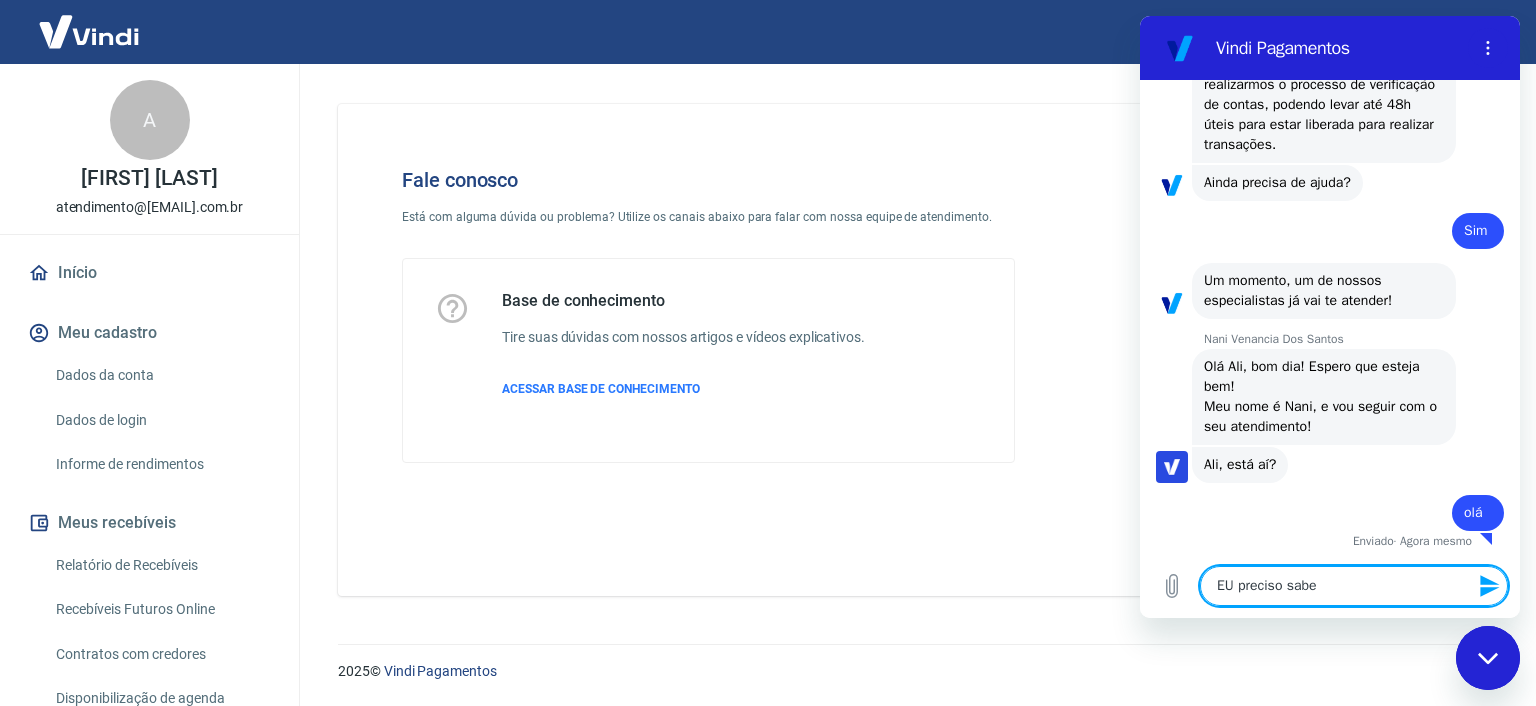 type on "EU preciso saber" 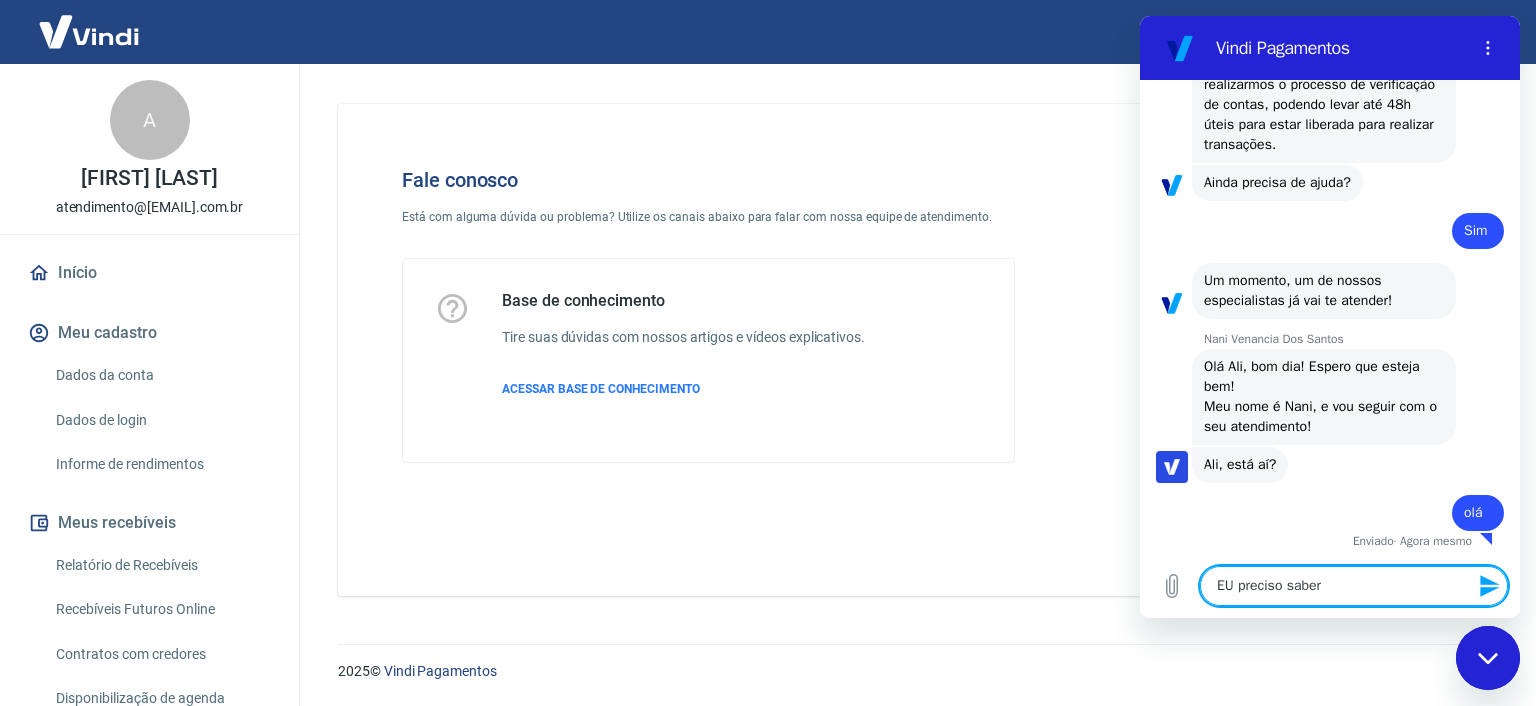 type on "EU preciso saber" 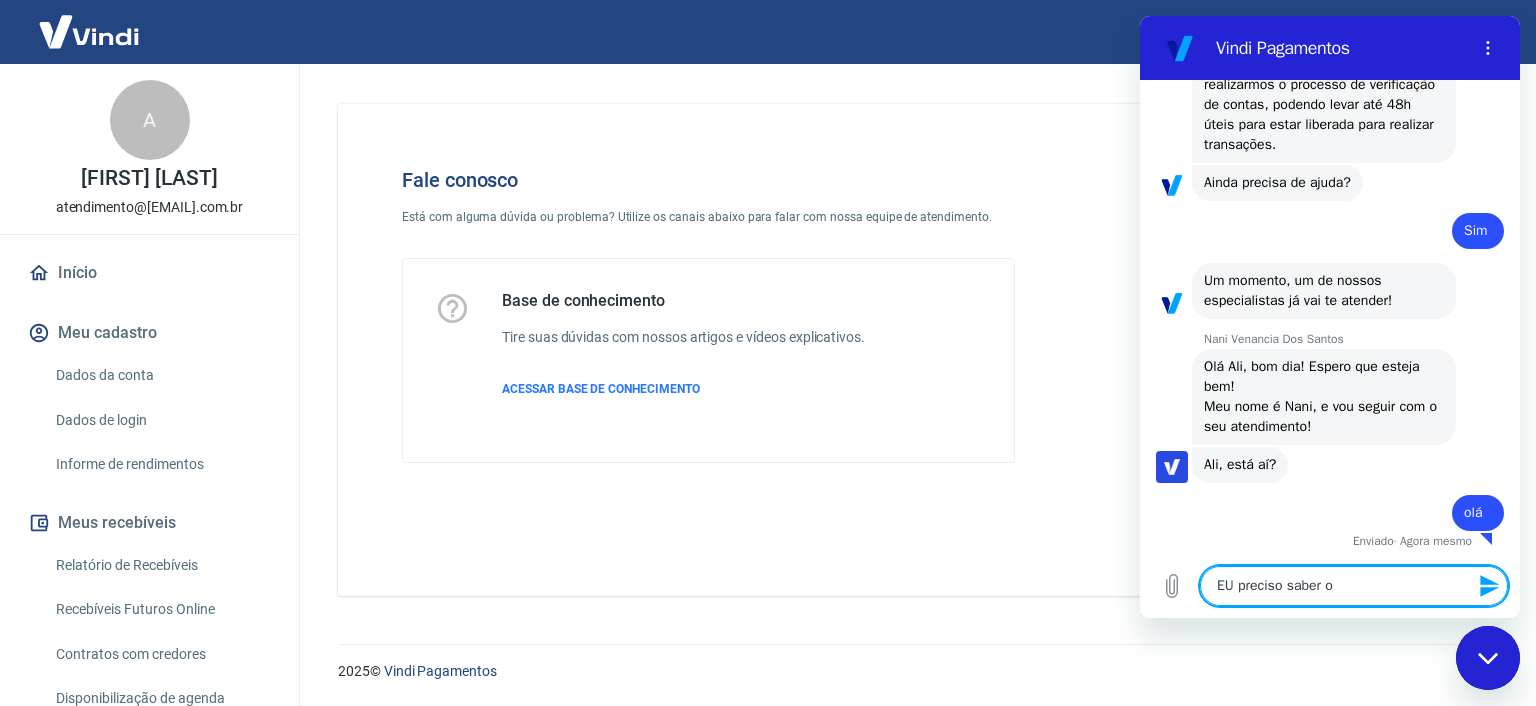 type on "EU preciso saber" 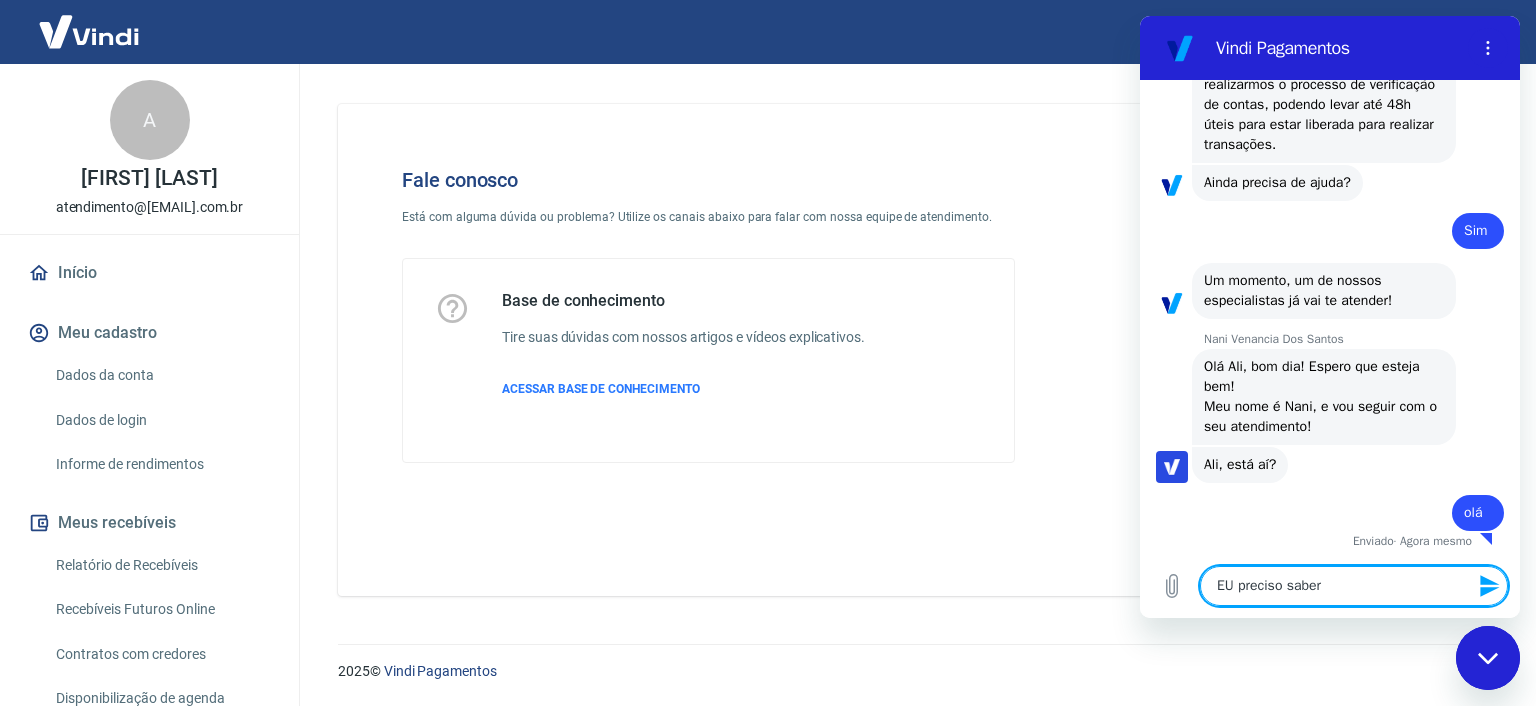 type on "EU preciso saber p" 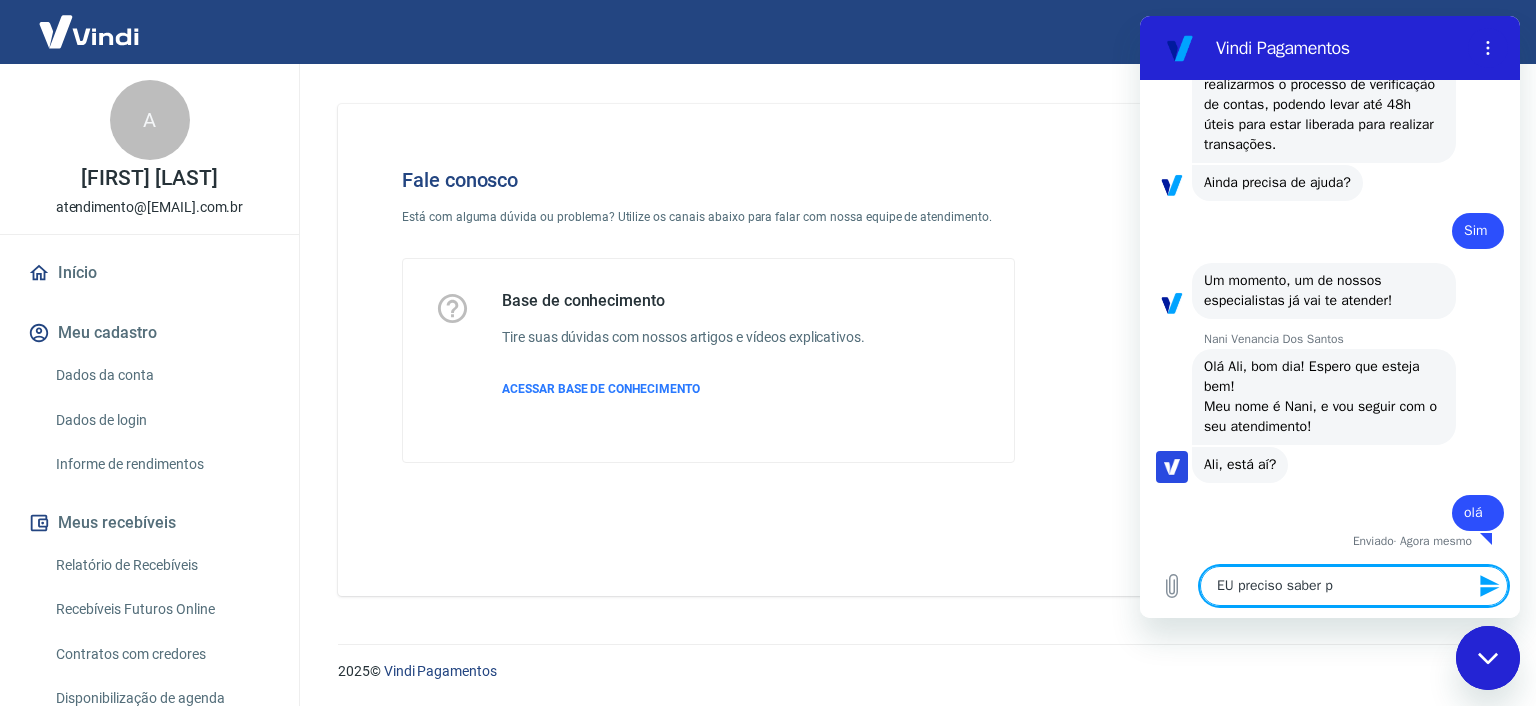 type on "EU preciso saber po" 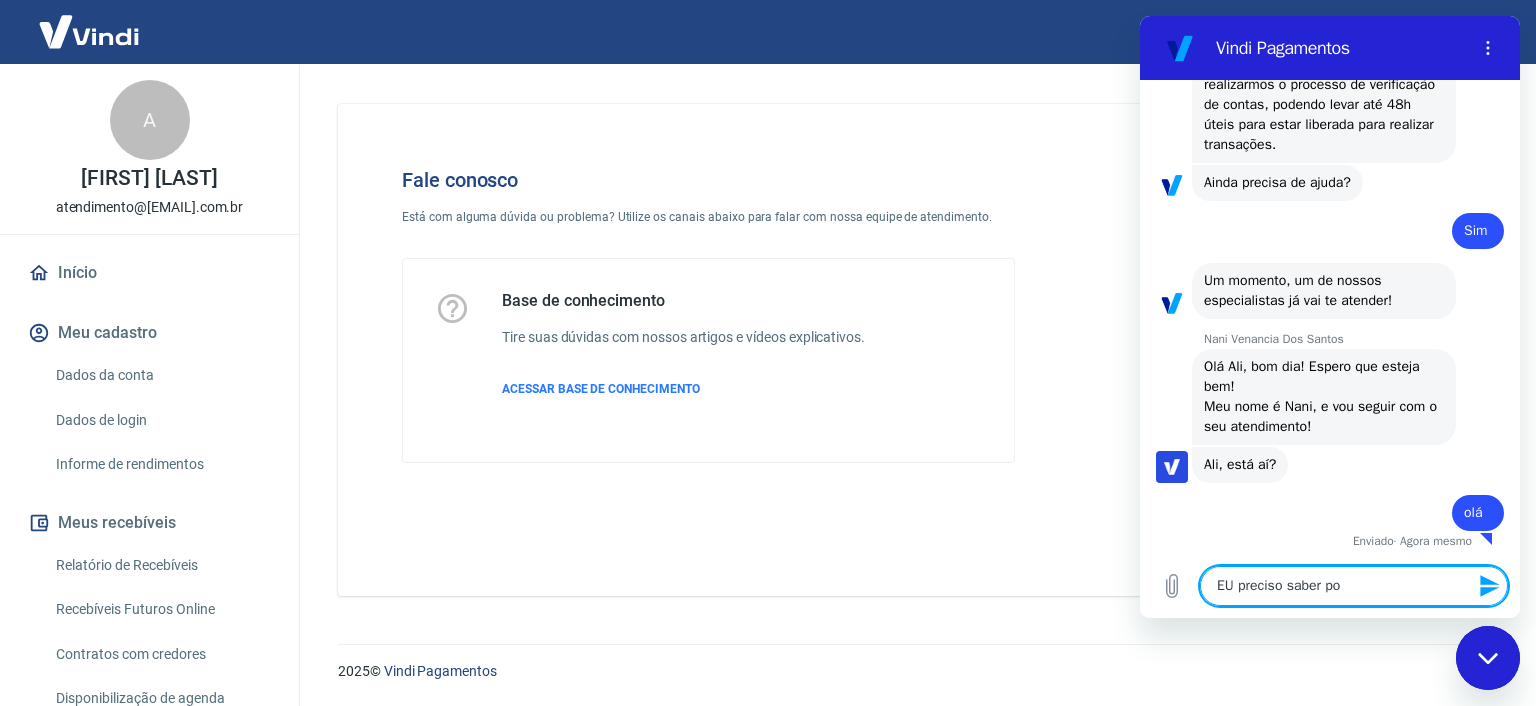type on "EU preciso saber por" 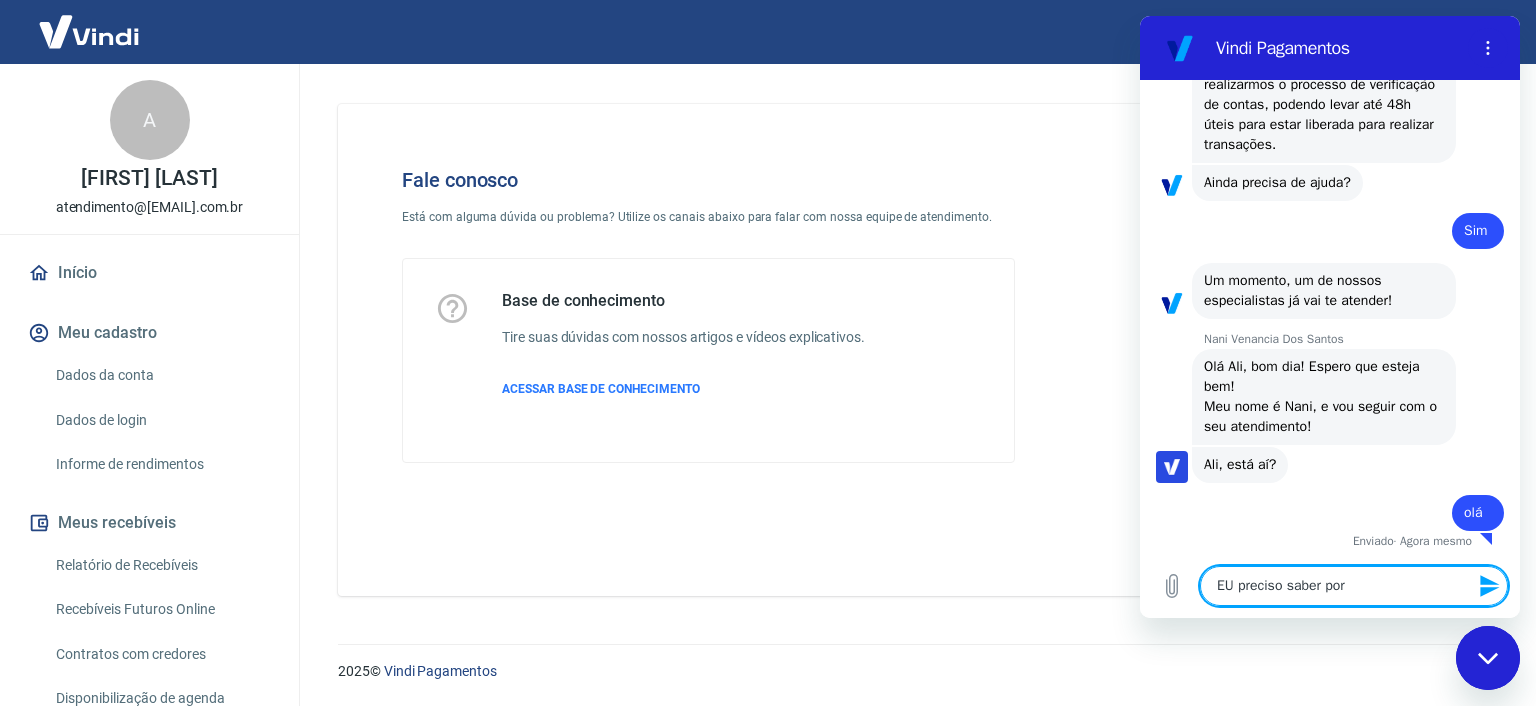 type on "EU preciso saber porq" 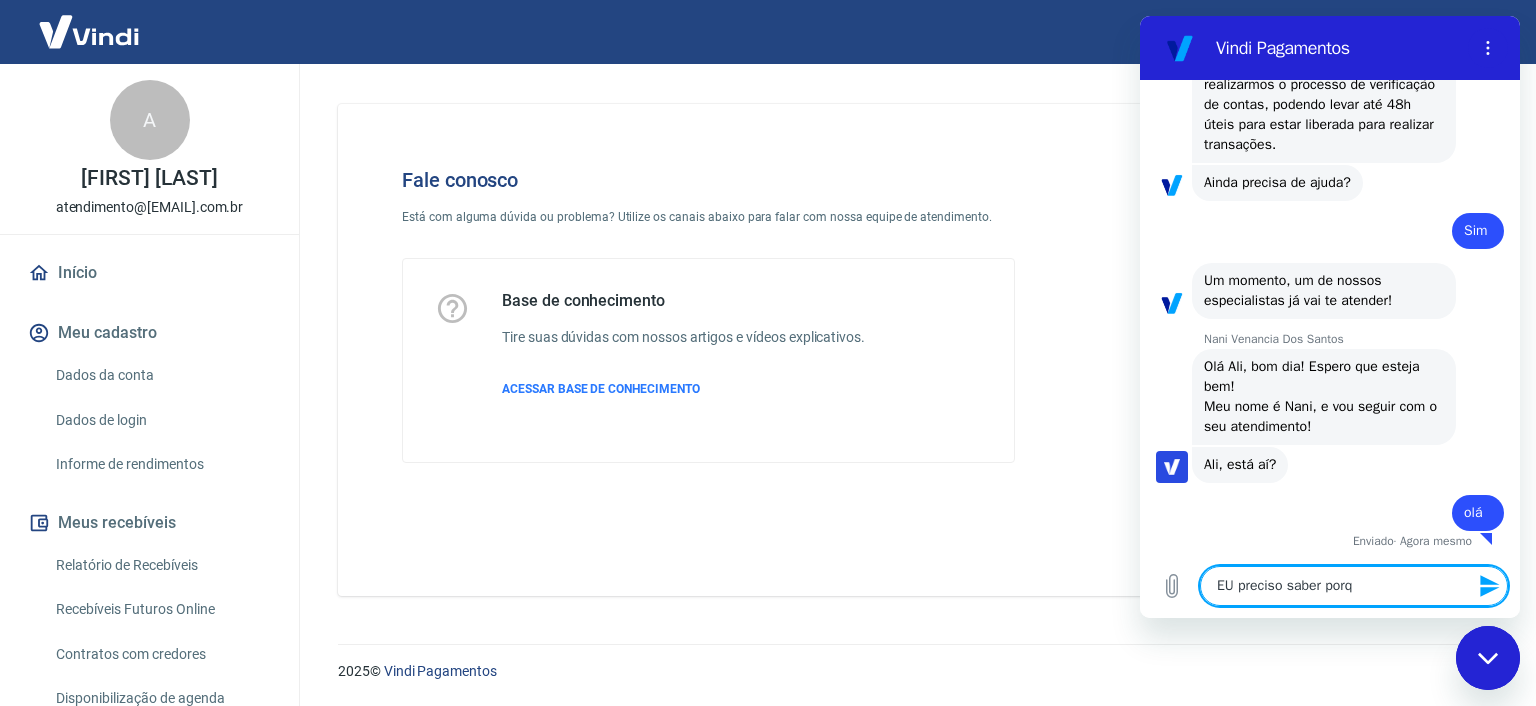 type on "EU preciso saber porqu" 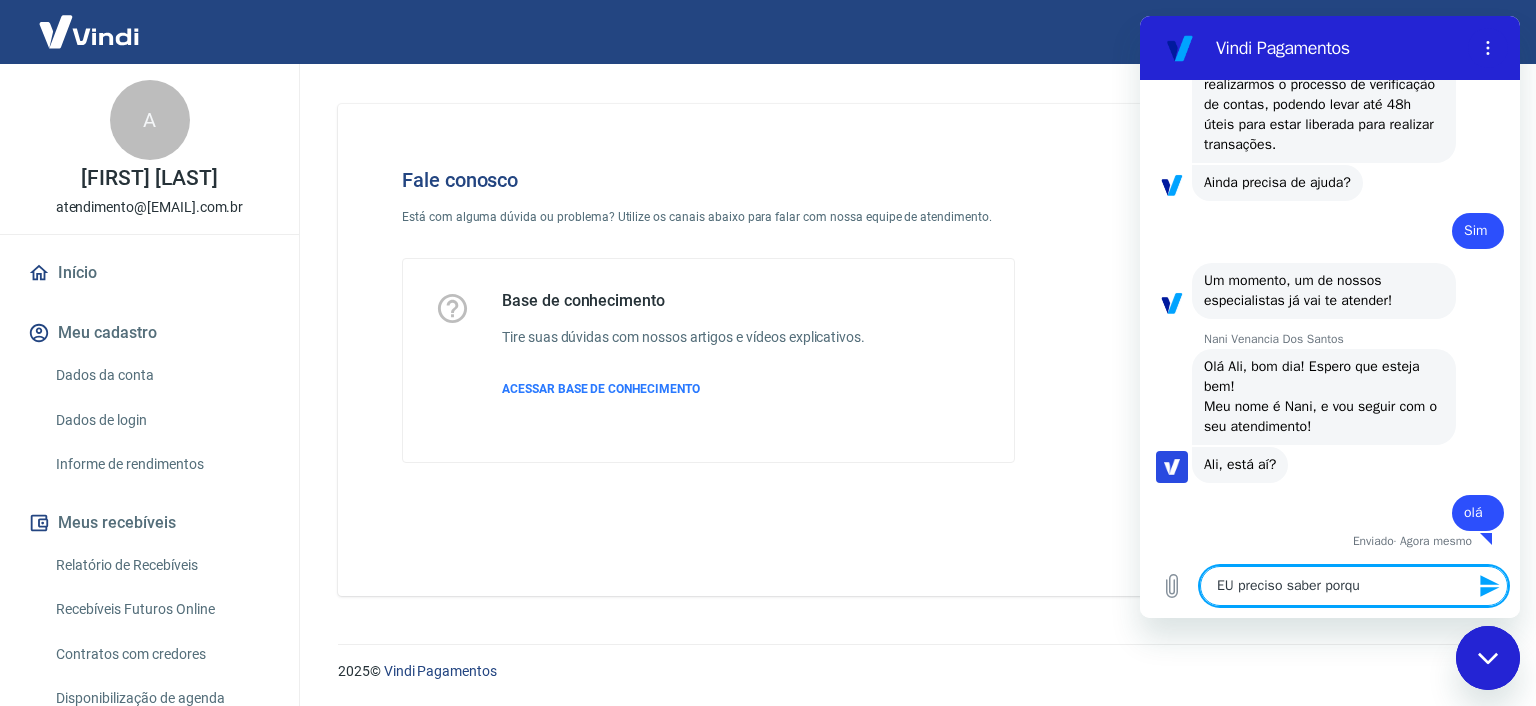 type on "EU preciso saber porque" 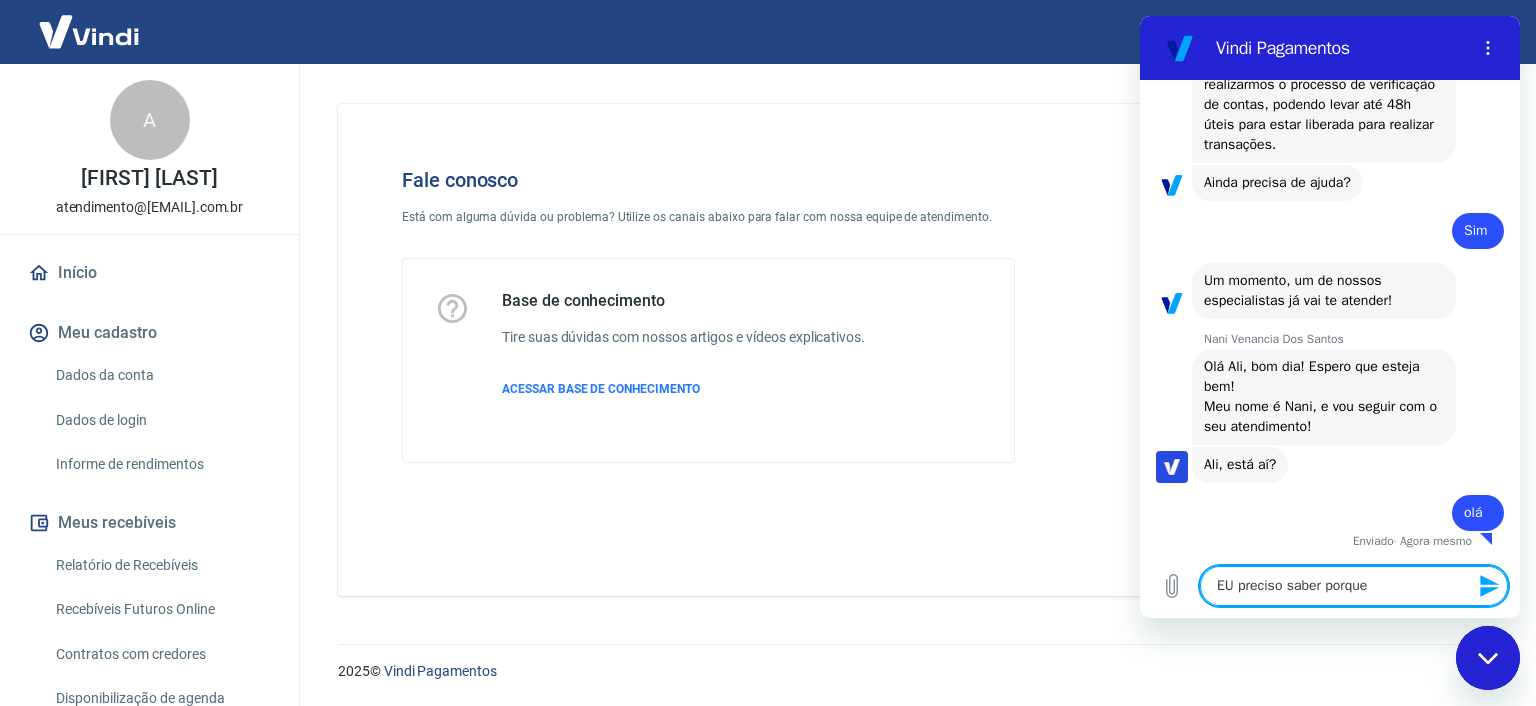 type on "EU preciso saber porque" 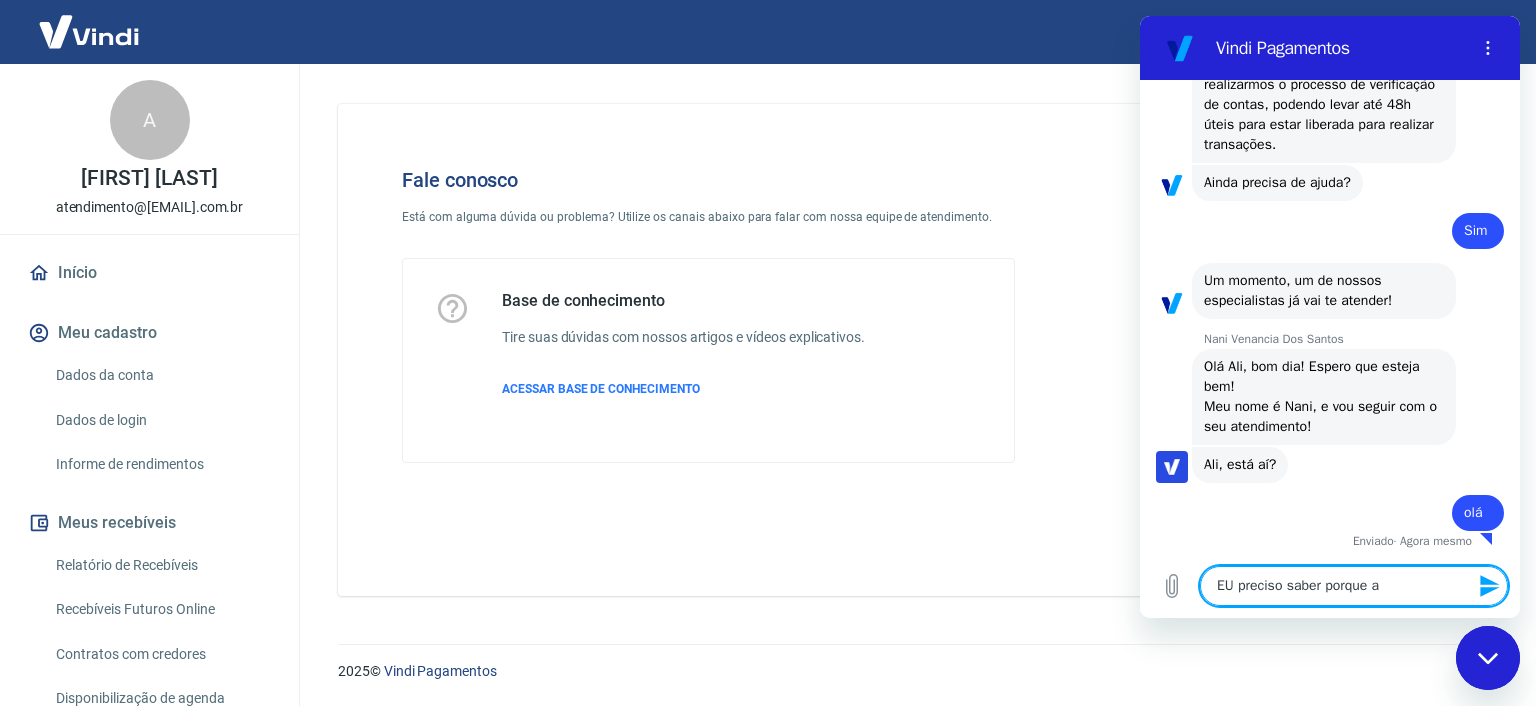 type on "EU preciso saber porque a" 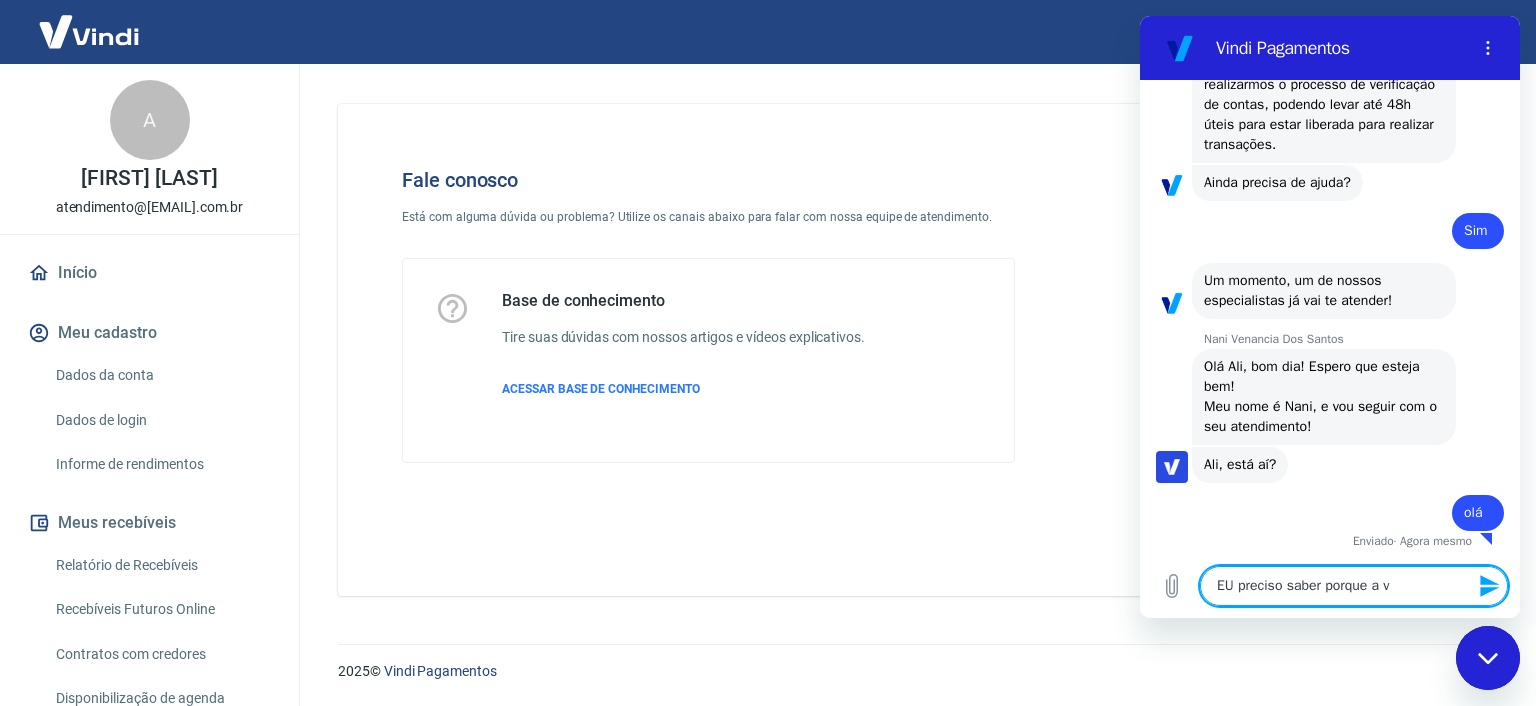 type on "EU preciso saber porque a vi" 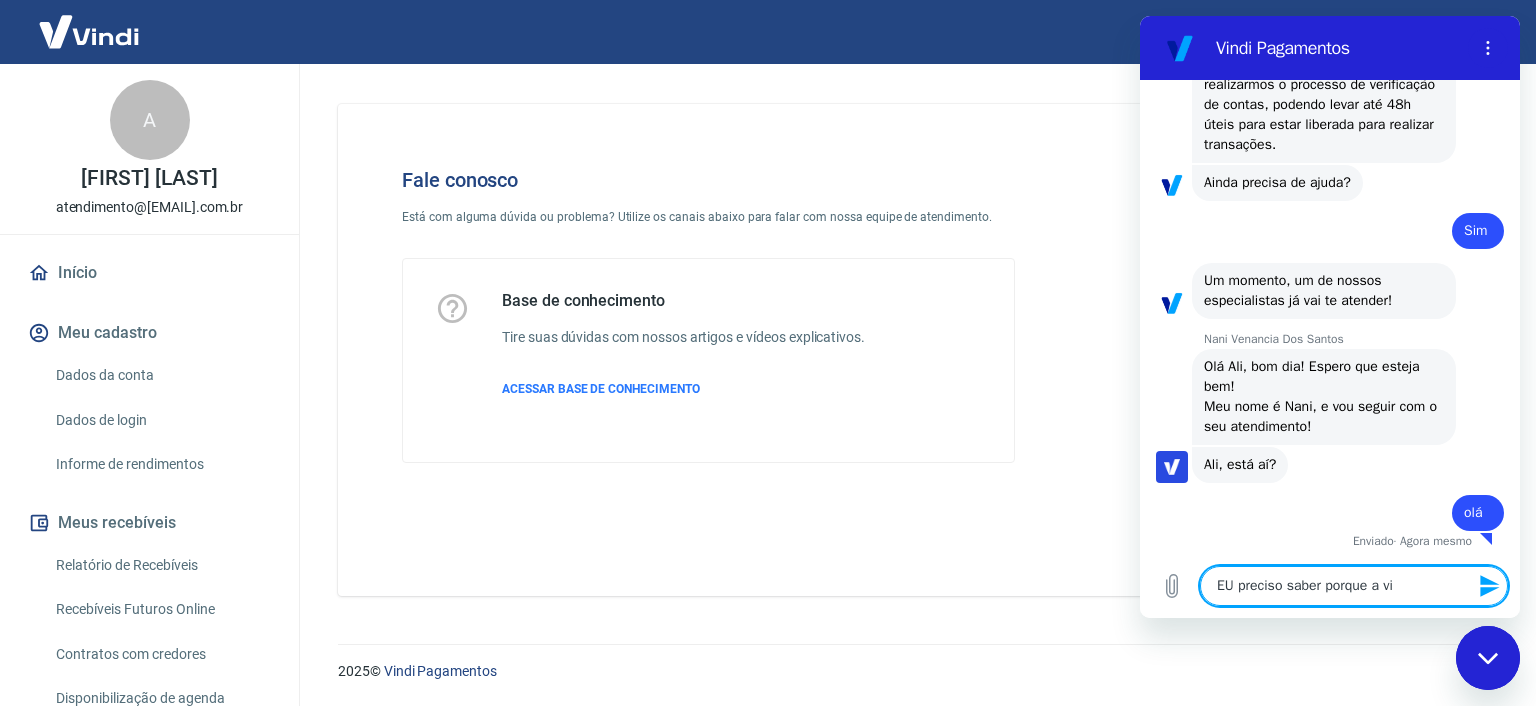 type on "EU preciso saber porque a vin" 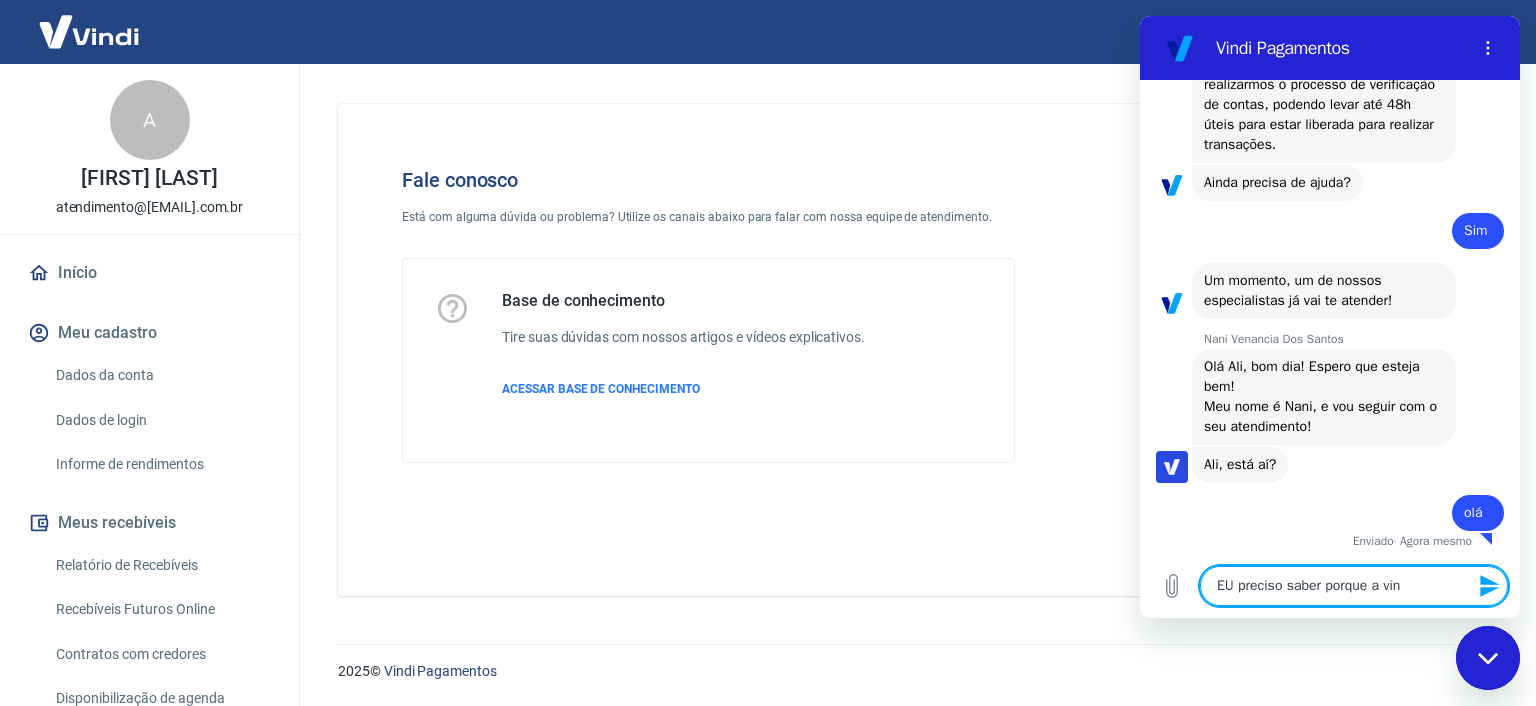 type on "EU preciso saber porque a vind" 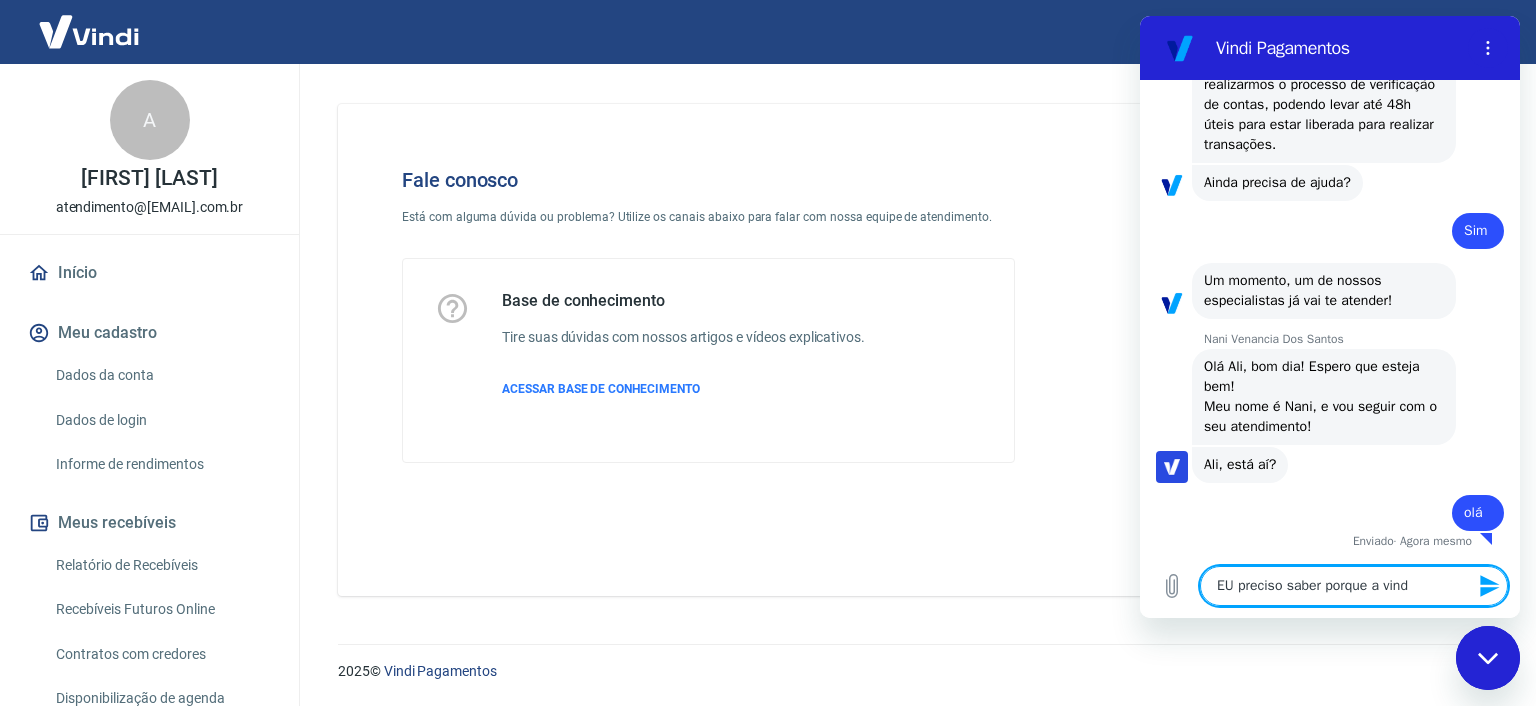 type on "EU preciso saber porque a vindi está deixando em mo" 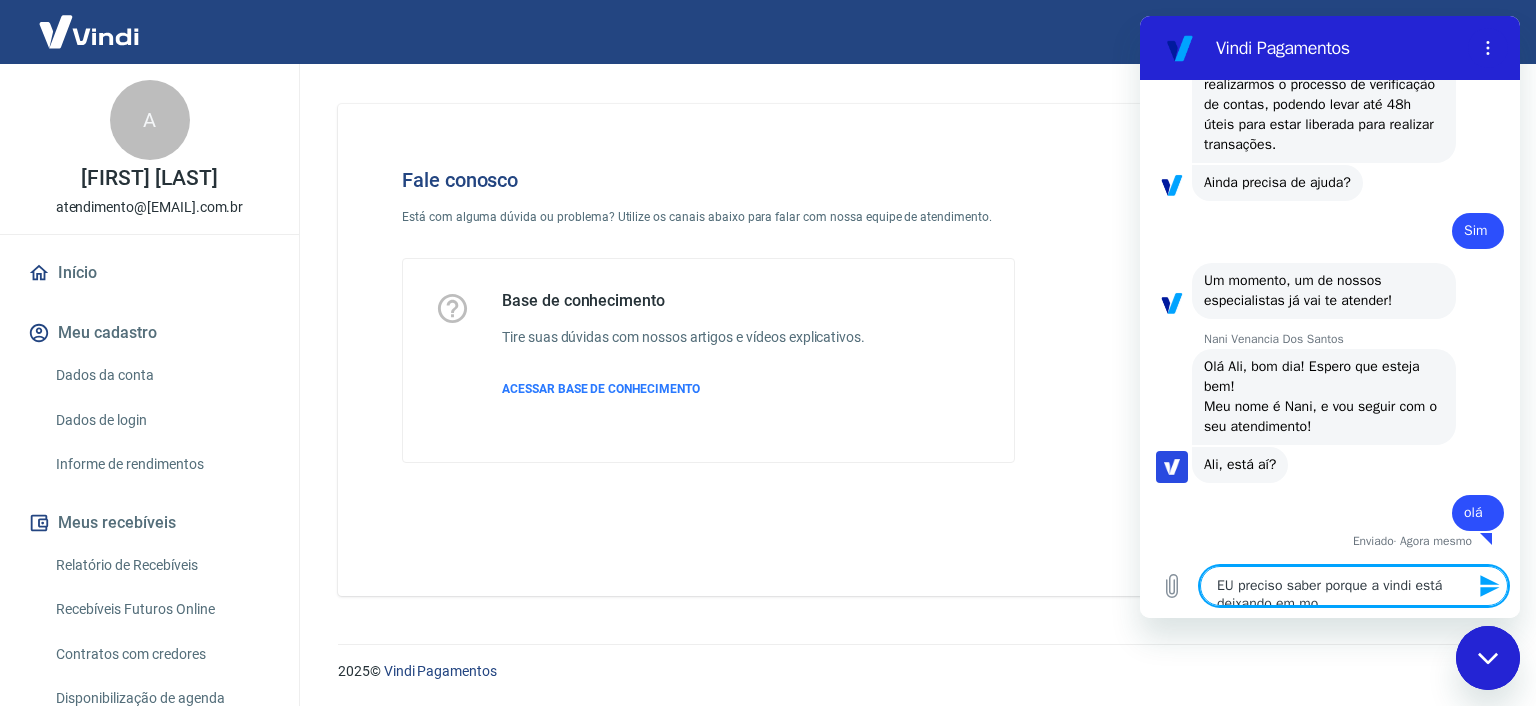 type on "x" 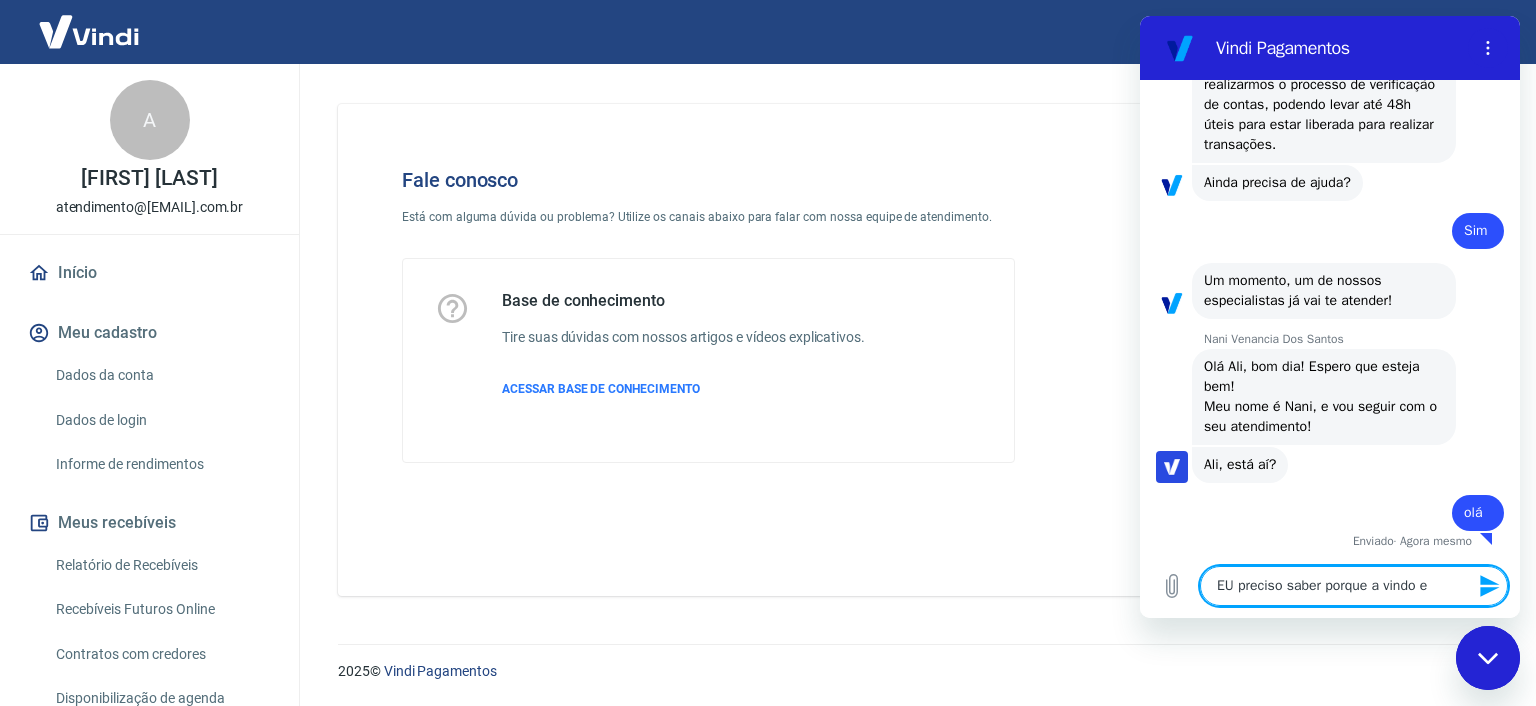 type on "EU preciso saber porque a vindi está deixando em mo" 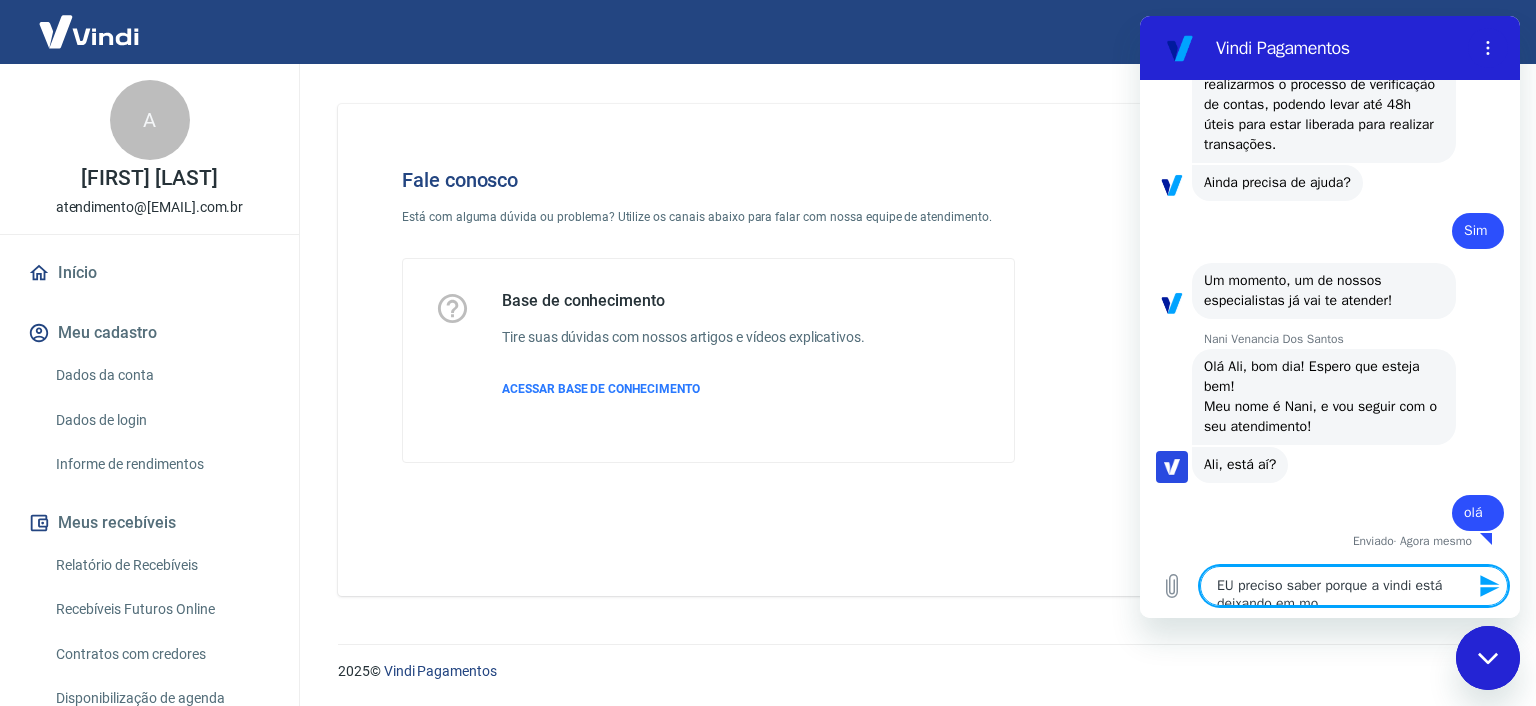 type on "EU preciso saber porque a vindi está deixando em mo" 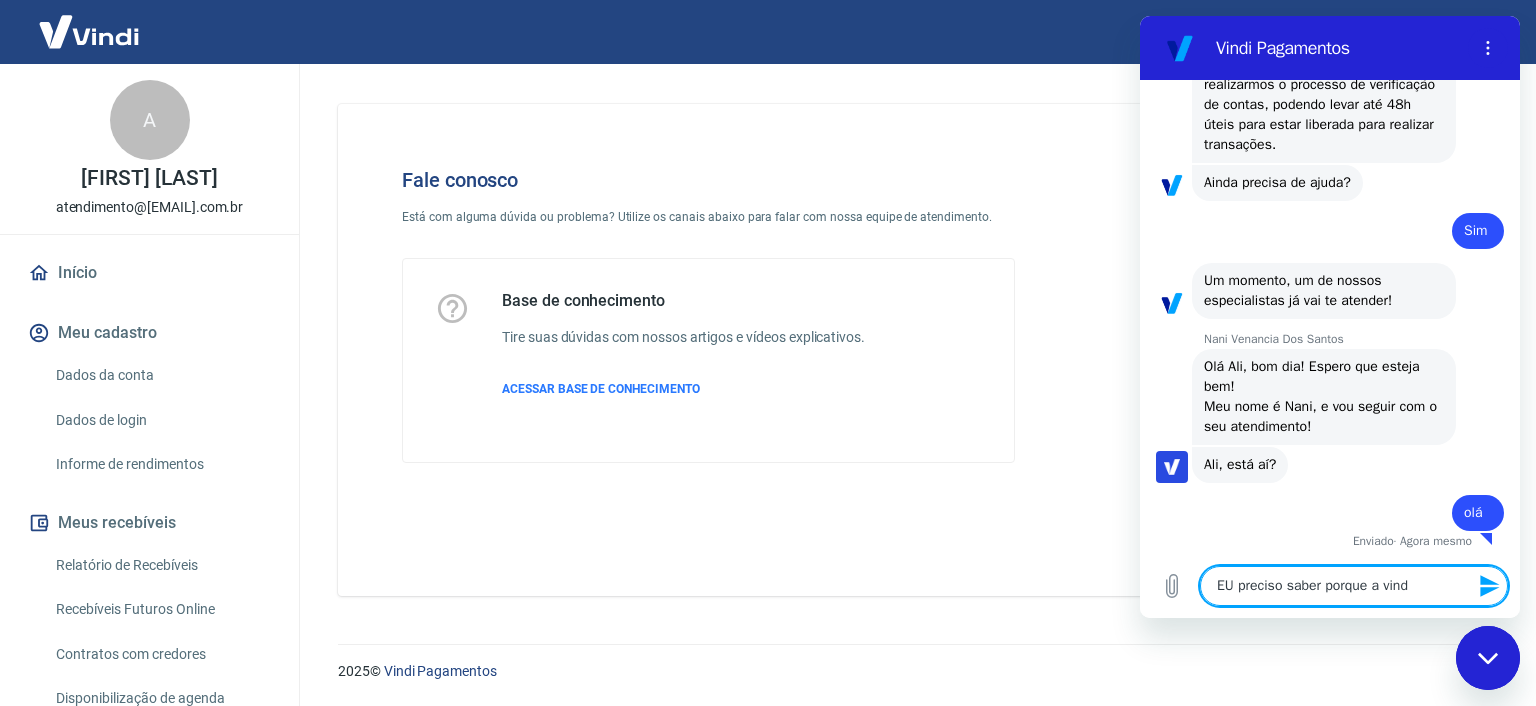 type on "EU preciso saber porque a vindi" 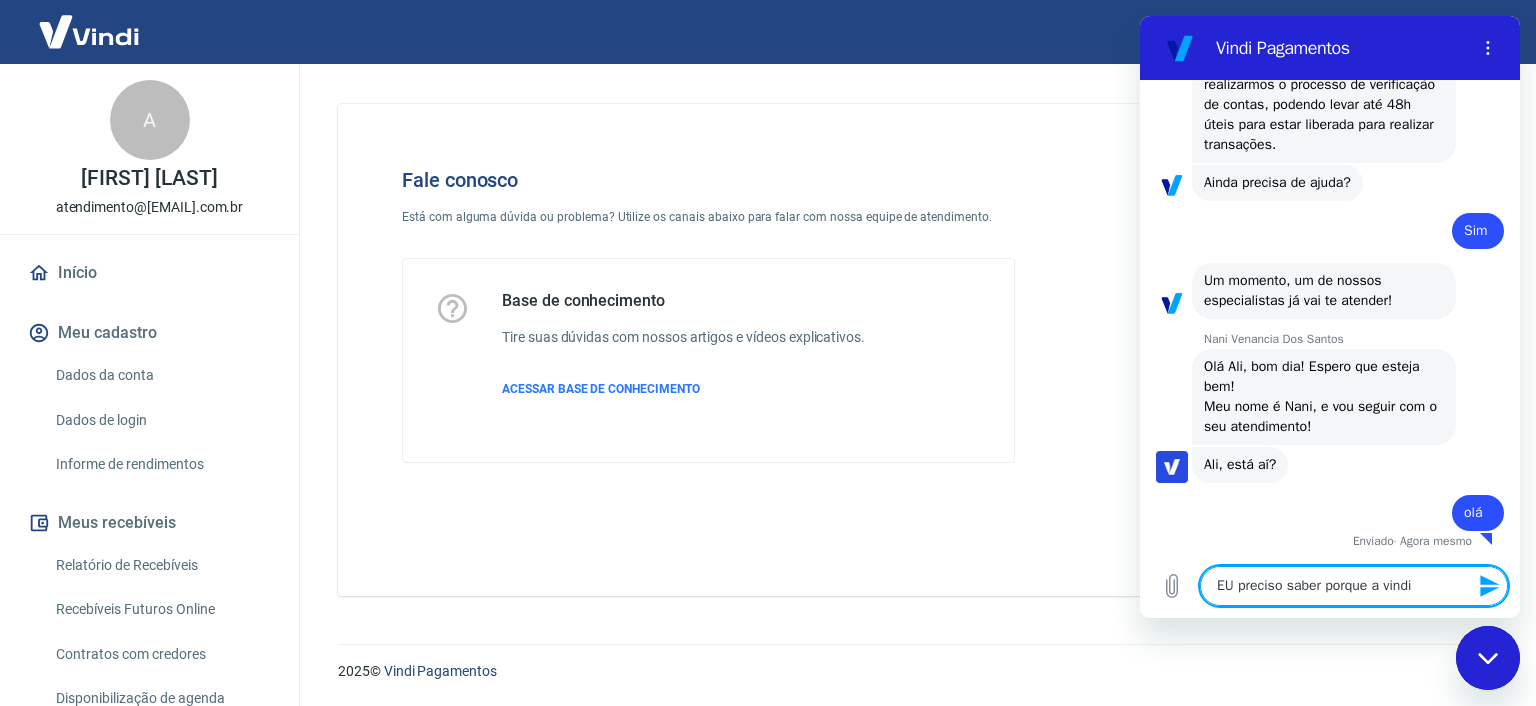 type on "EU preciso saber porque a vindi" 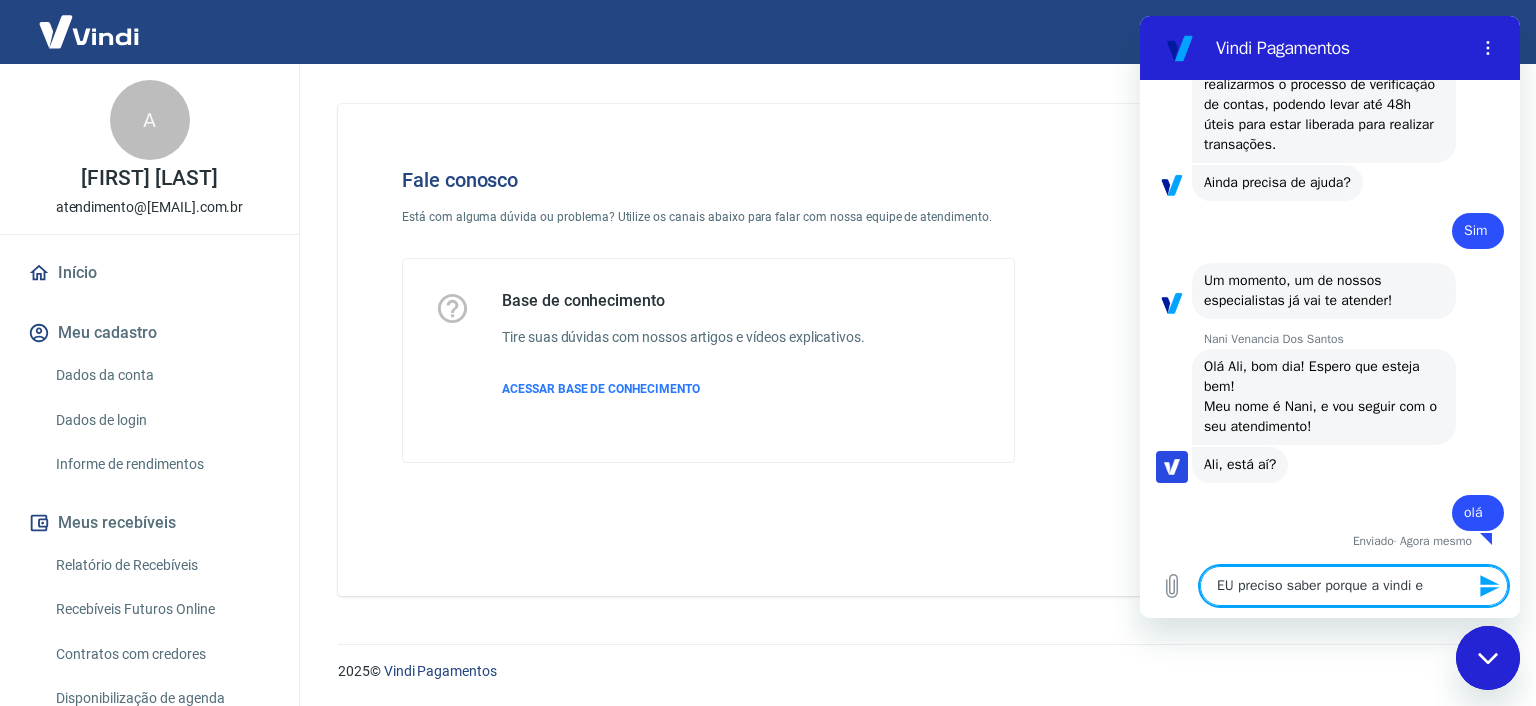 type on "EU preciso saber porque a vindi es" 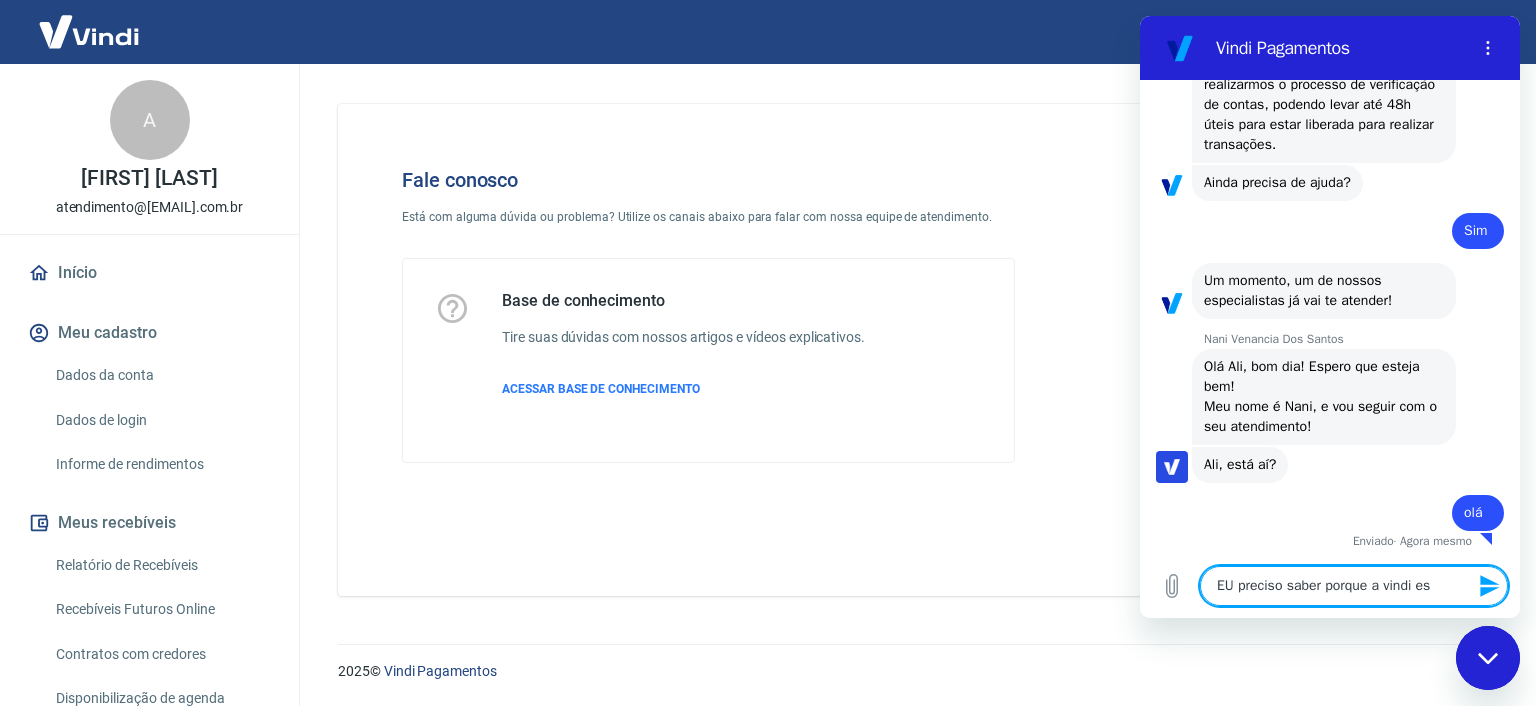 type on "EU preciso saber porque a vindi est" 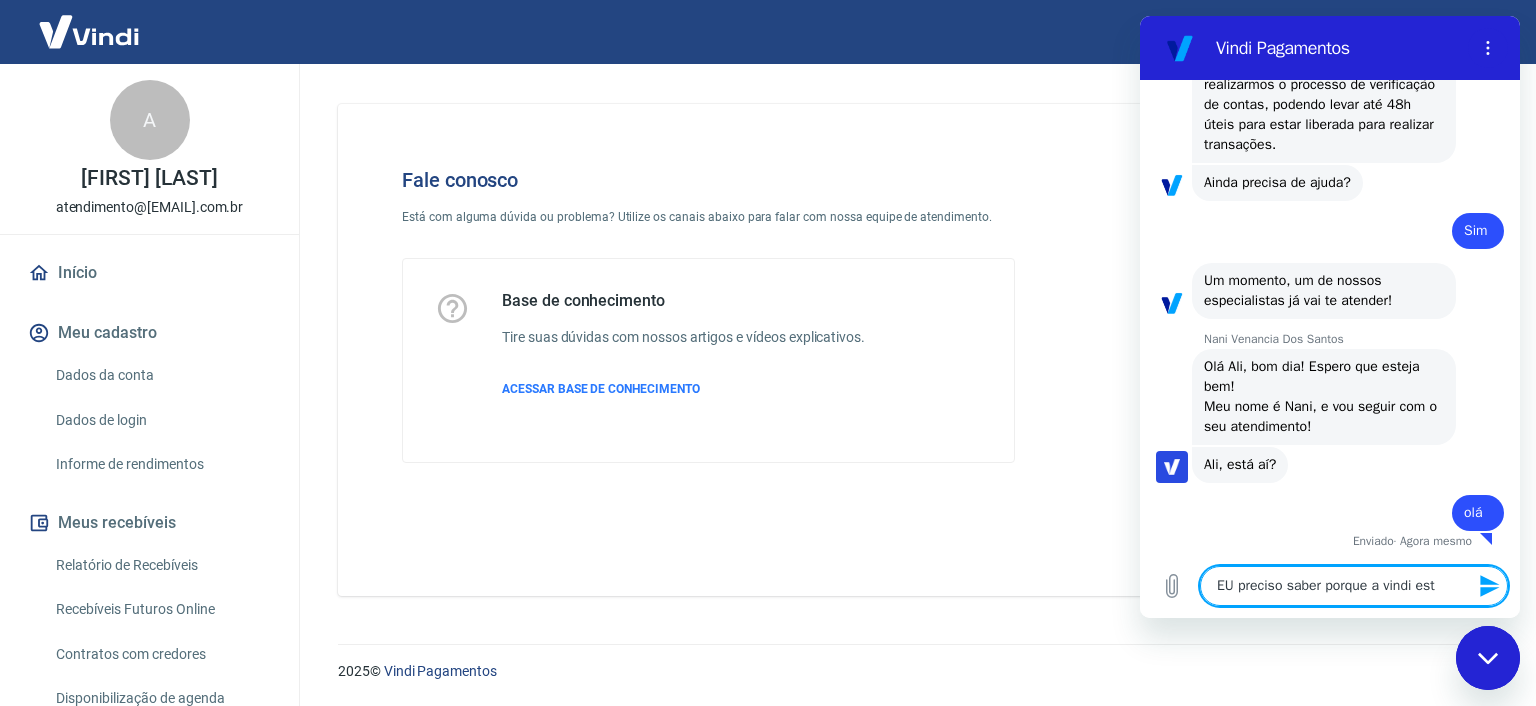type on "EU preciso saber porque a vindi está" 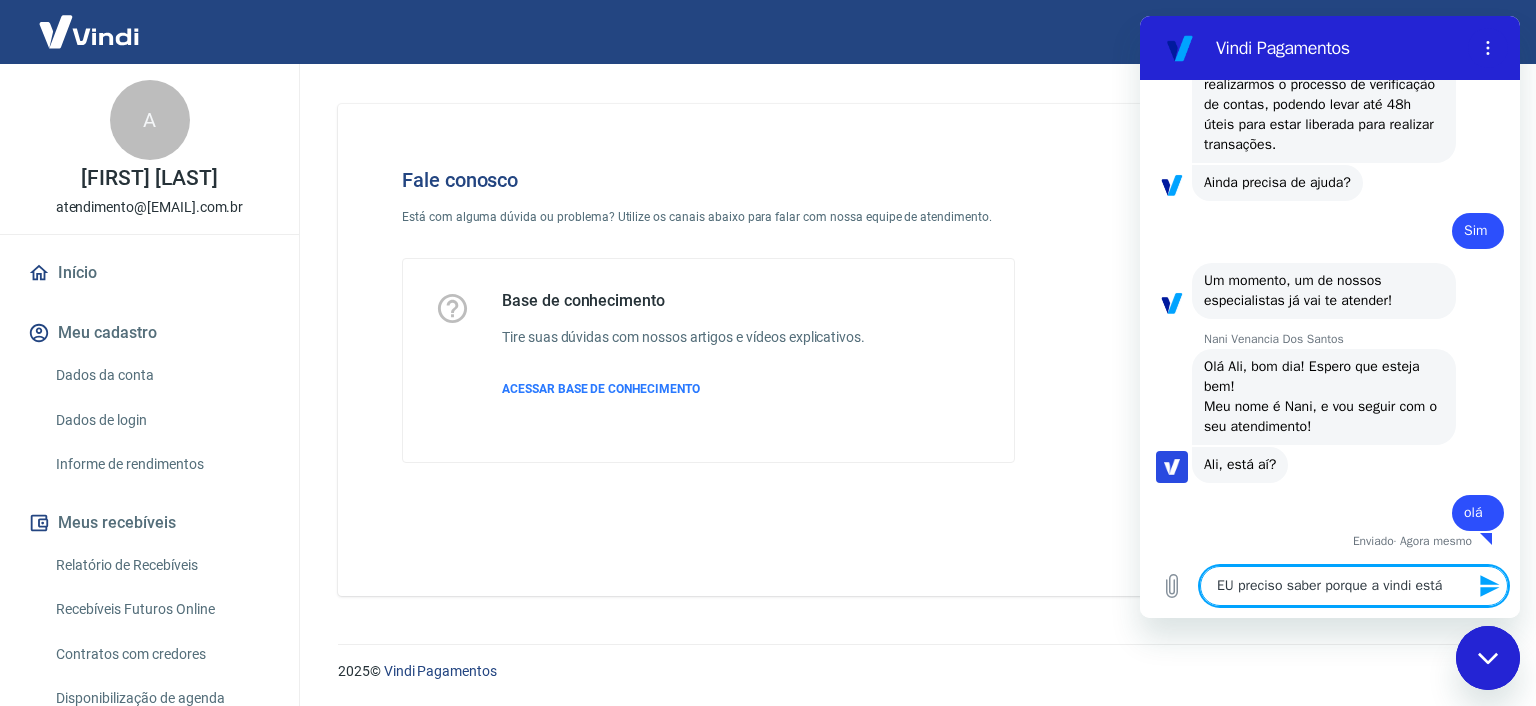 type on "EU preciso saber porque a vindi está" 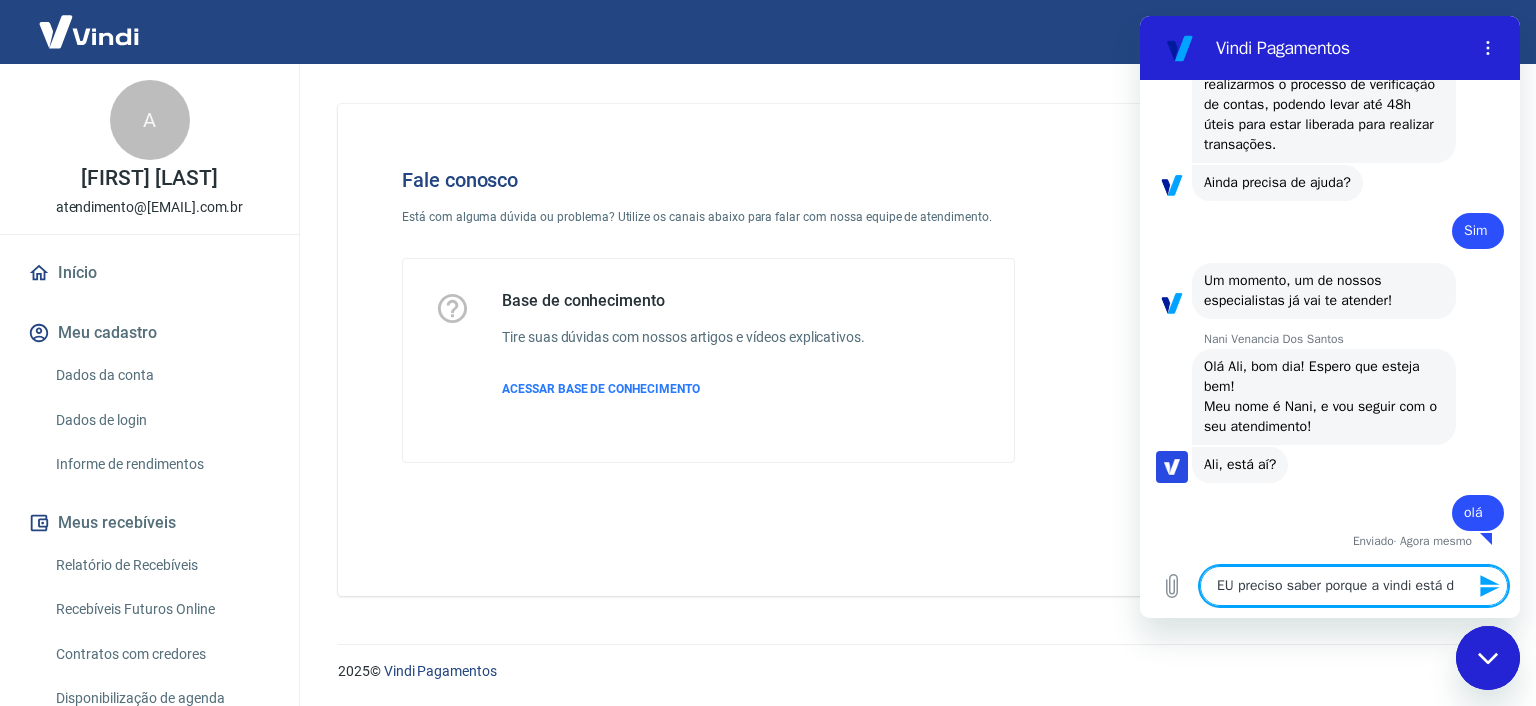 type on "EU preciso saber porque a vindi está de" 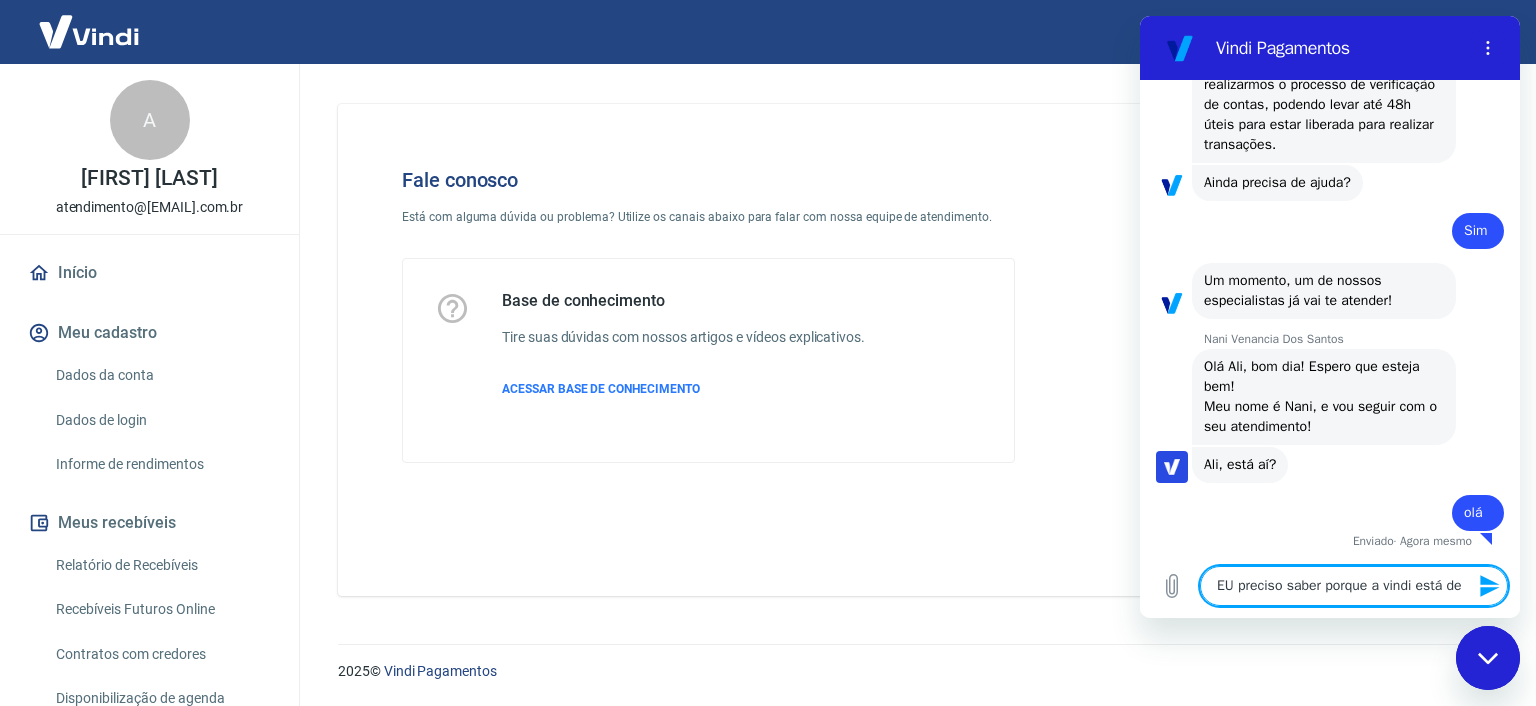 type on "EU preciso saber porque a vindi está dei" 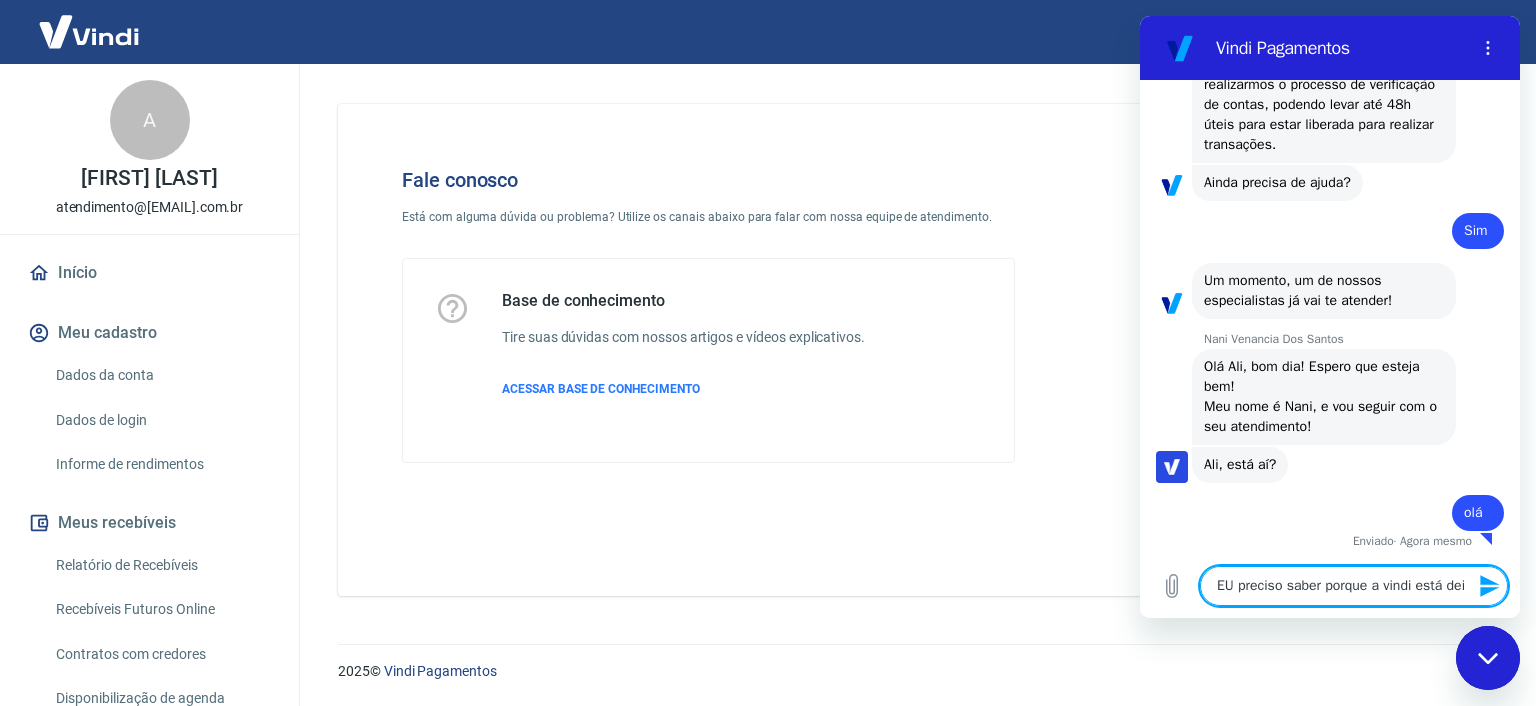 type on "EU preciso saber porque a vindi está deix" 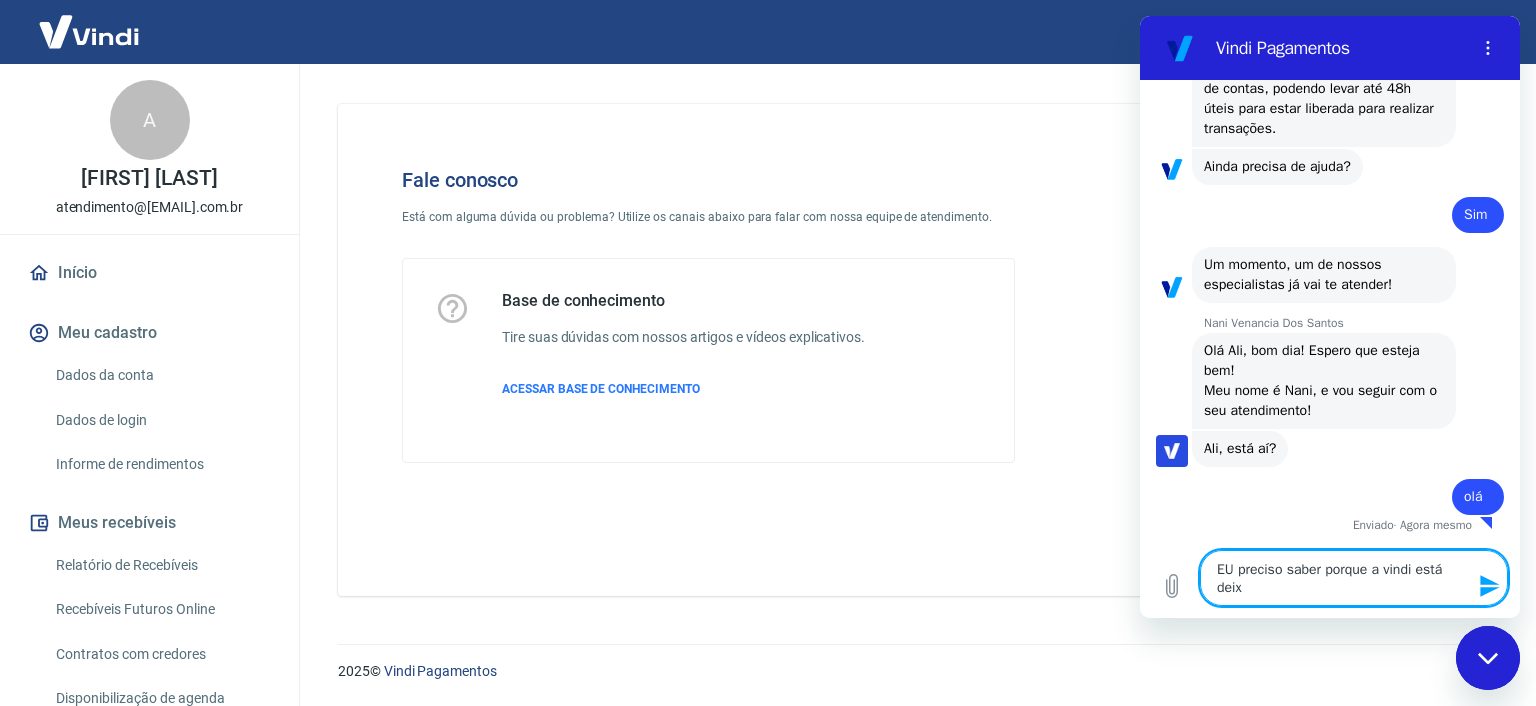 type on "EU preciso saber porque a vindi está deixa" 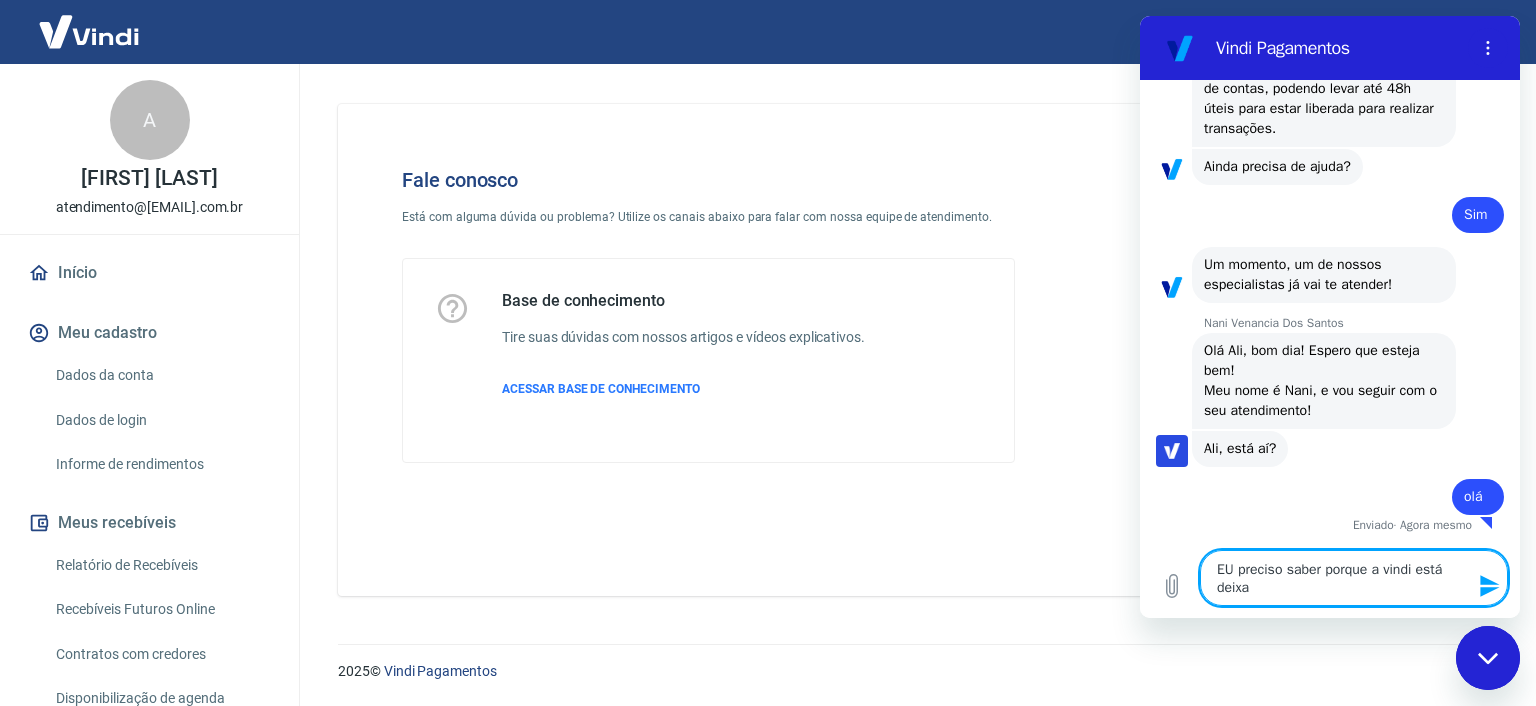 type on "EU preciso saber porque a vindi está deixan" 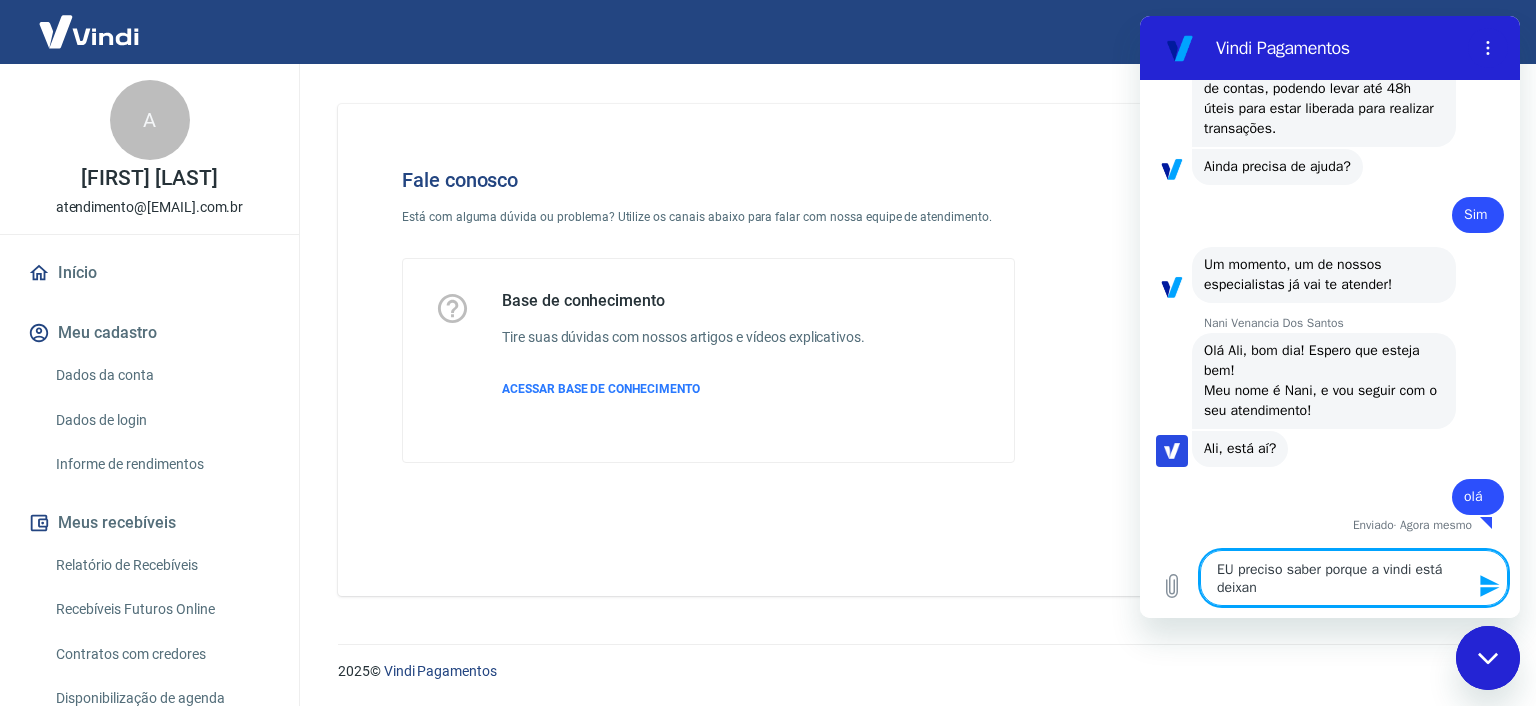 type on "EU preciso saber porque a vindi está deixand" 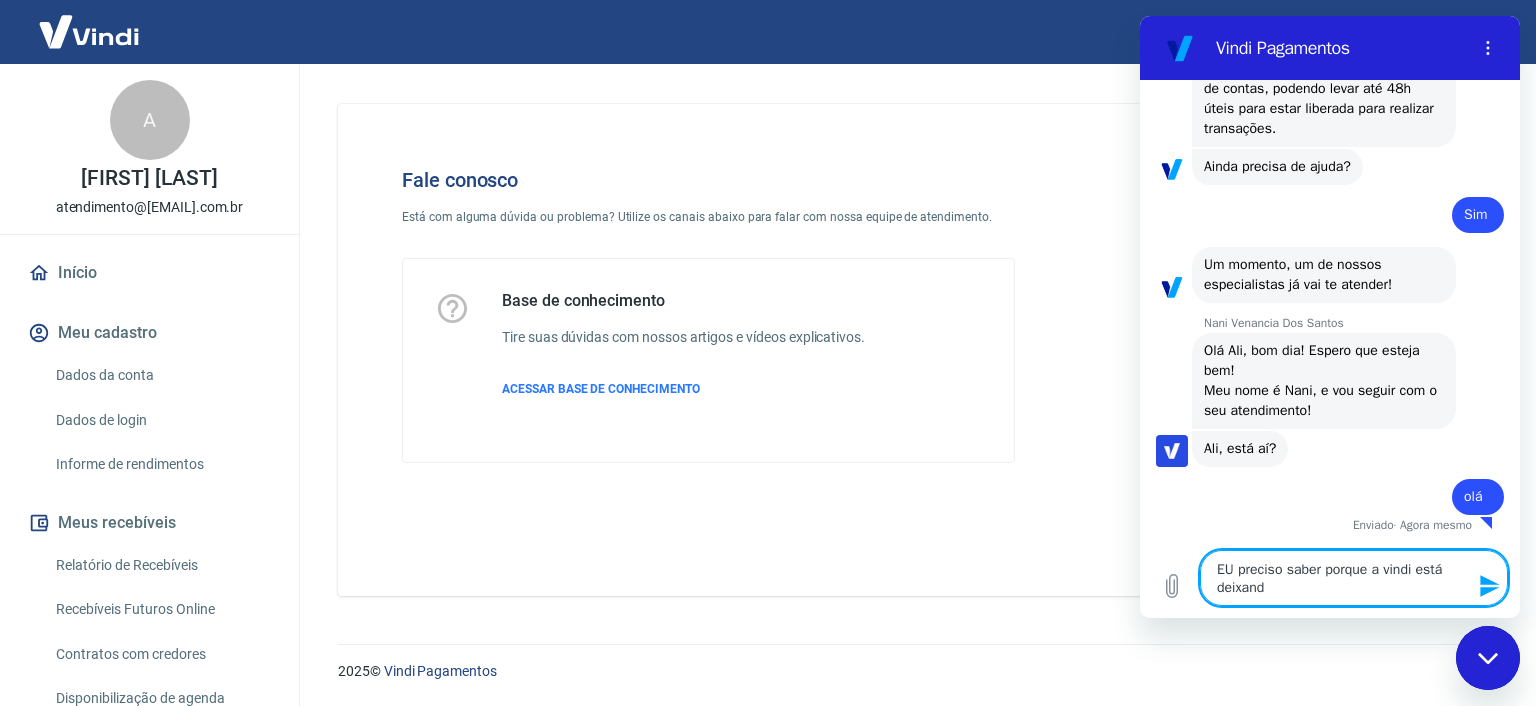 type on "EU preciso saber porque a vindi está deixando" 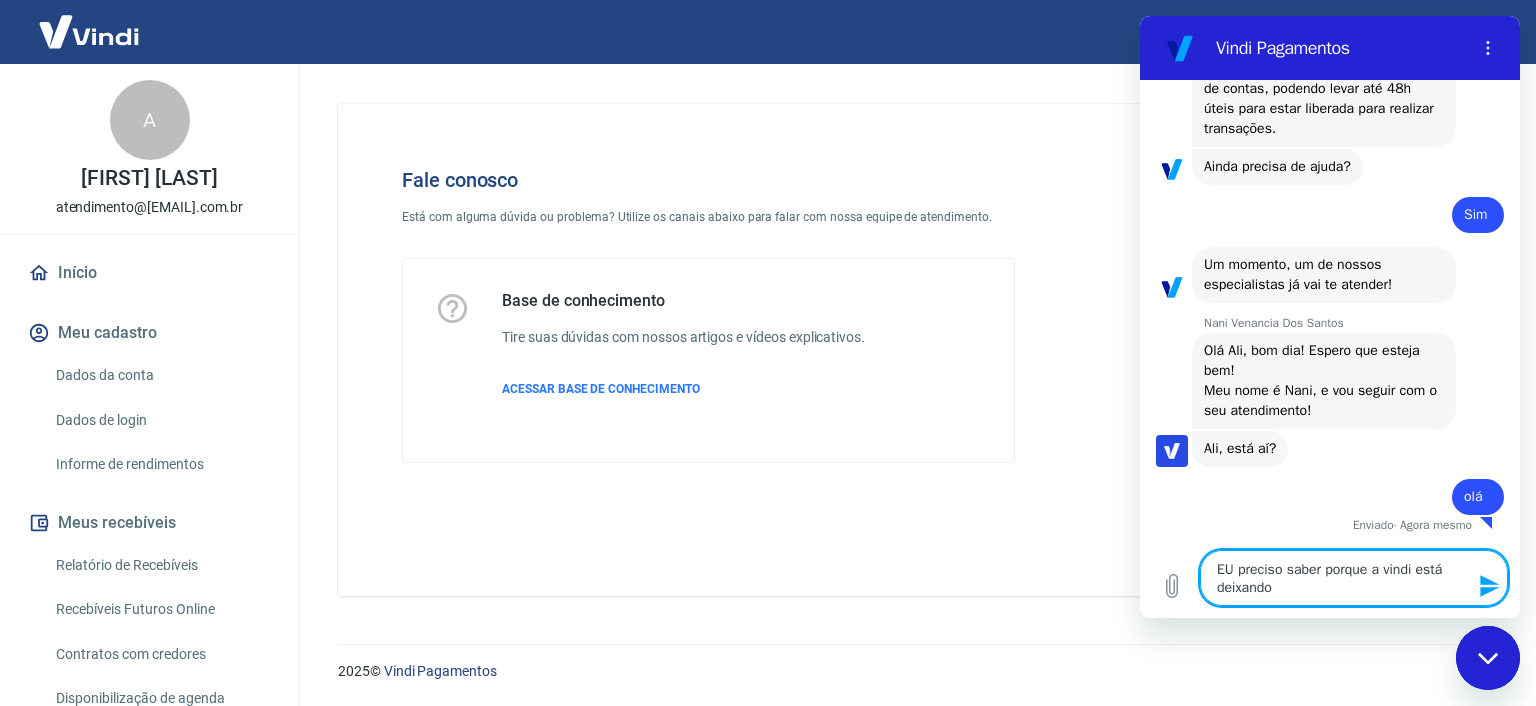 type on "EU preciso saber porque a vindi está deixando" 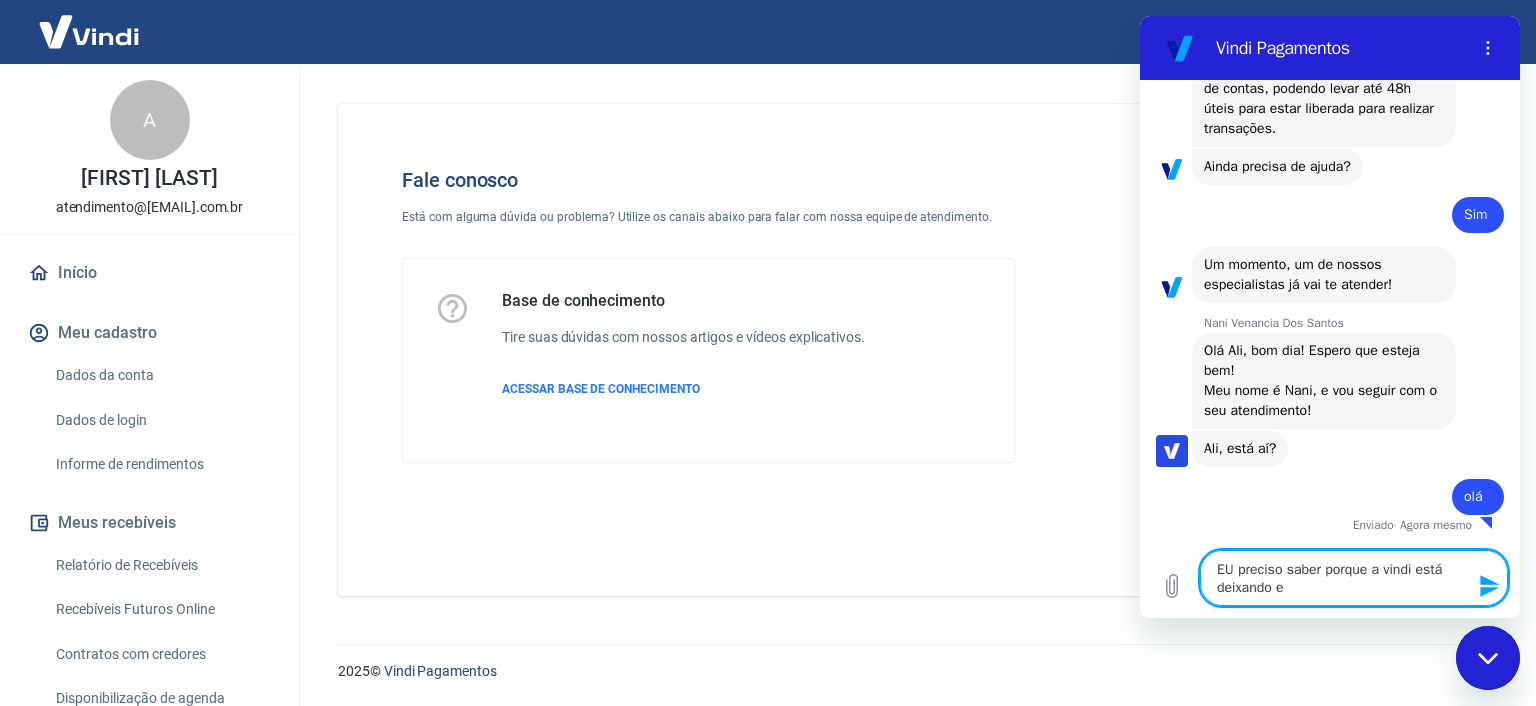 type on "EU preciso saber porque a vindi está deixando em" 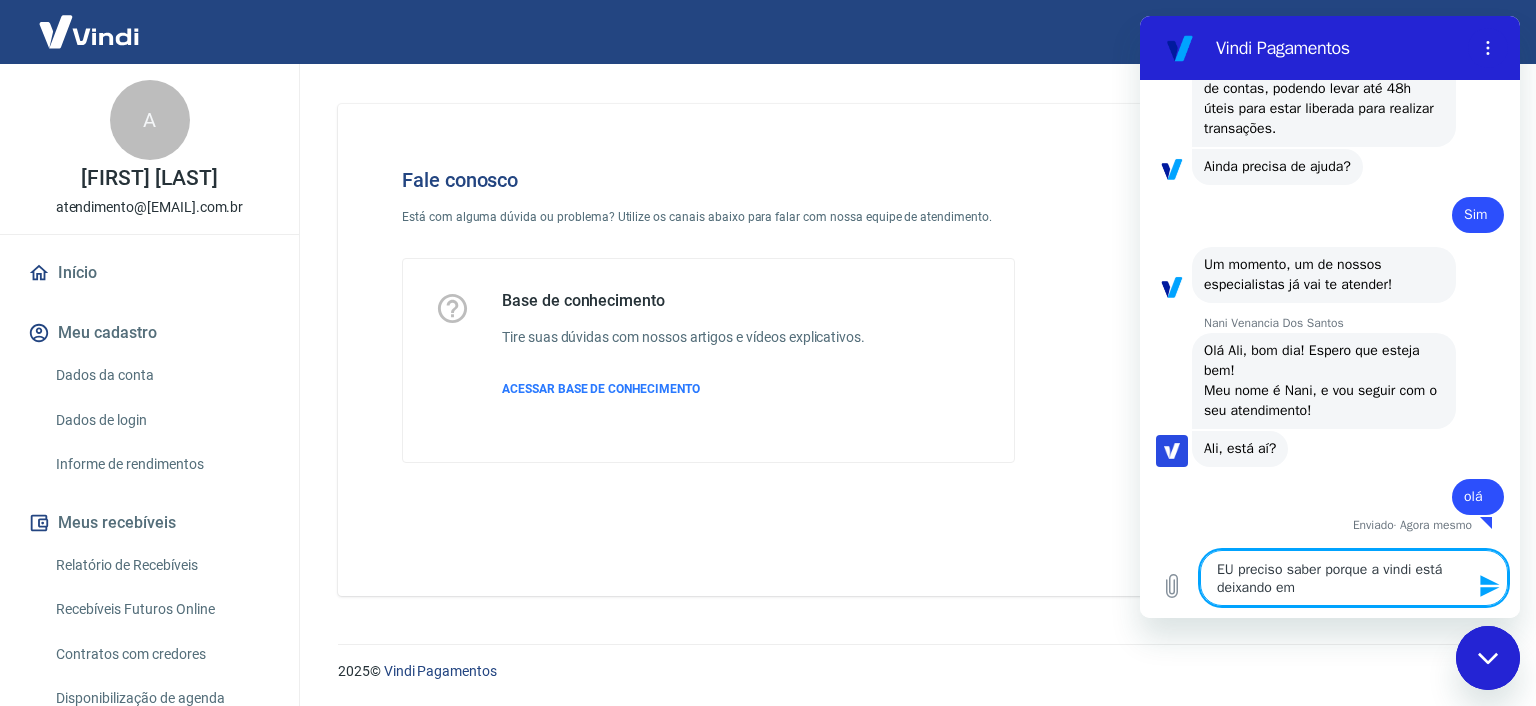 type on "EU preciso saber porque a vindi está deixando em" 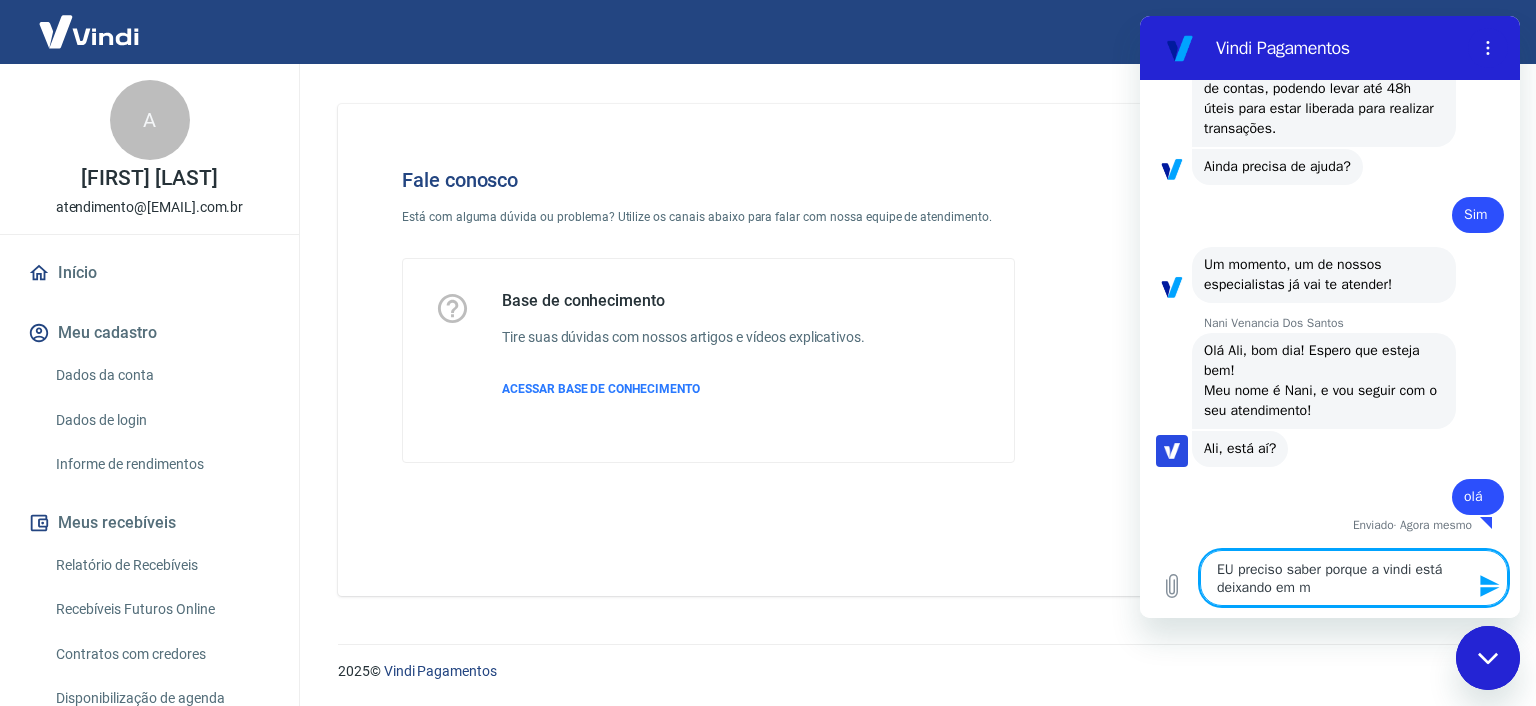type on "EU preciso saber porque a vindi está deixando em mo" 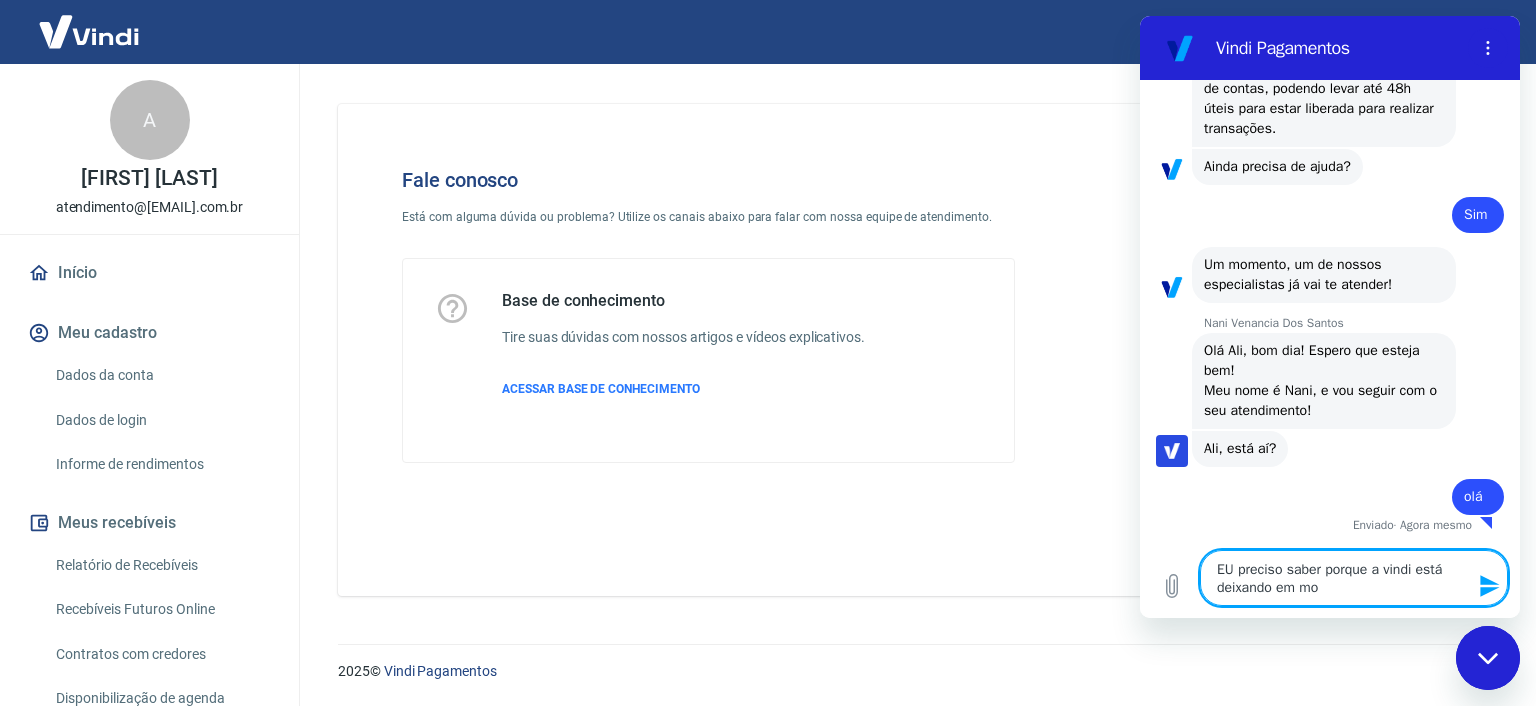 type on "EU preciso saber porque a vindi está deixando em mon" 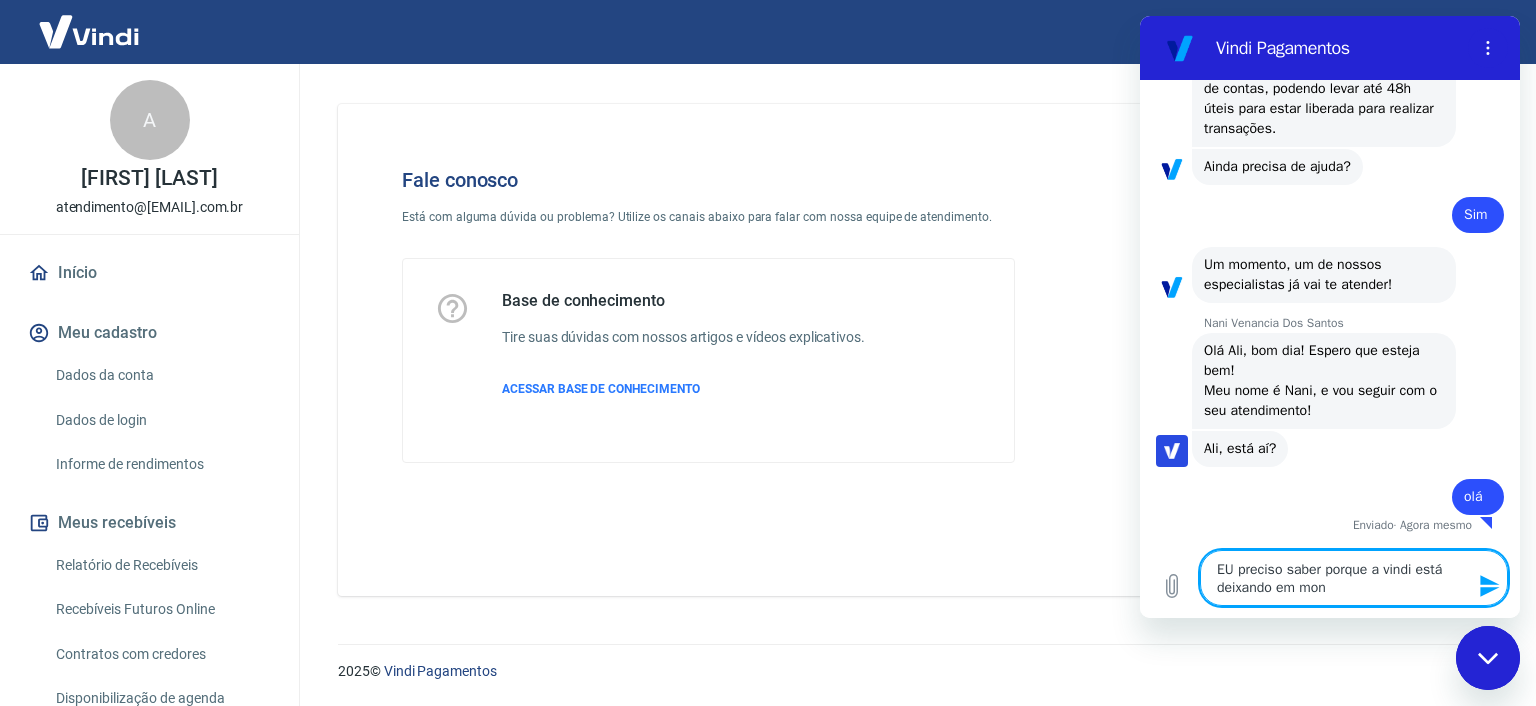 type on "EU preciso saber porque a vindi está deixando em moni" 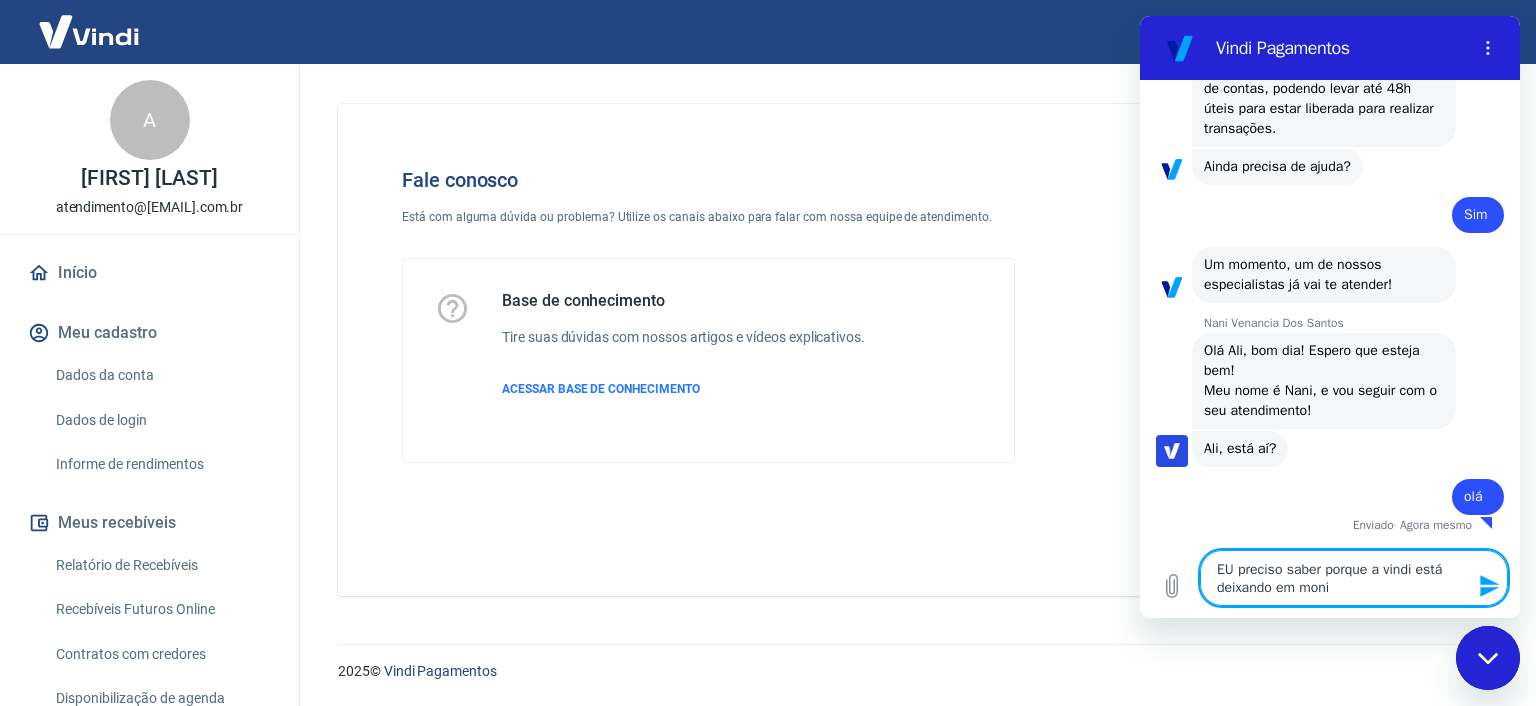 type on "EU preciso saber porque a vindi está deixando em monit" 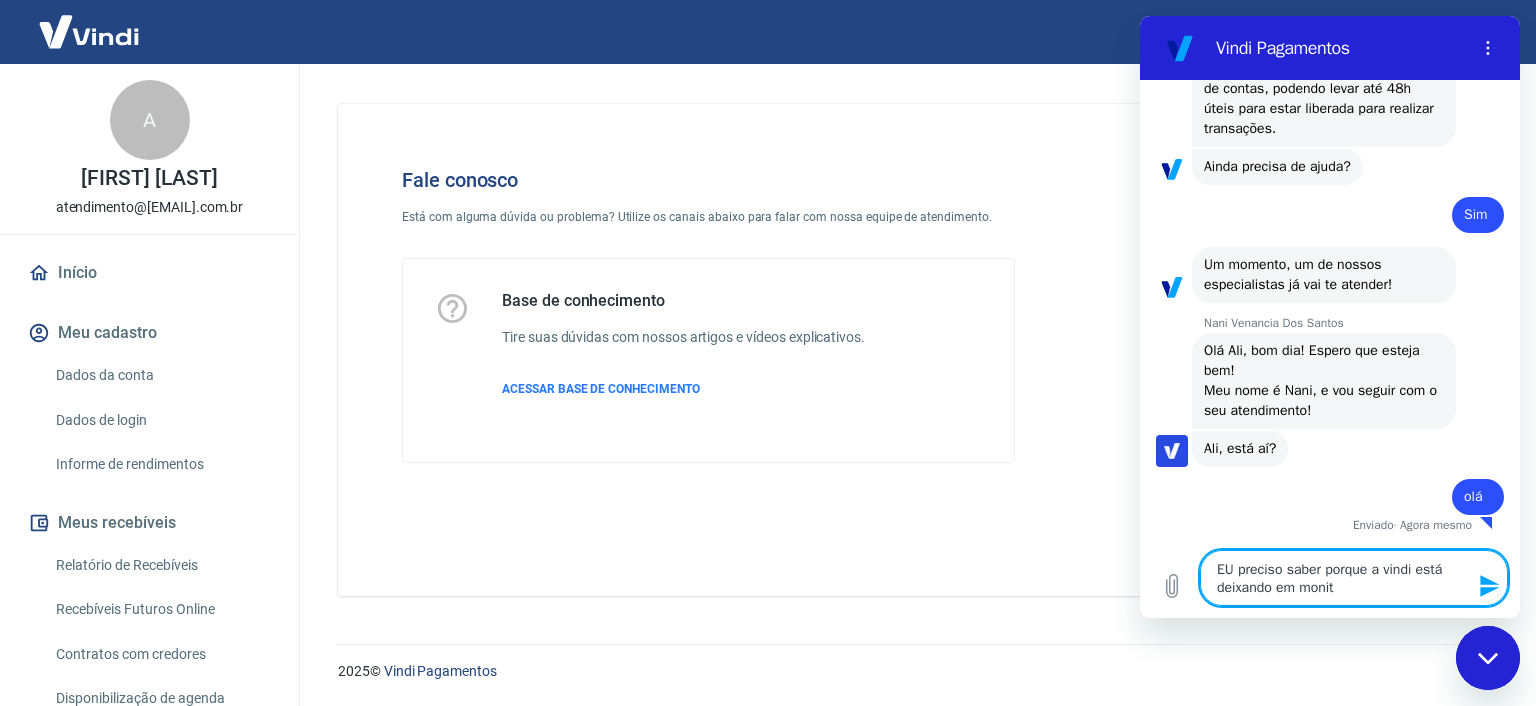 type on "EU preciso saber porque a vindi está deixando em monito" 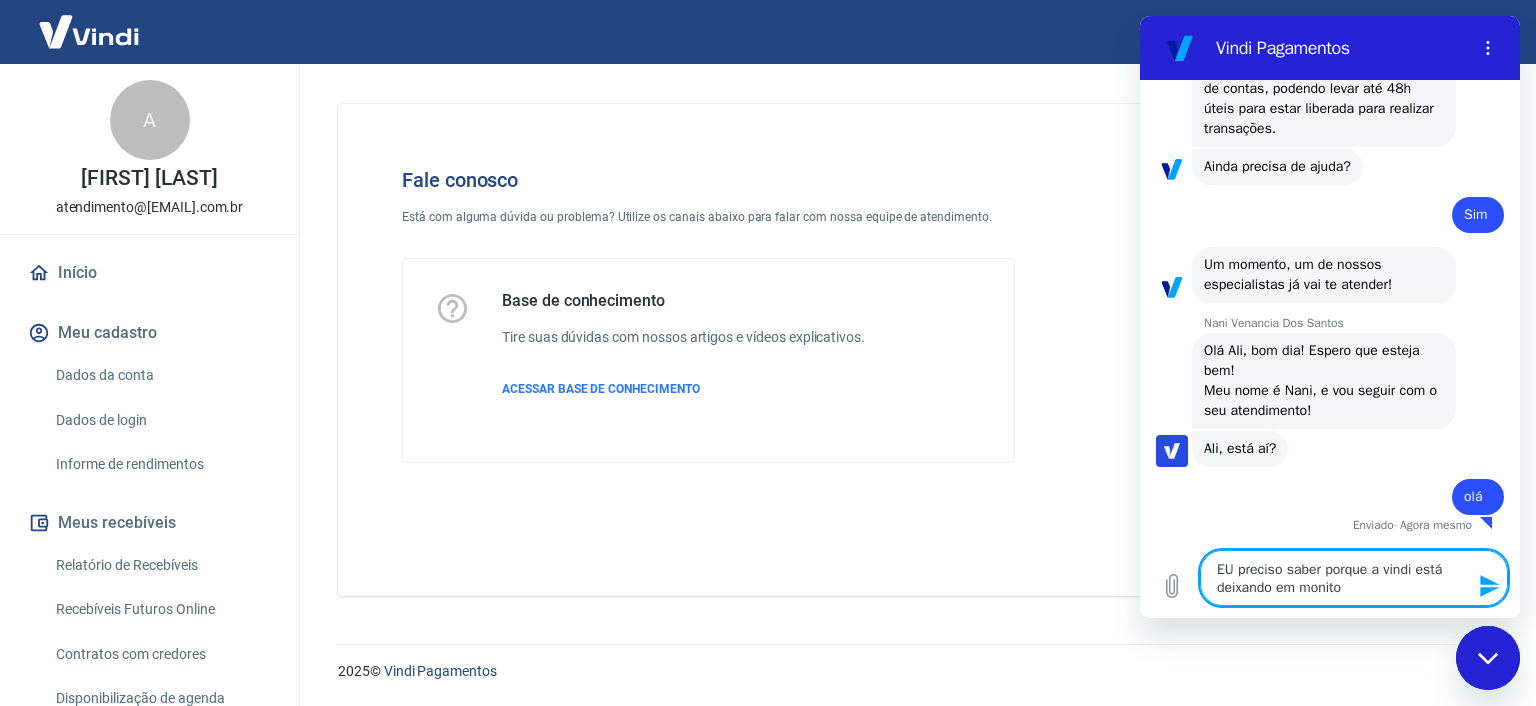 type on "EU preciso saber porque a vindi está deixando em monitor" 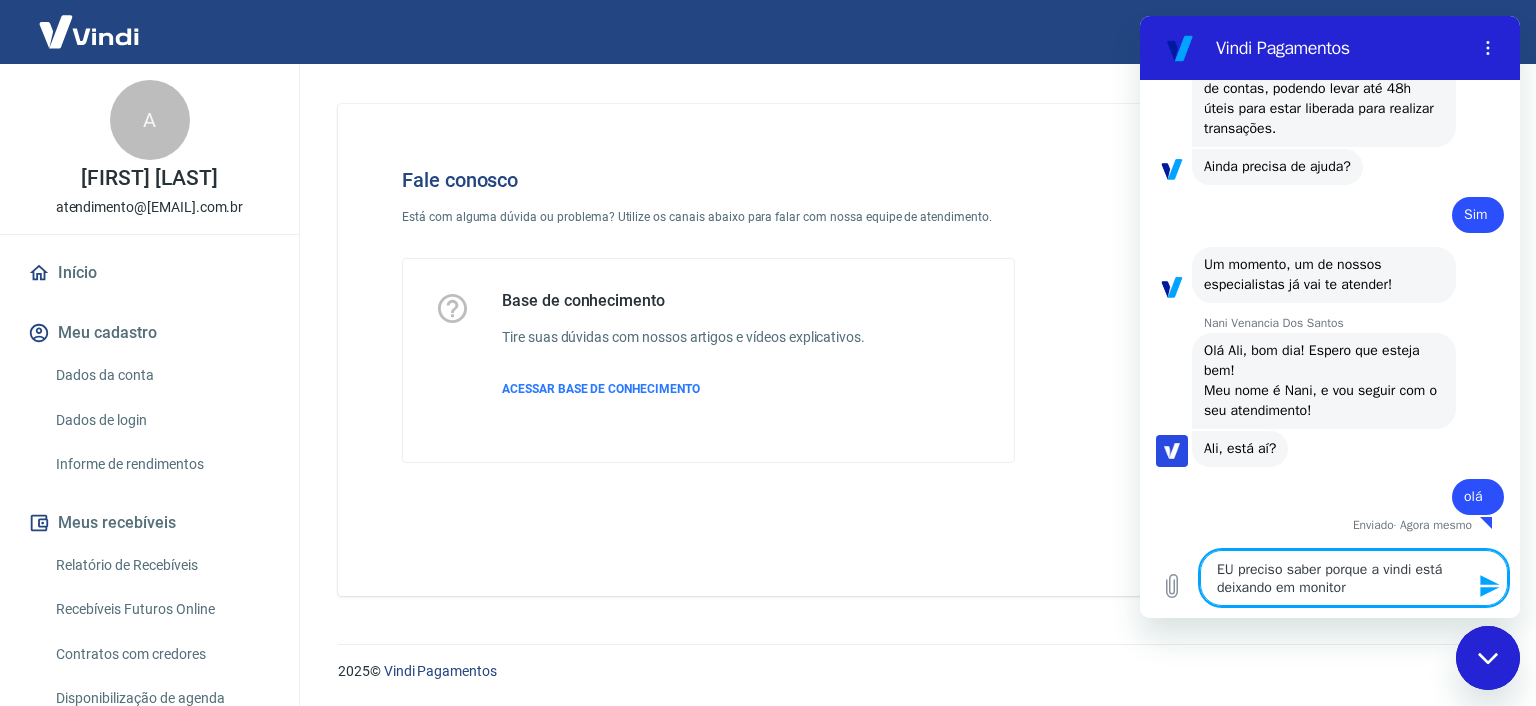 type on "EU preciso saber porque a vindi está deixando em monitorm" 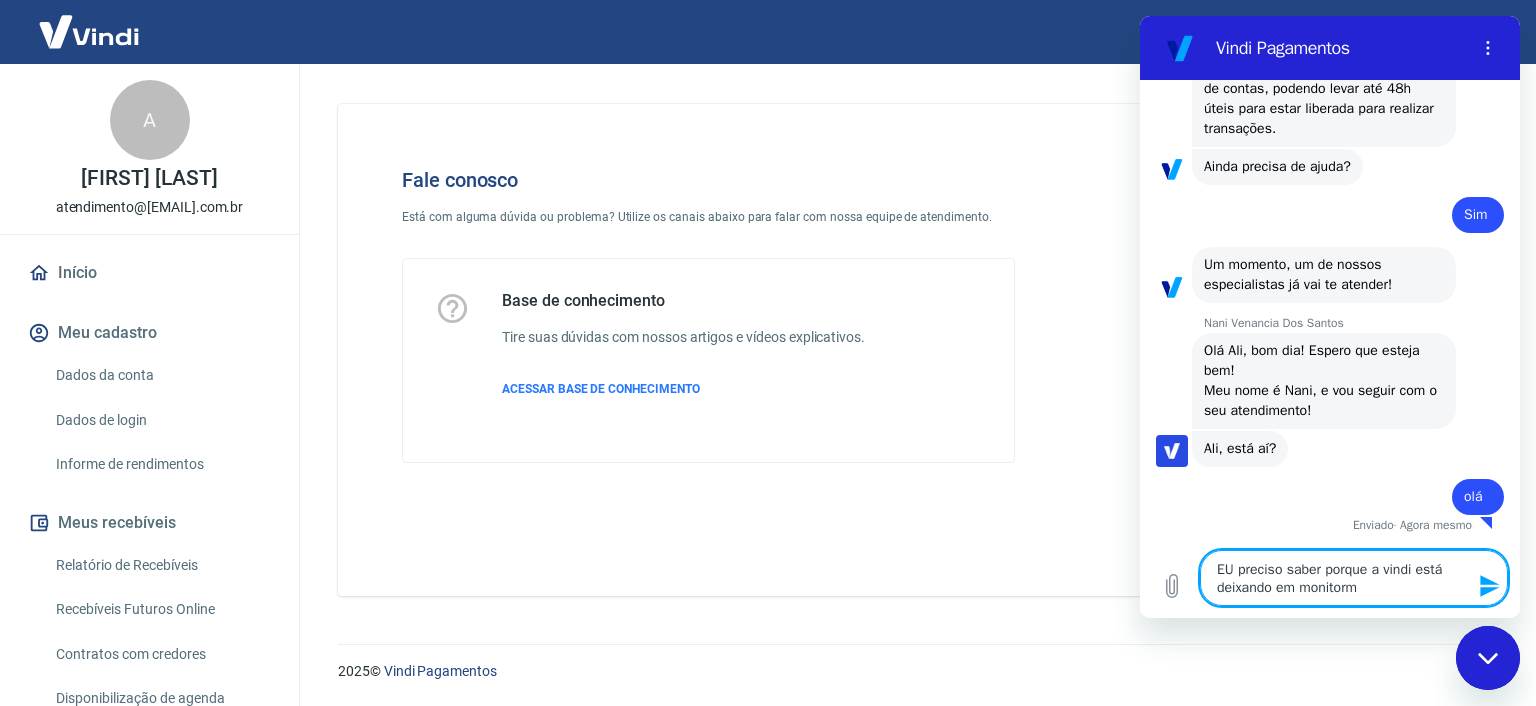 type on "EU preciso saber porque a vindi está deixando em monitor" 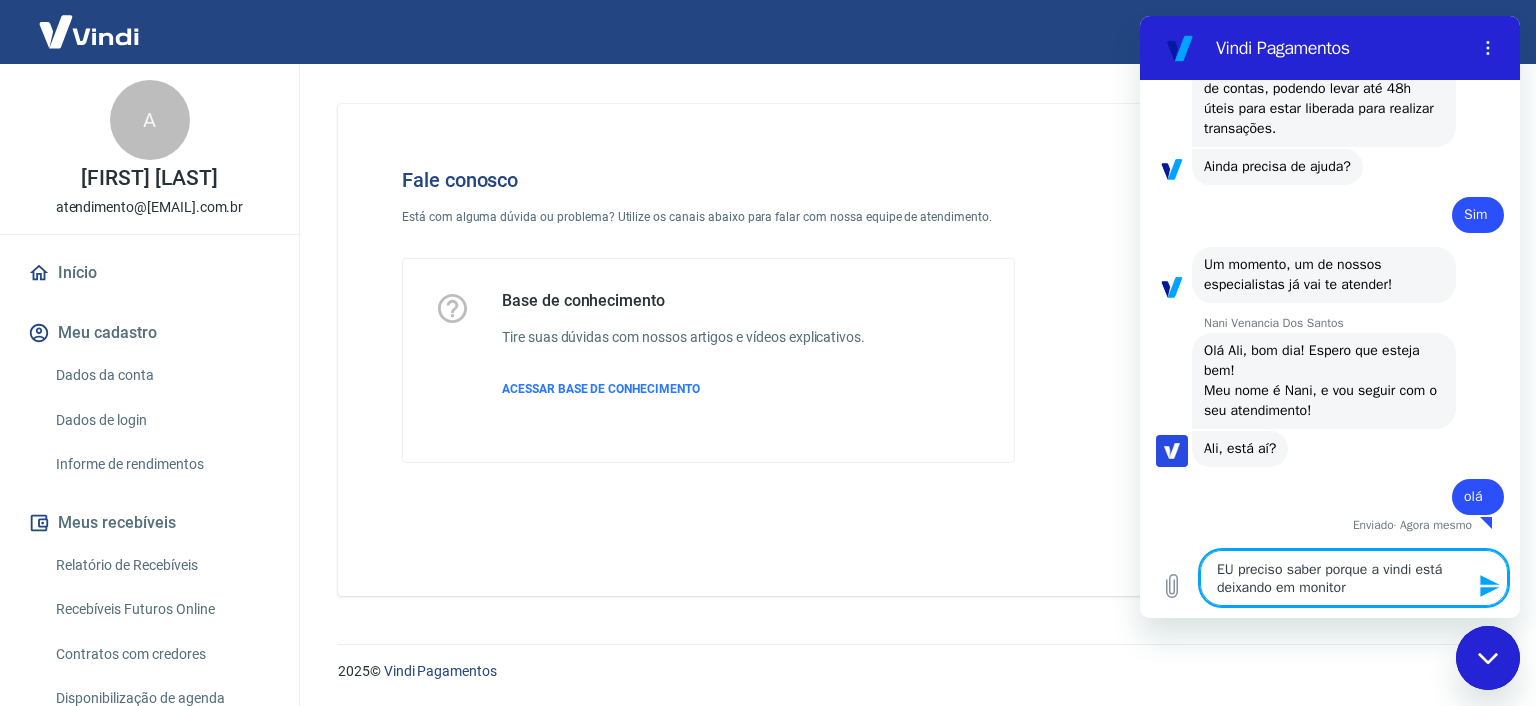 type on "EU preciso saber porque a vindi está deixando em monitora" 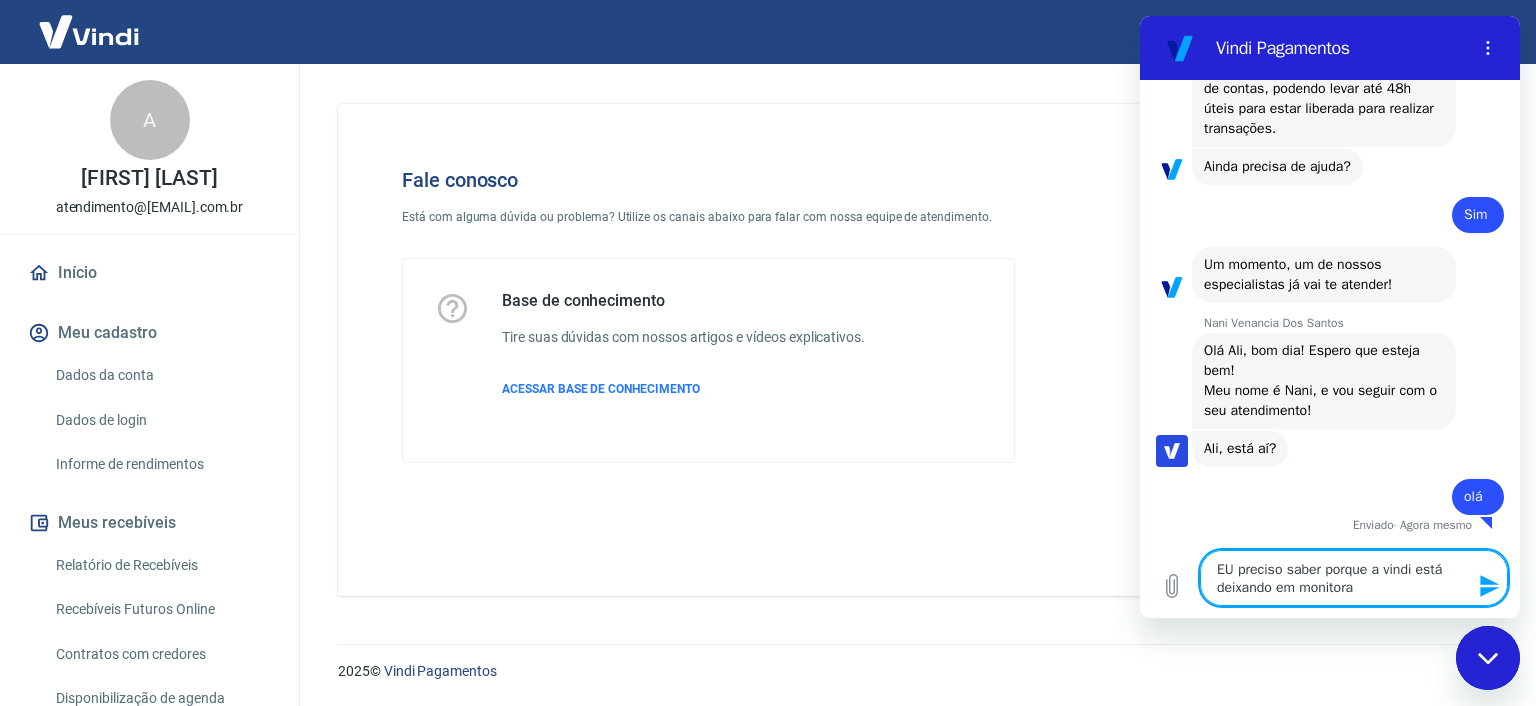 type on "EU preciso saber porque a vindi está deixando em monitoram" 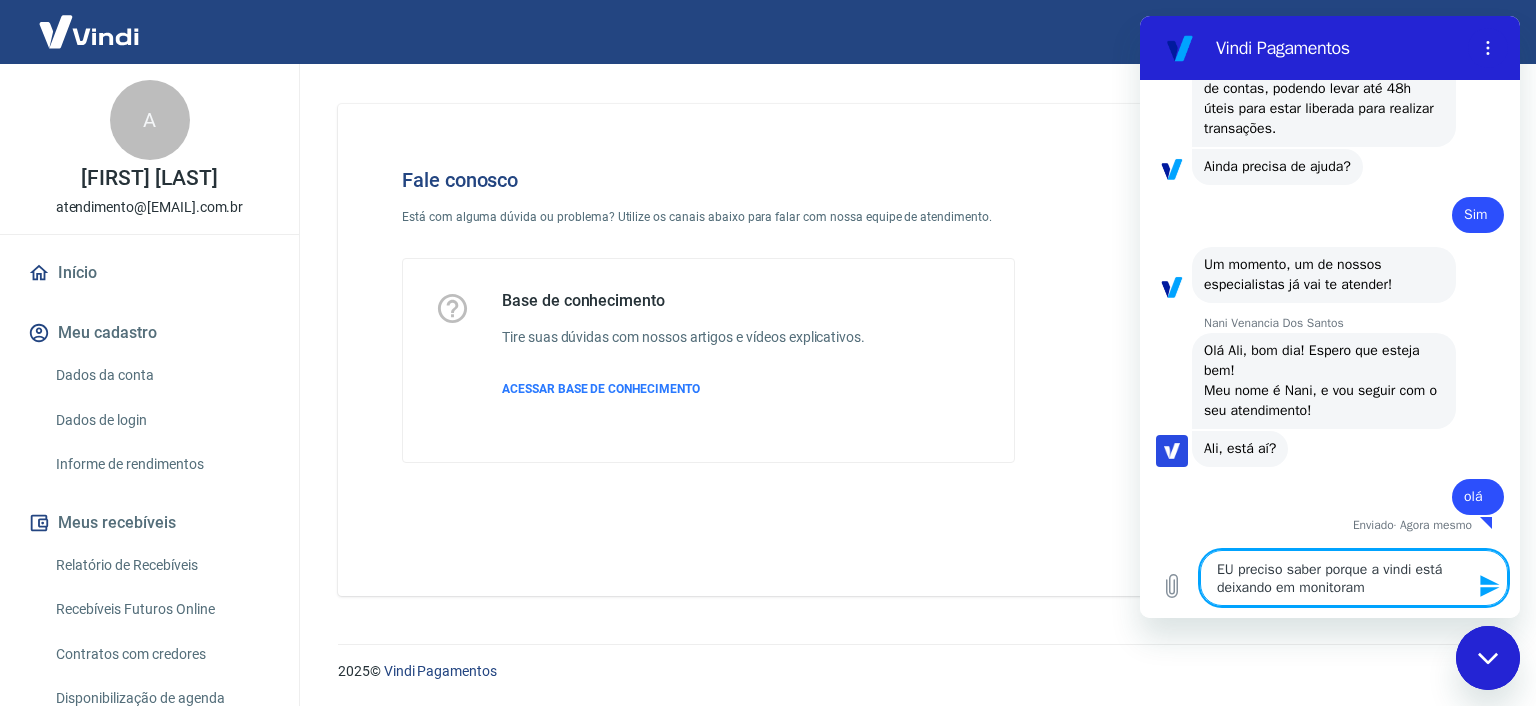 type on "EU preciso saber porque a vindi está deixando em monitorame" 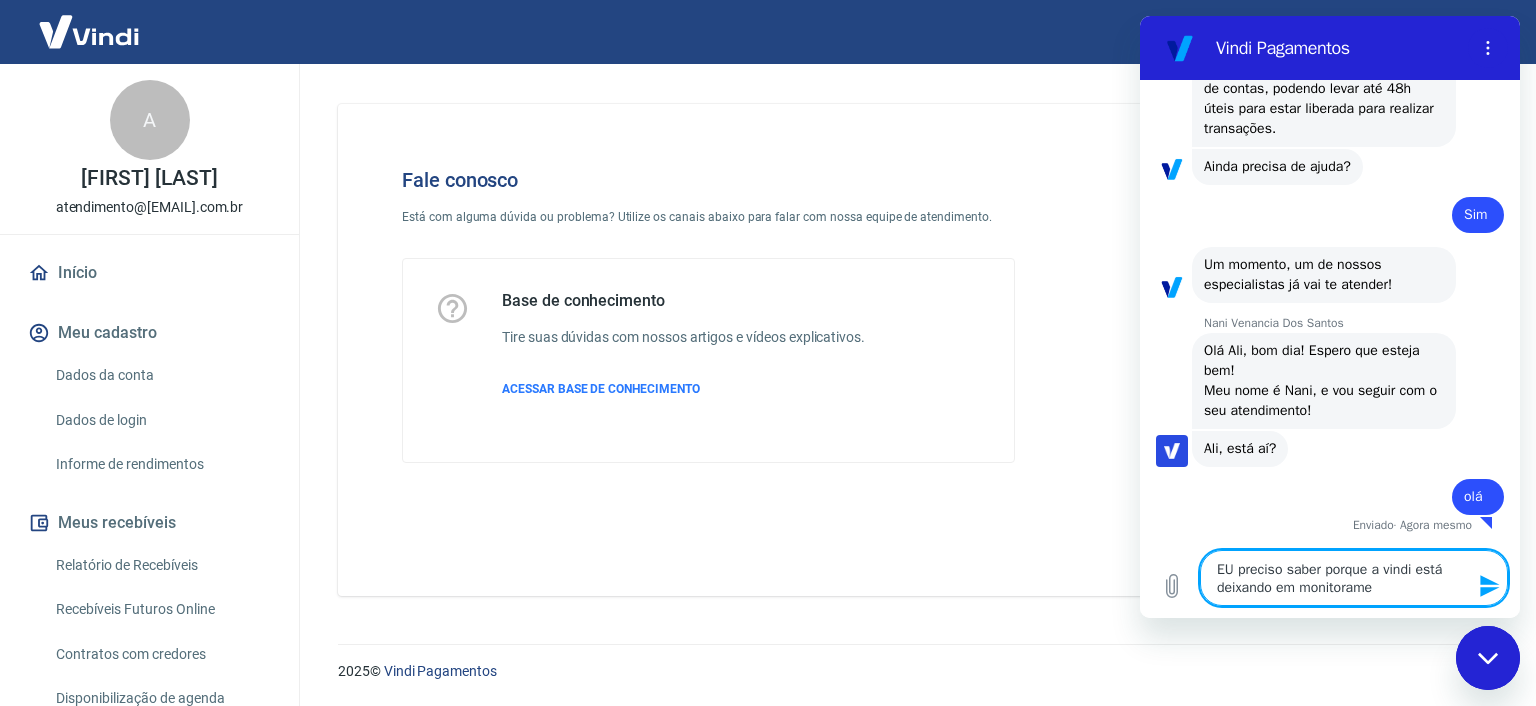 type on "EU preciso saber porque a vindi está deixando em monitoramen" 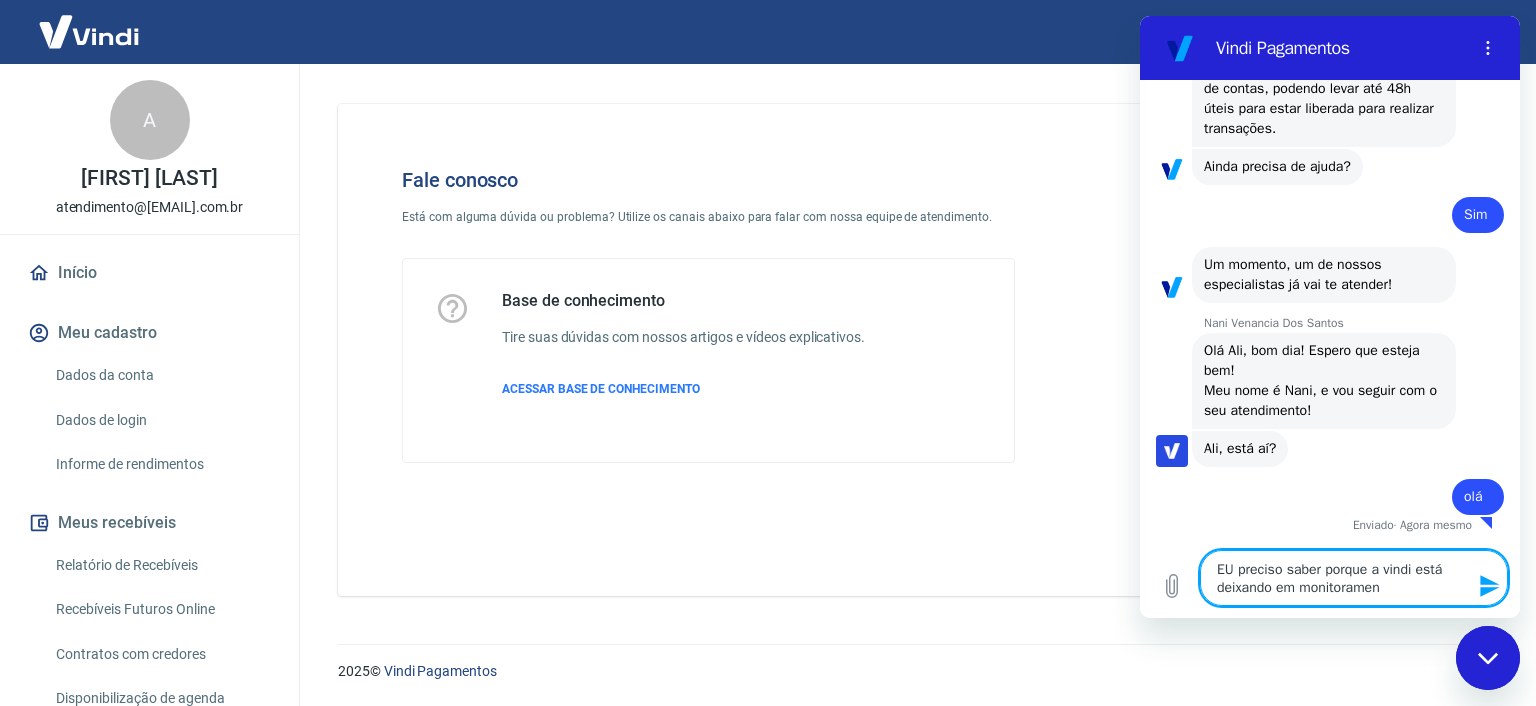 type on "EU preciso saber porque a vindi está deixando em monitorament" 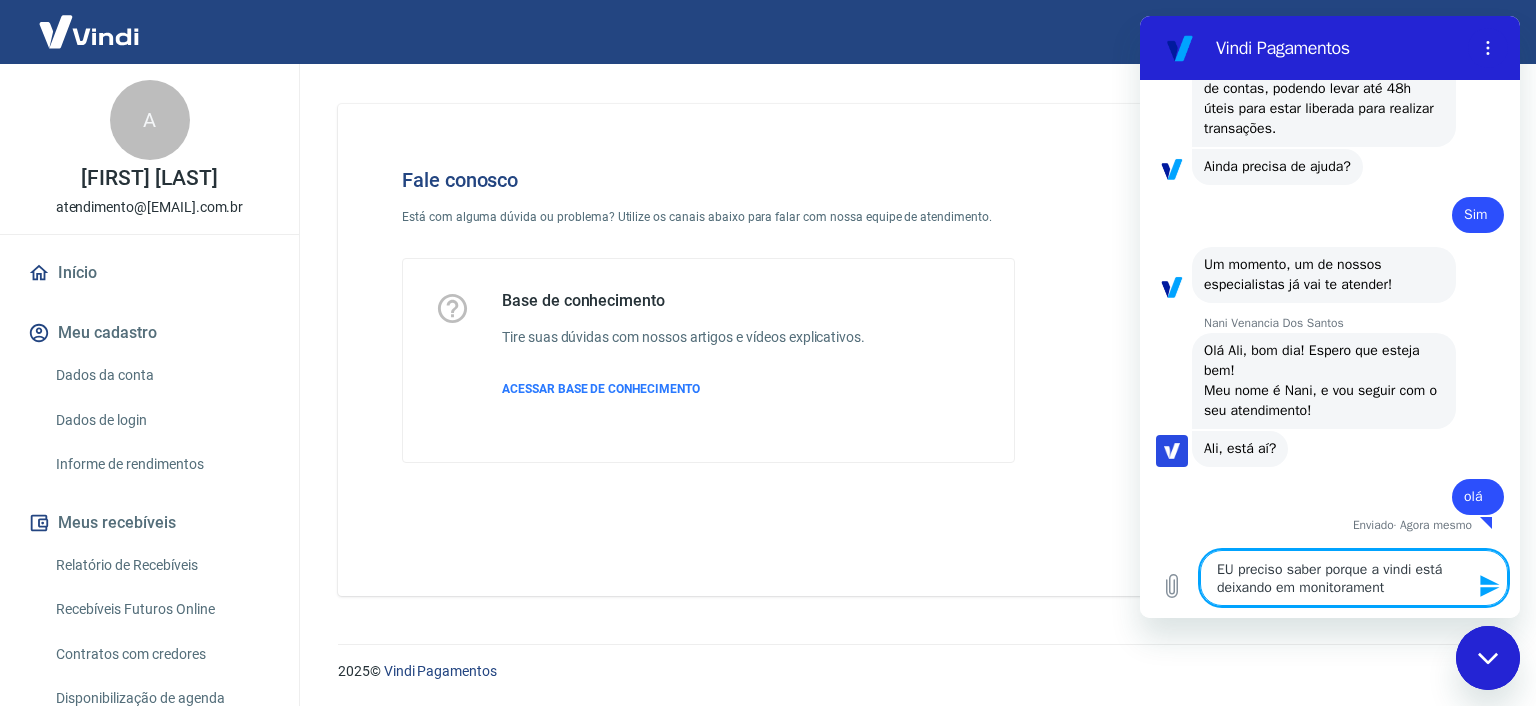 type on "EU preciso saber porque a vindi está deixando em monitoramento" 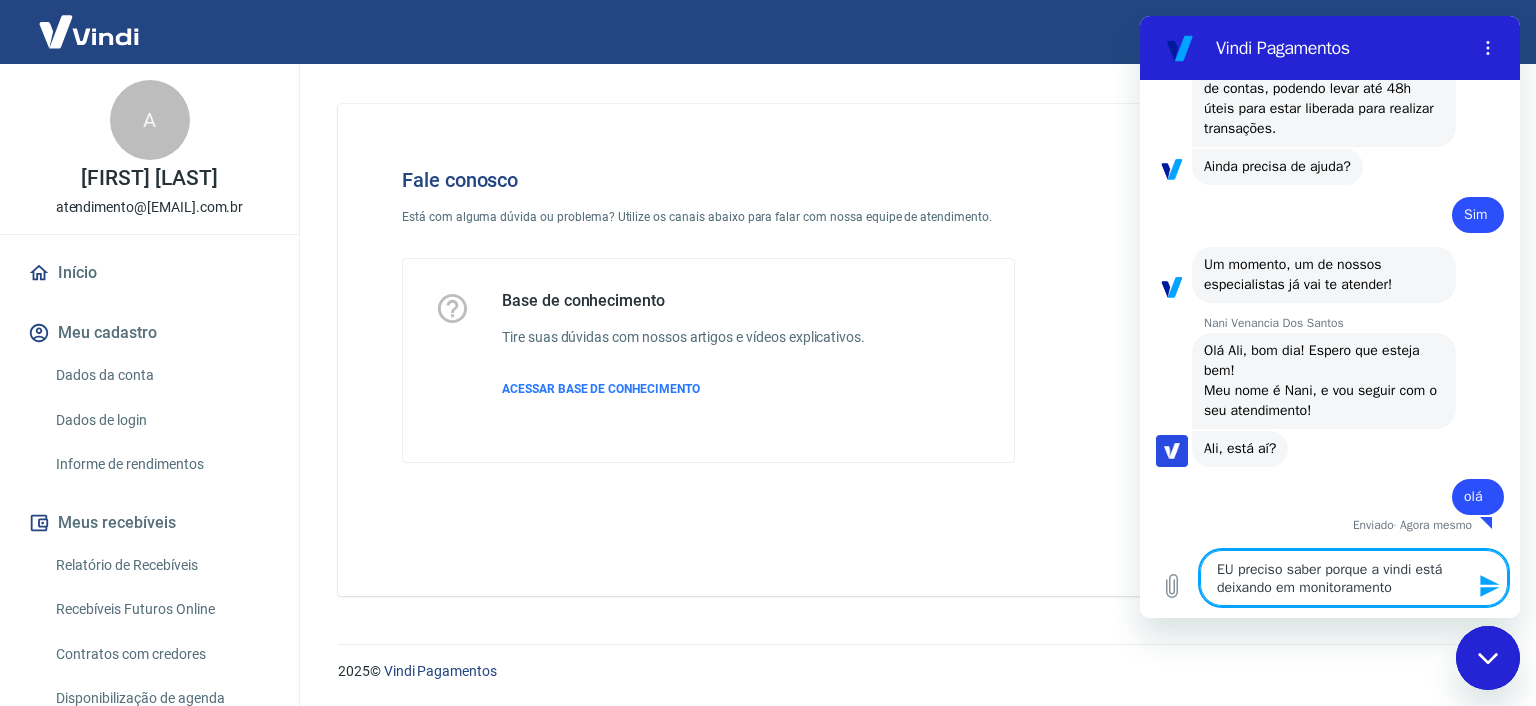 type on "EU preciso saber porque a vindi está deixando em monitoramento" 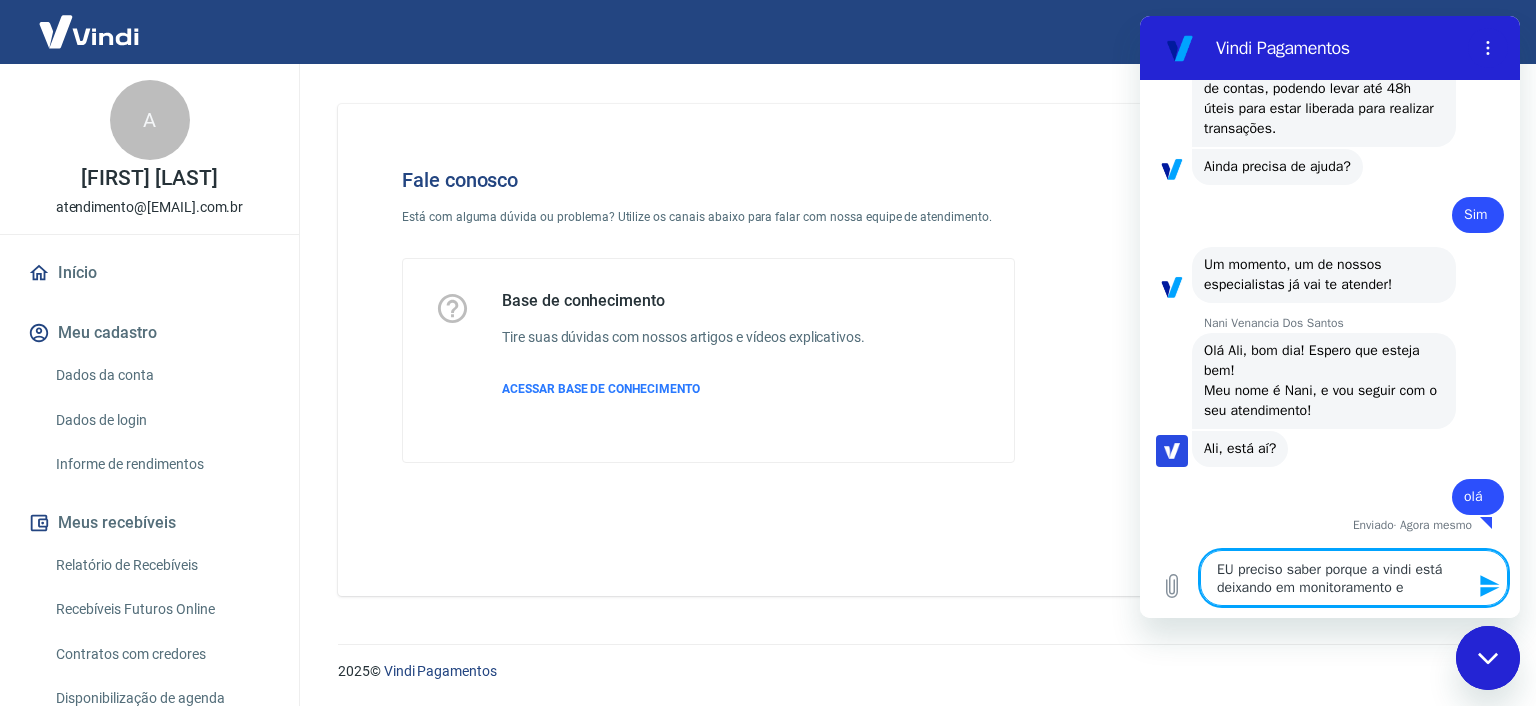 type on "EU preciso saber porque a vindi está deixando em monitoramento e" 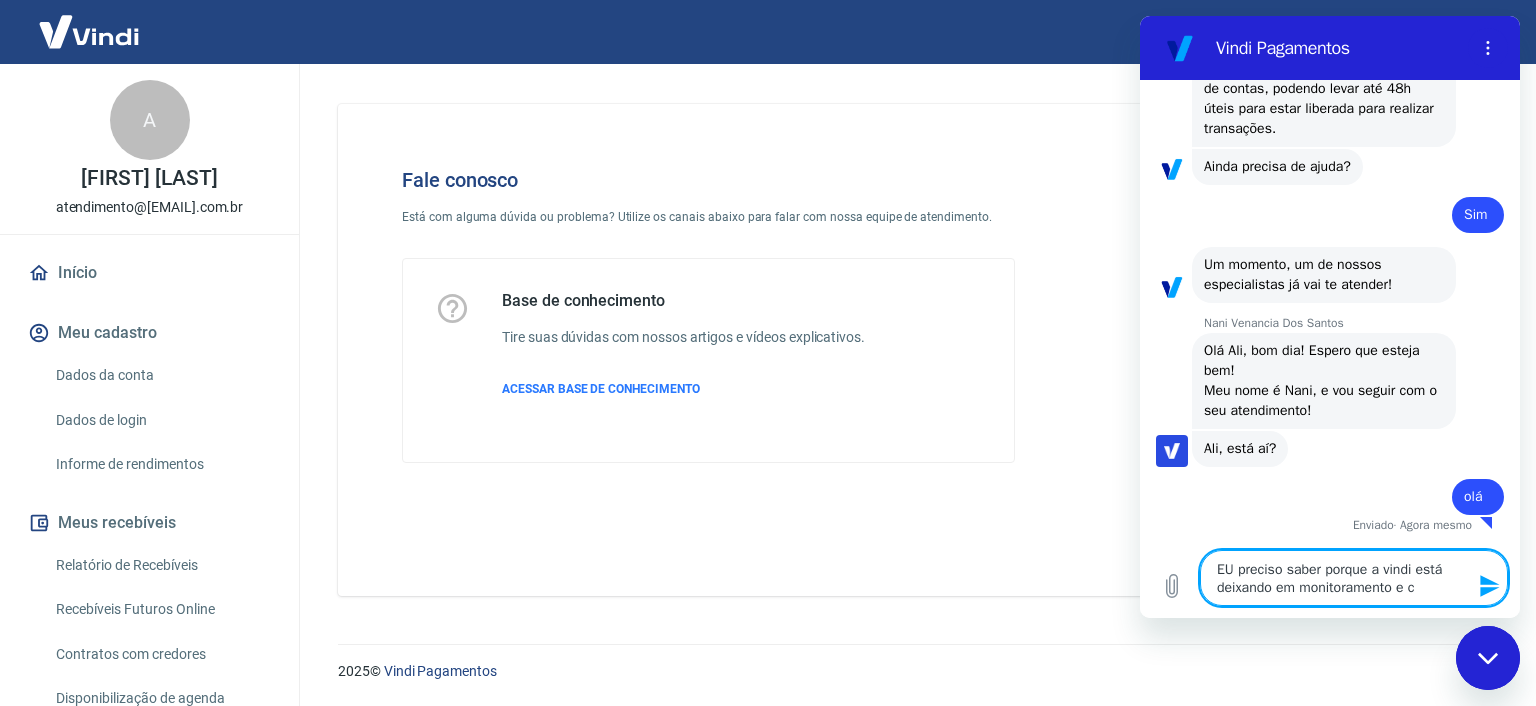 type on "EU preciso saber porque a vindi est[VNDI] deixando em monitoramento e ca" 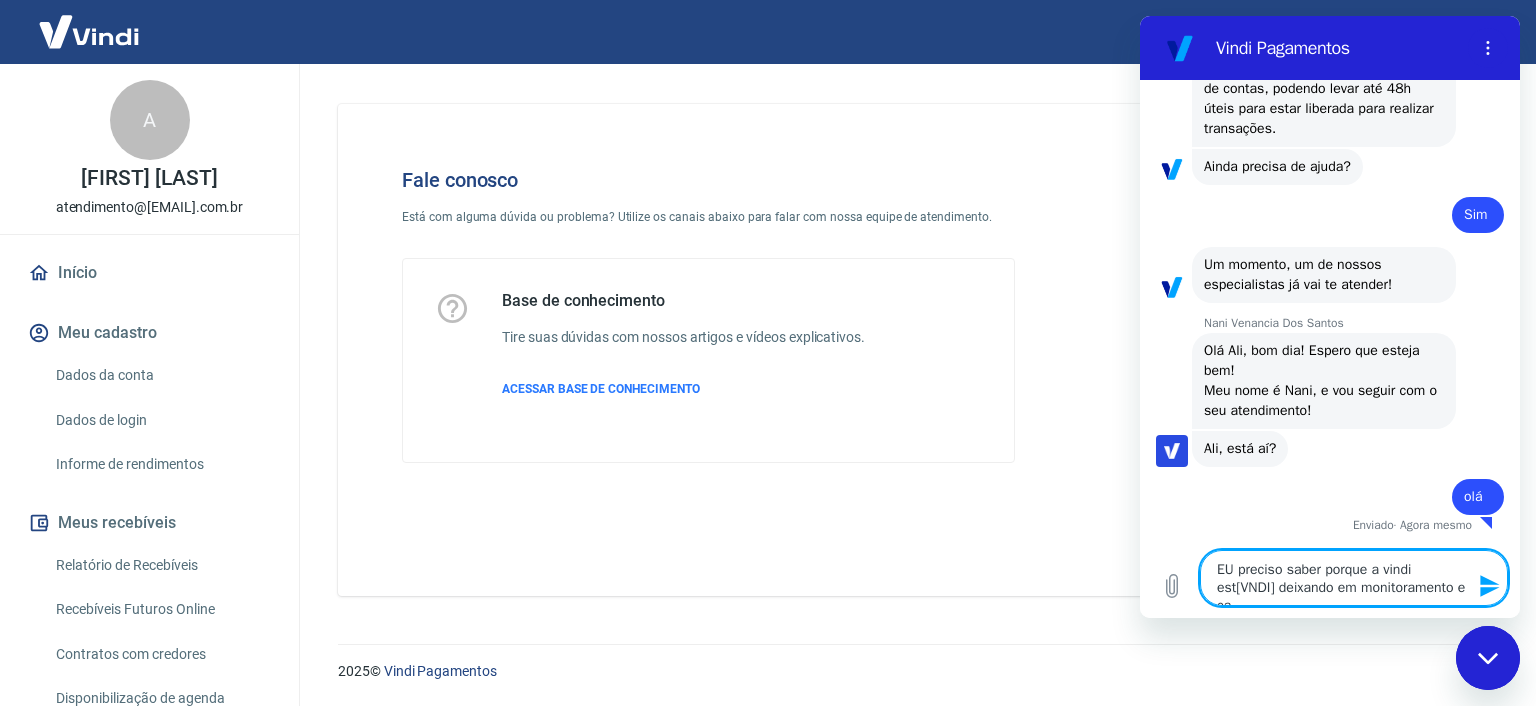 type on "EU preciso saber porque a vindi está deixando em monitoramento e can" 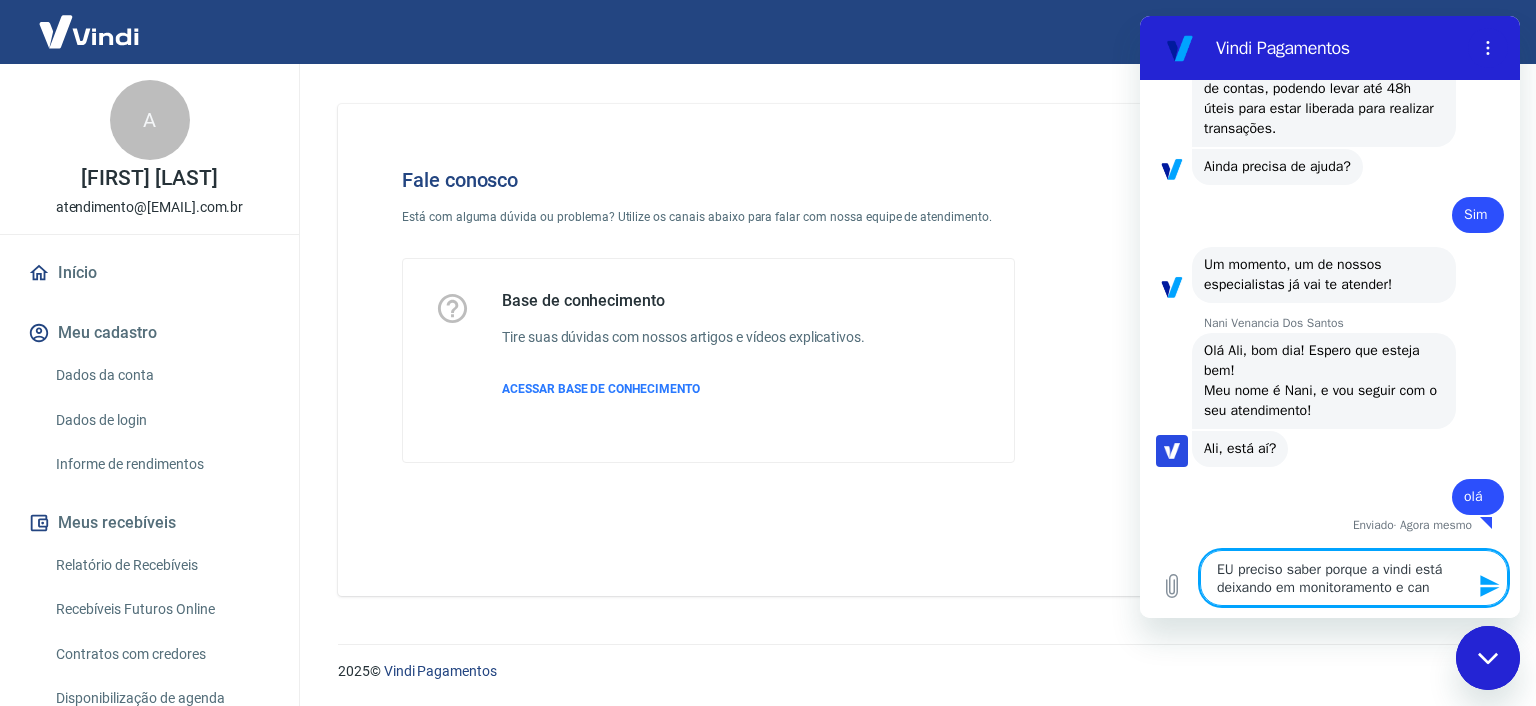 type on "EU preciso saber porque a vindi está deixando em monitoramento e canc" 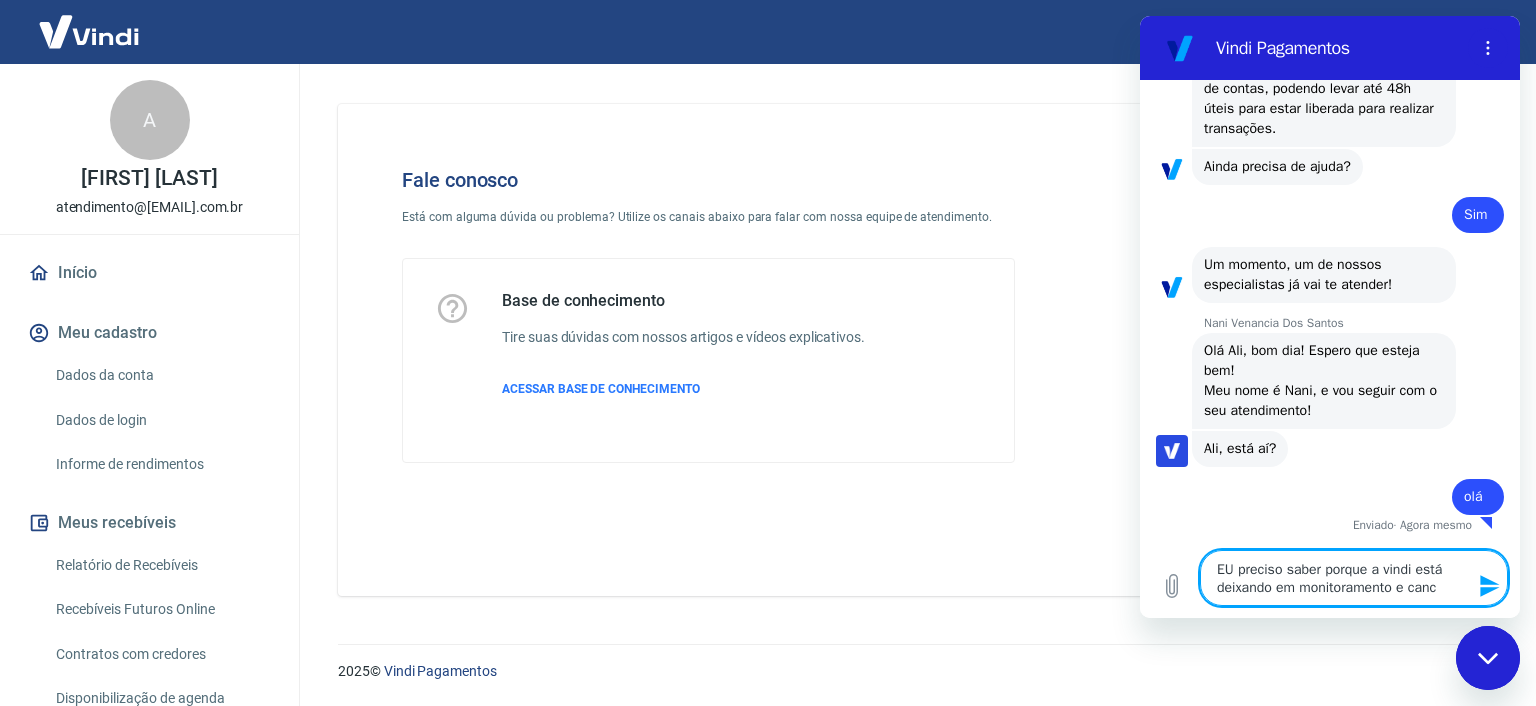 type on "EU preciso saber porque a vindi está deixando em monitoramento e cance" 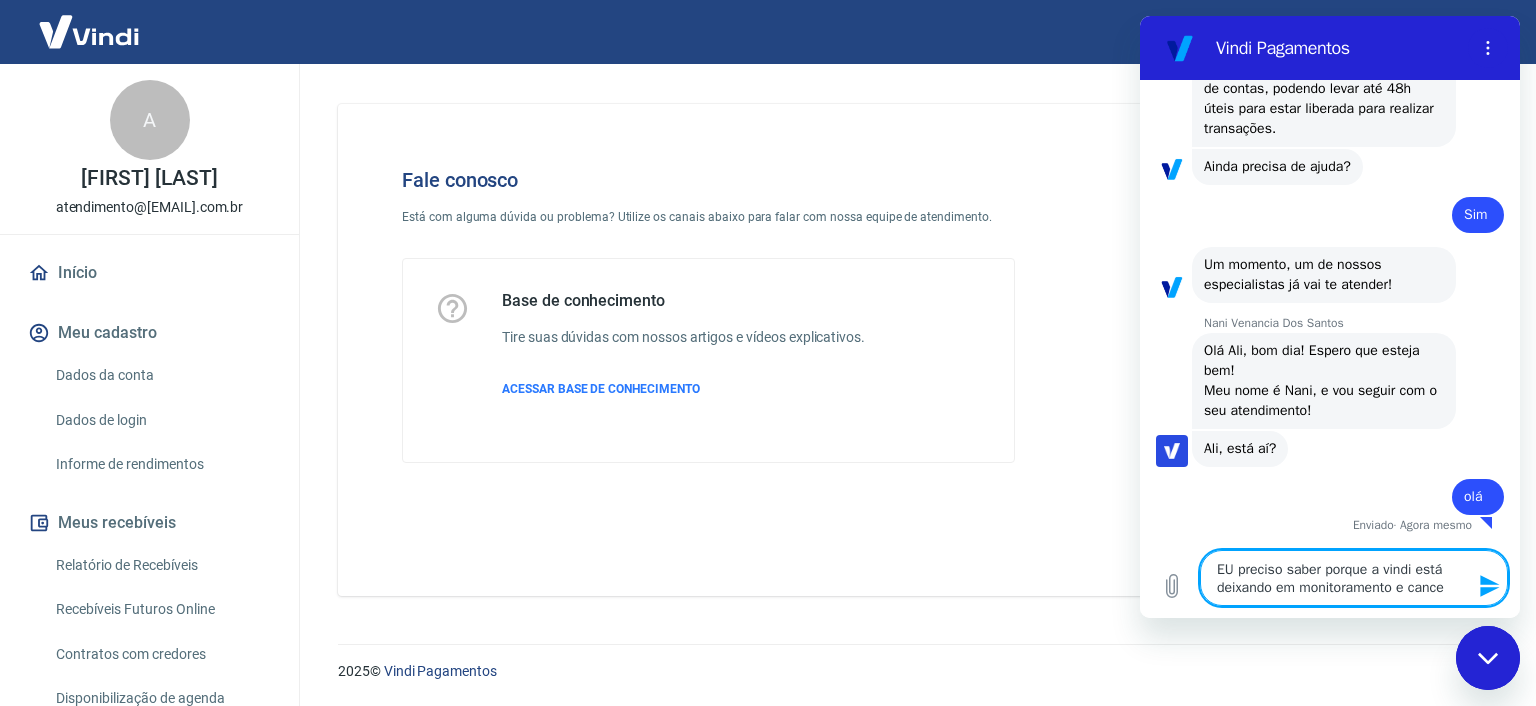 type on "EU preciso saber porque a vindi está deixando em monitoramento e cancel" 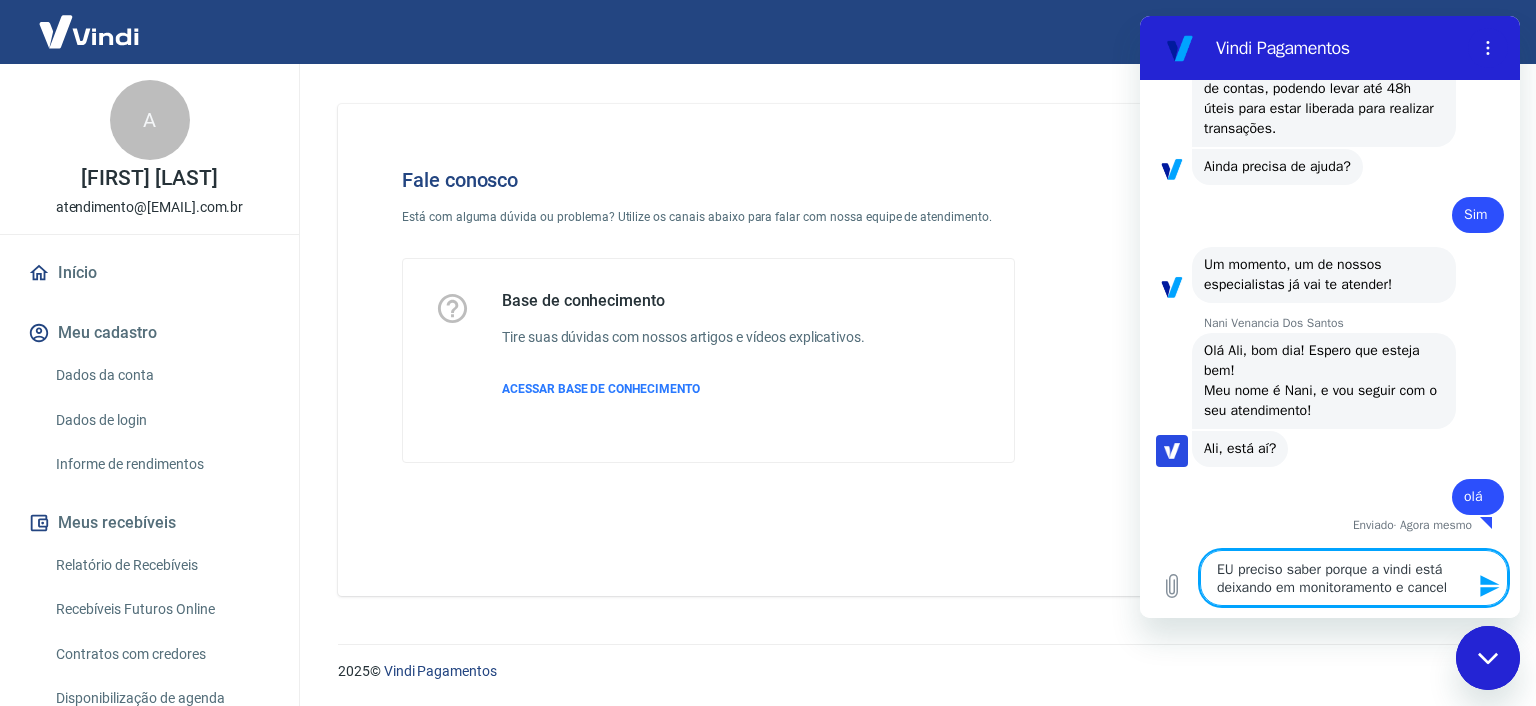 type on "EU preciso saber porque a vindi está deixando em monitoramento e cancela" 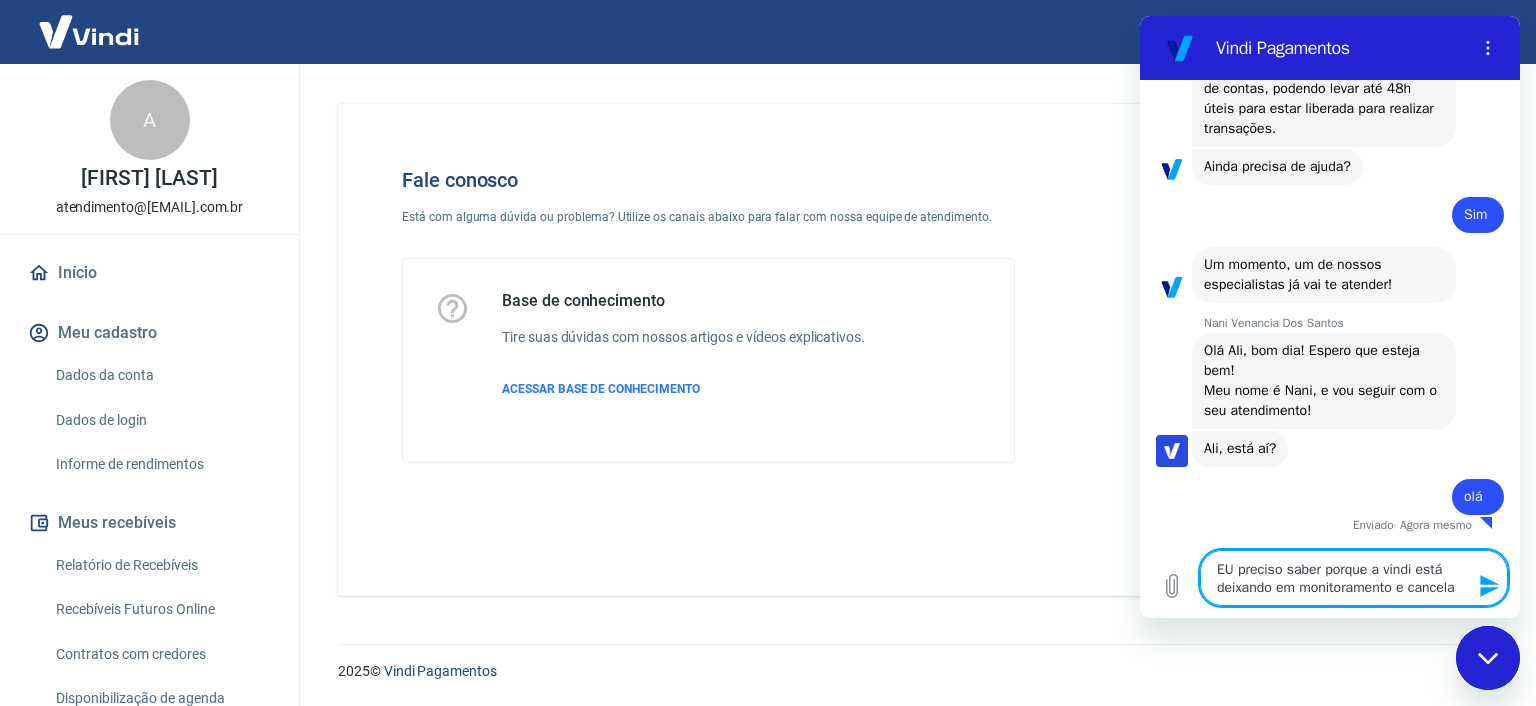 type on "x" 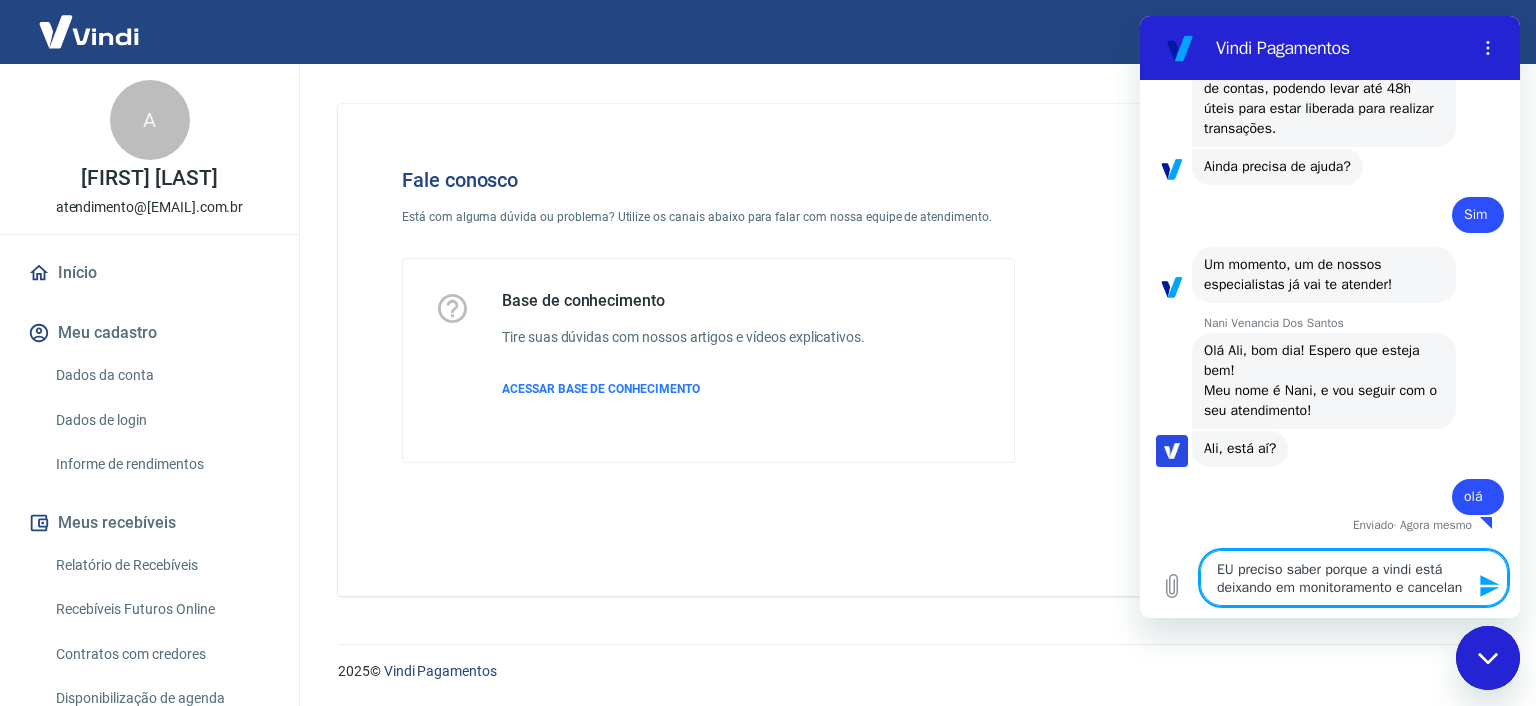 type on "EU preciso saber porque a vindi está deixando em monitoramento e canceland" 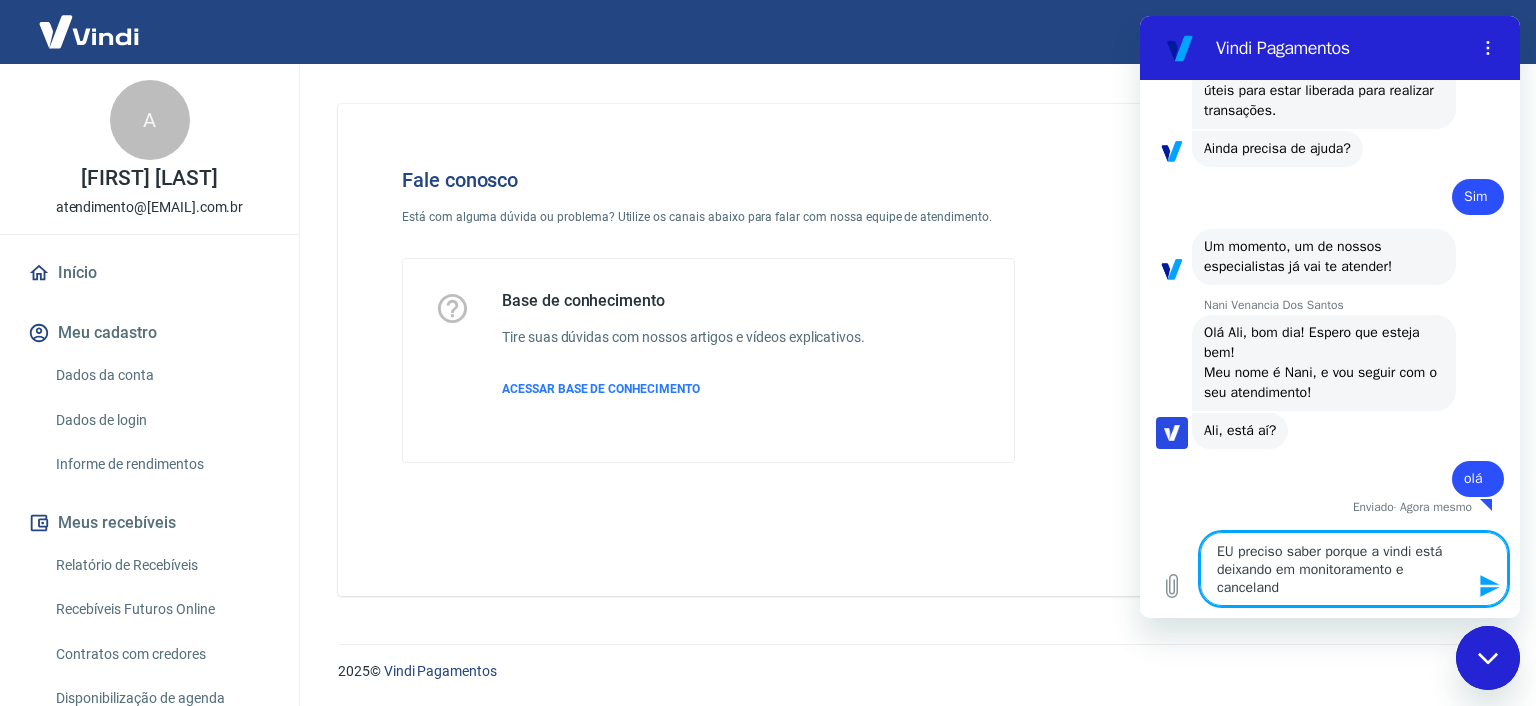 type on "EU preciso saber porque a vindi está deixando em monitoramento e cancelando" 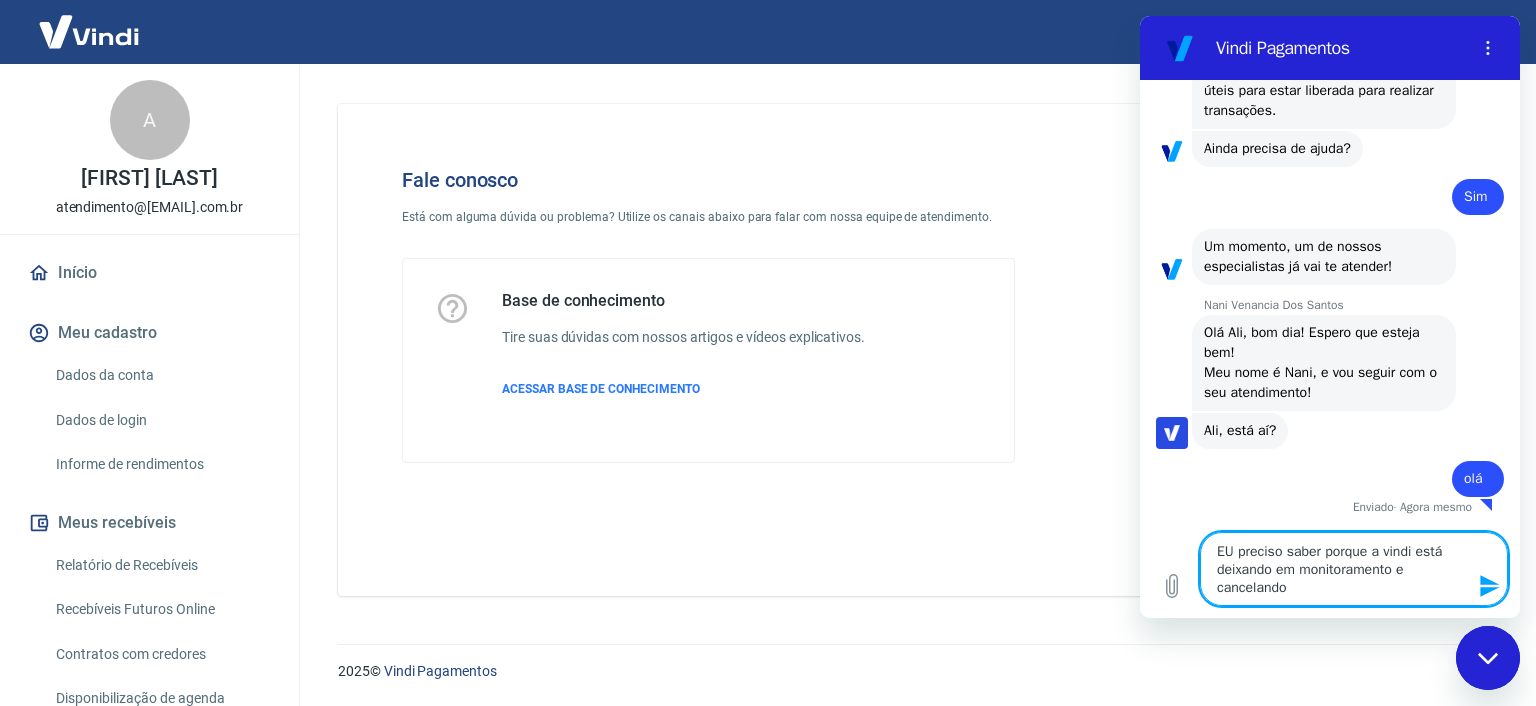 type on "EU preciso saber porque a vindi está deixando em monitoramento e cancelando" 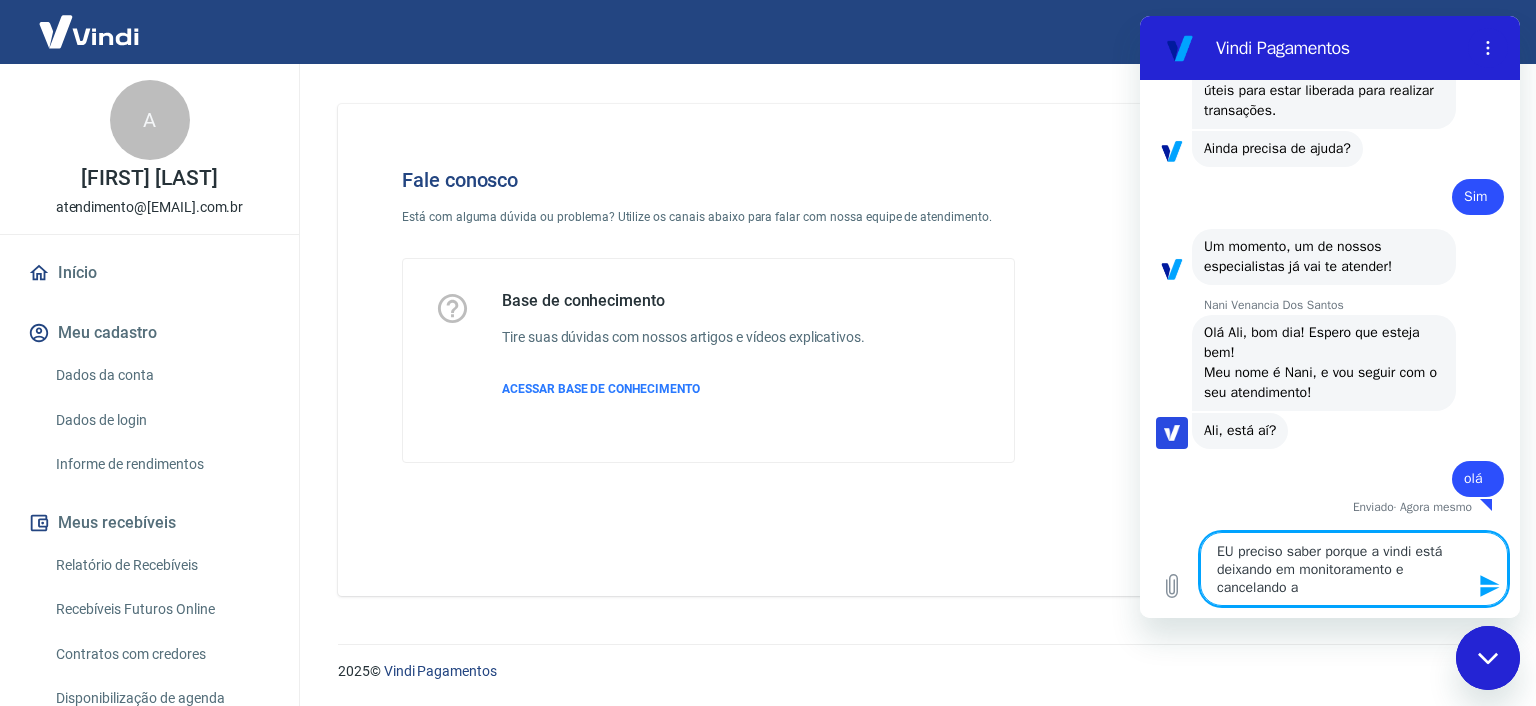 type on "EU preciso saber porque a vindi está deixando em monitoramento e cancelando as" 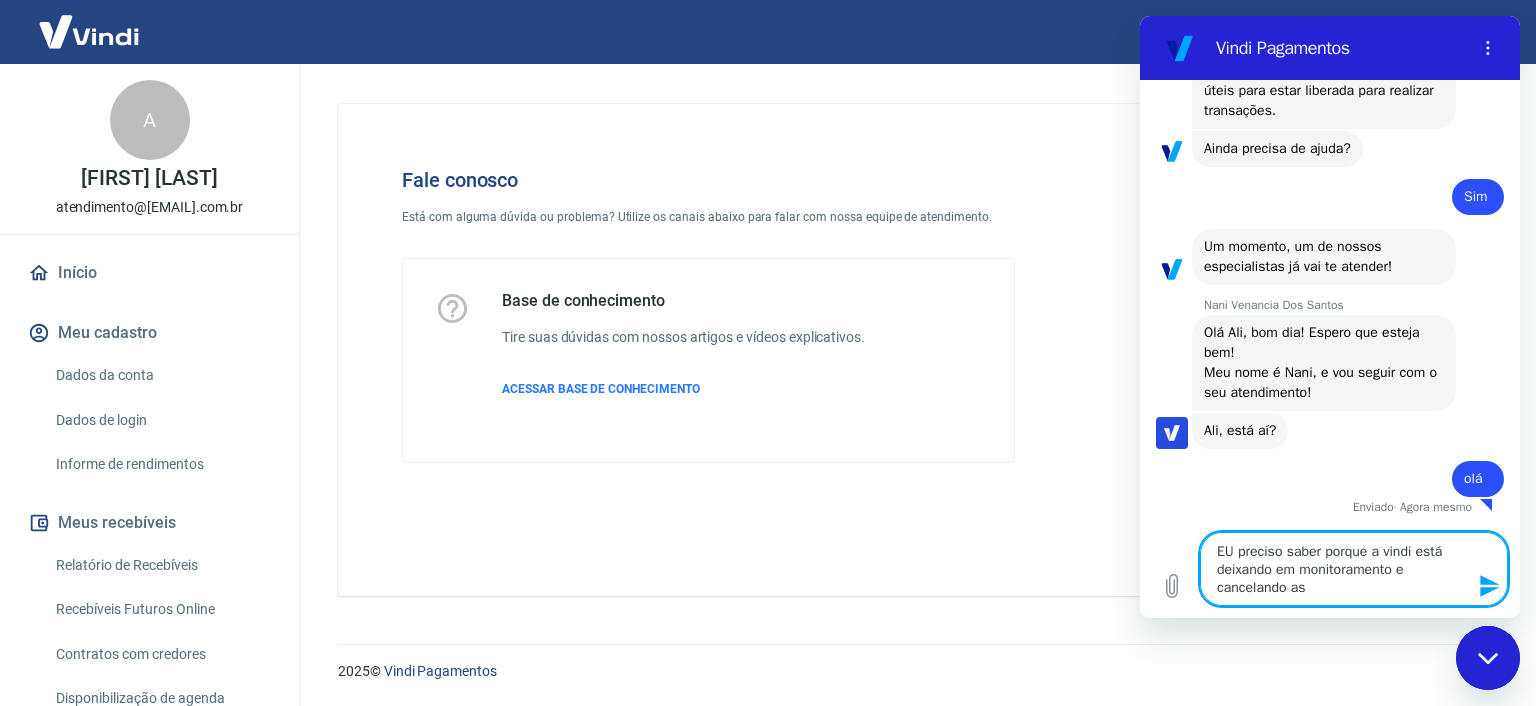 type on "EU preciso saber porque a vindi está deixando em monitoramento e cancelando as" 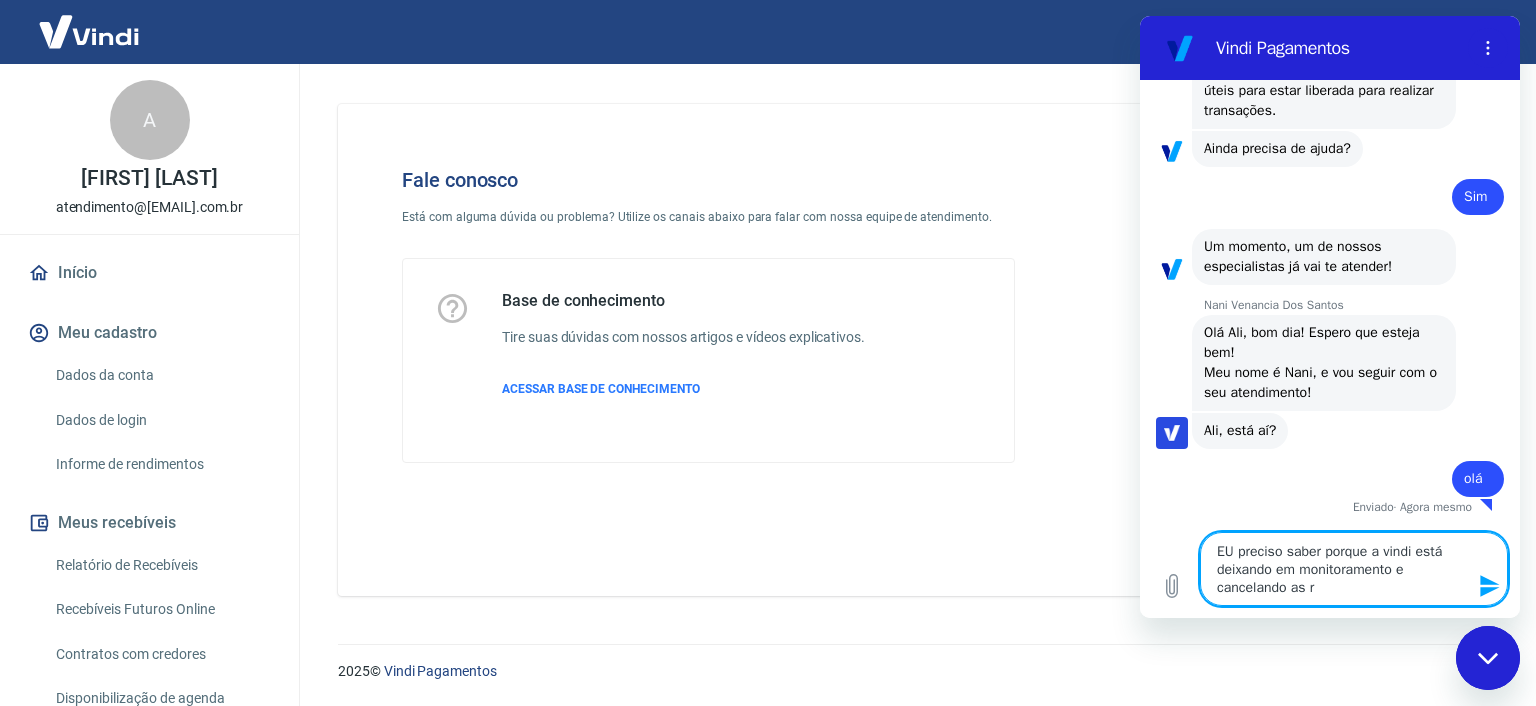 type on "EU preciso saber porque a vindi está deixando em monitoramento e cancelando as" 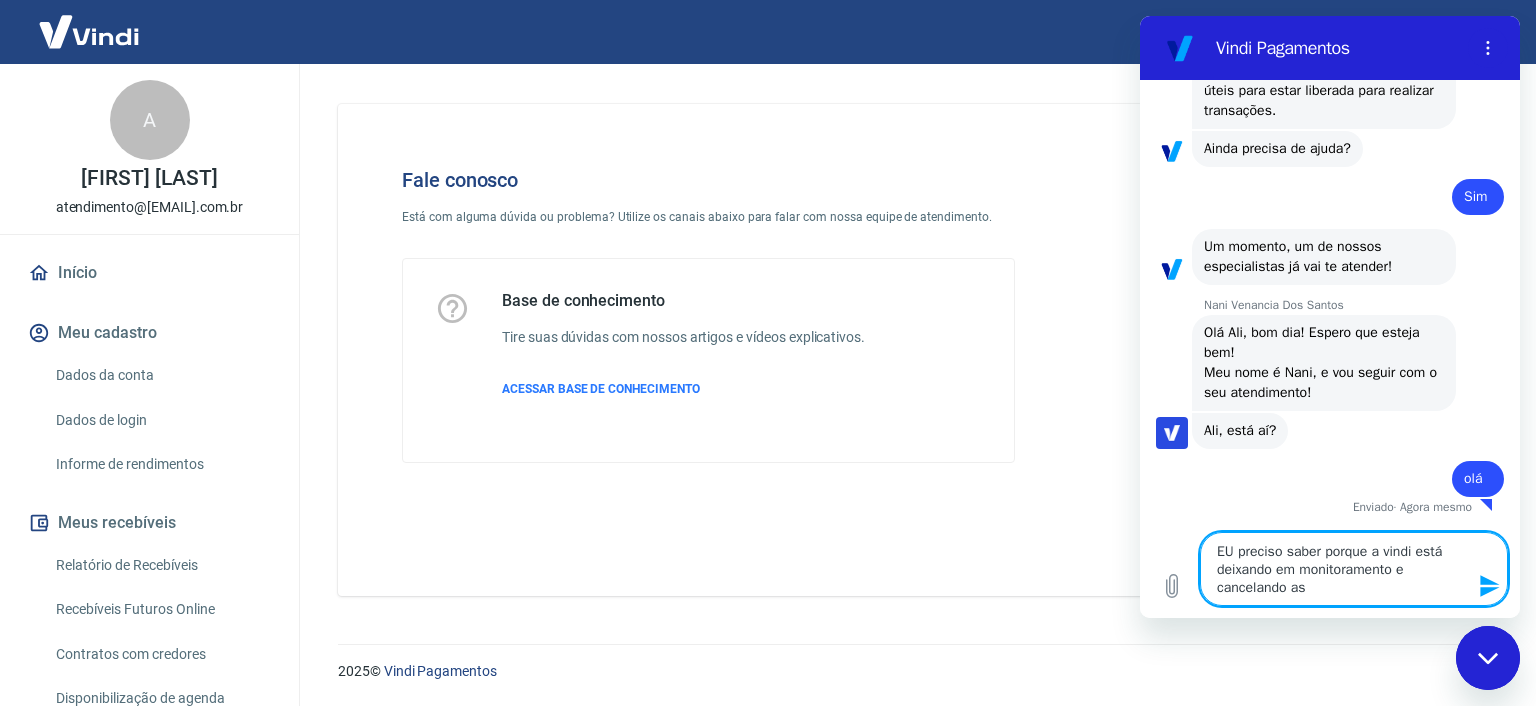 type on "EU preciso saber porque a vindi está deixando em monitoramento e cancelando as t" 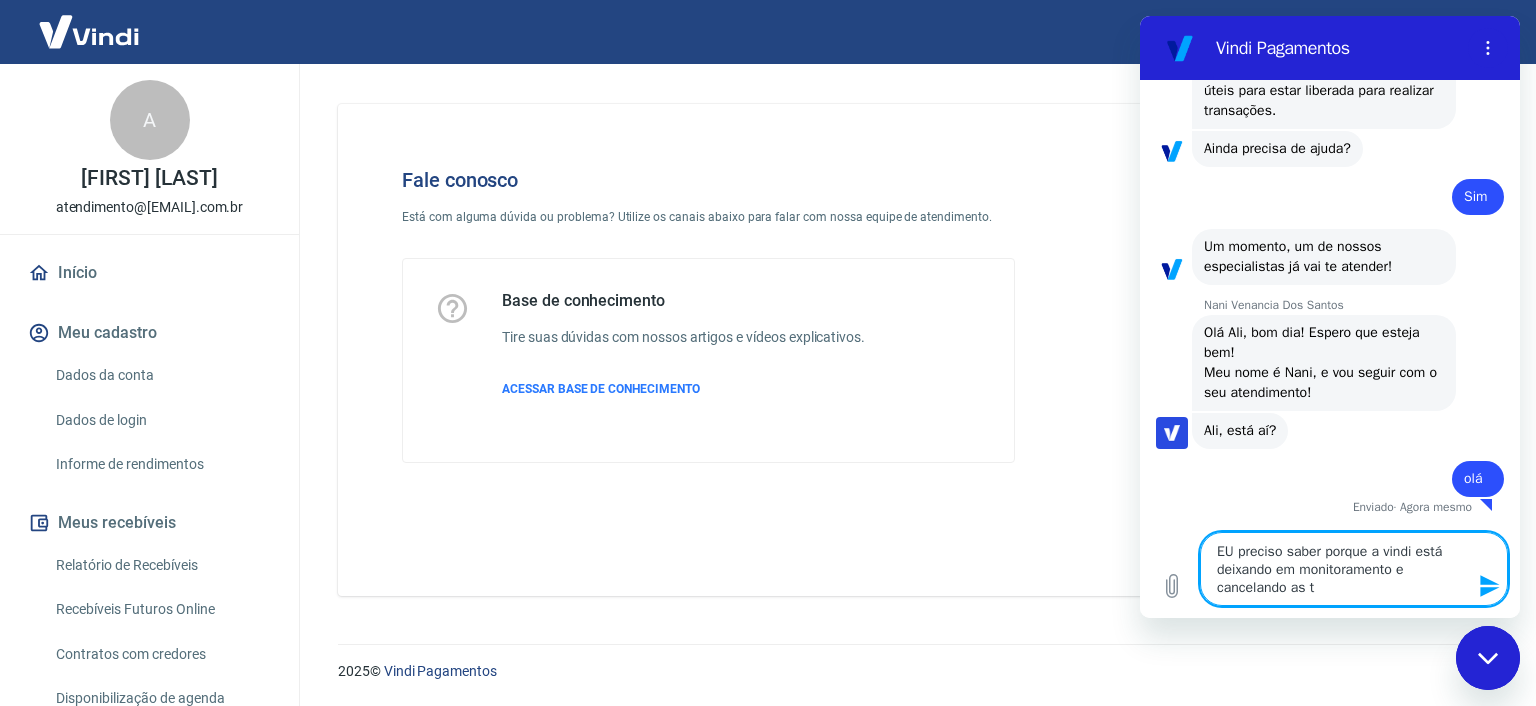 type 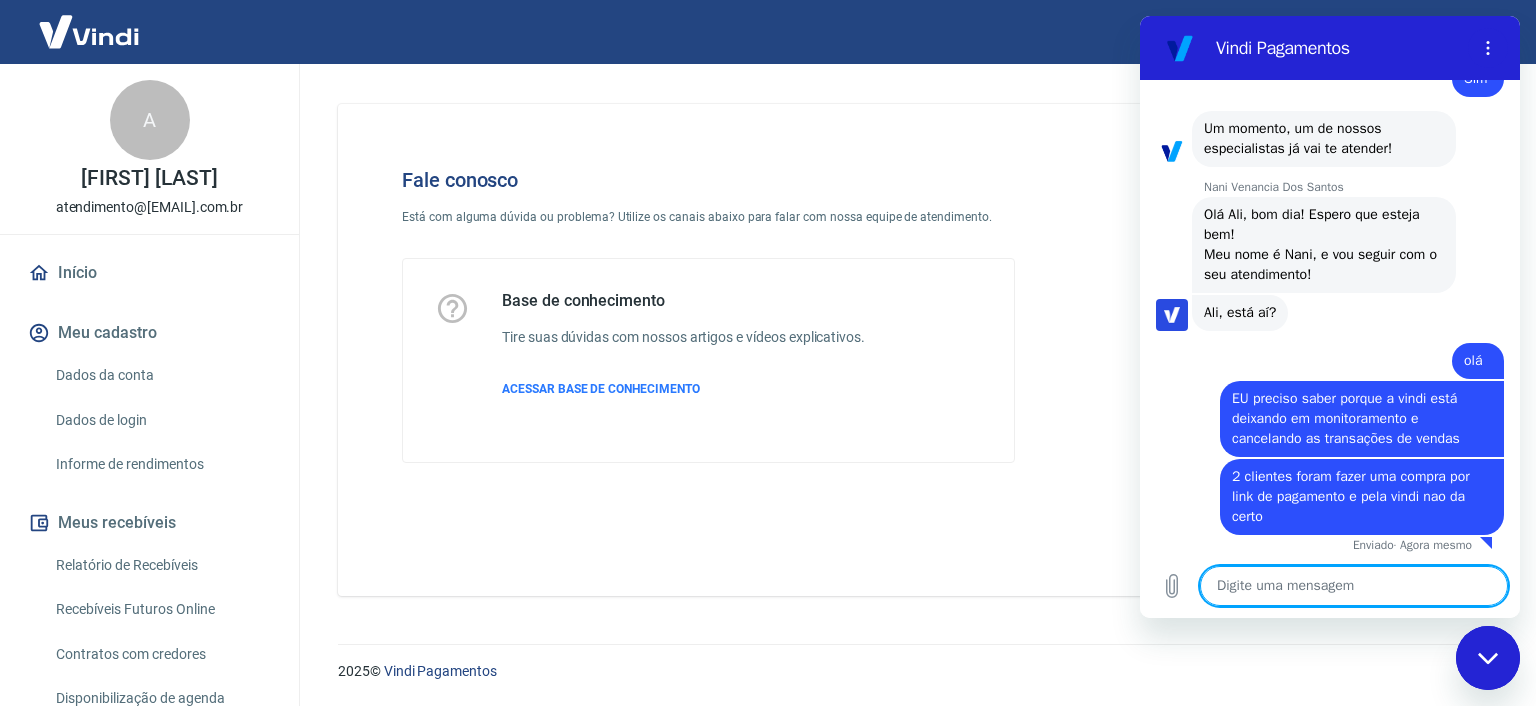 scroll, scrollTop: 3850, scrollLeft: 0, axis: vertical 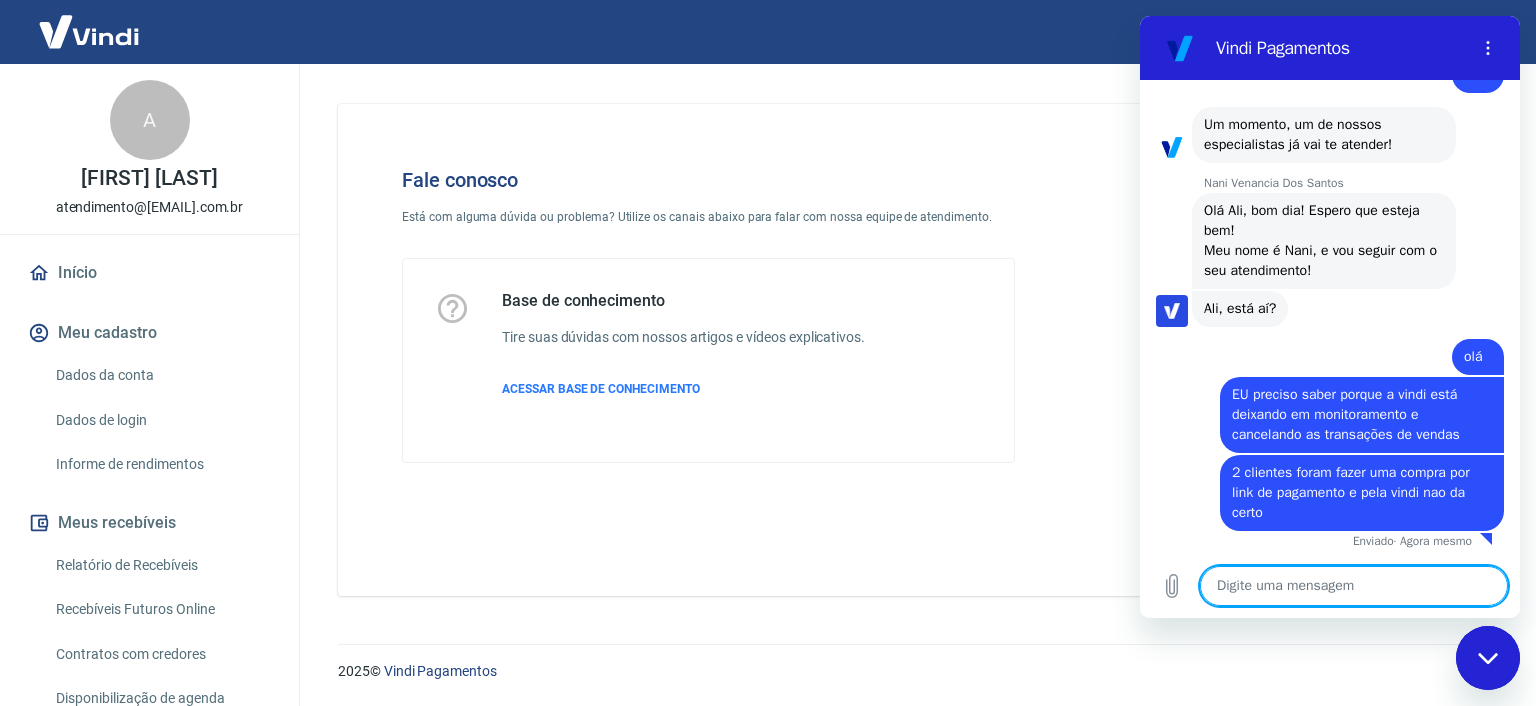 click at bounding box center [1354, 586] 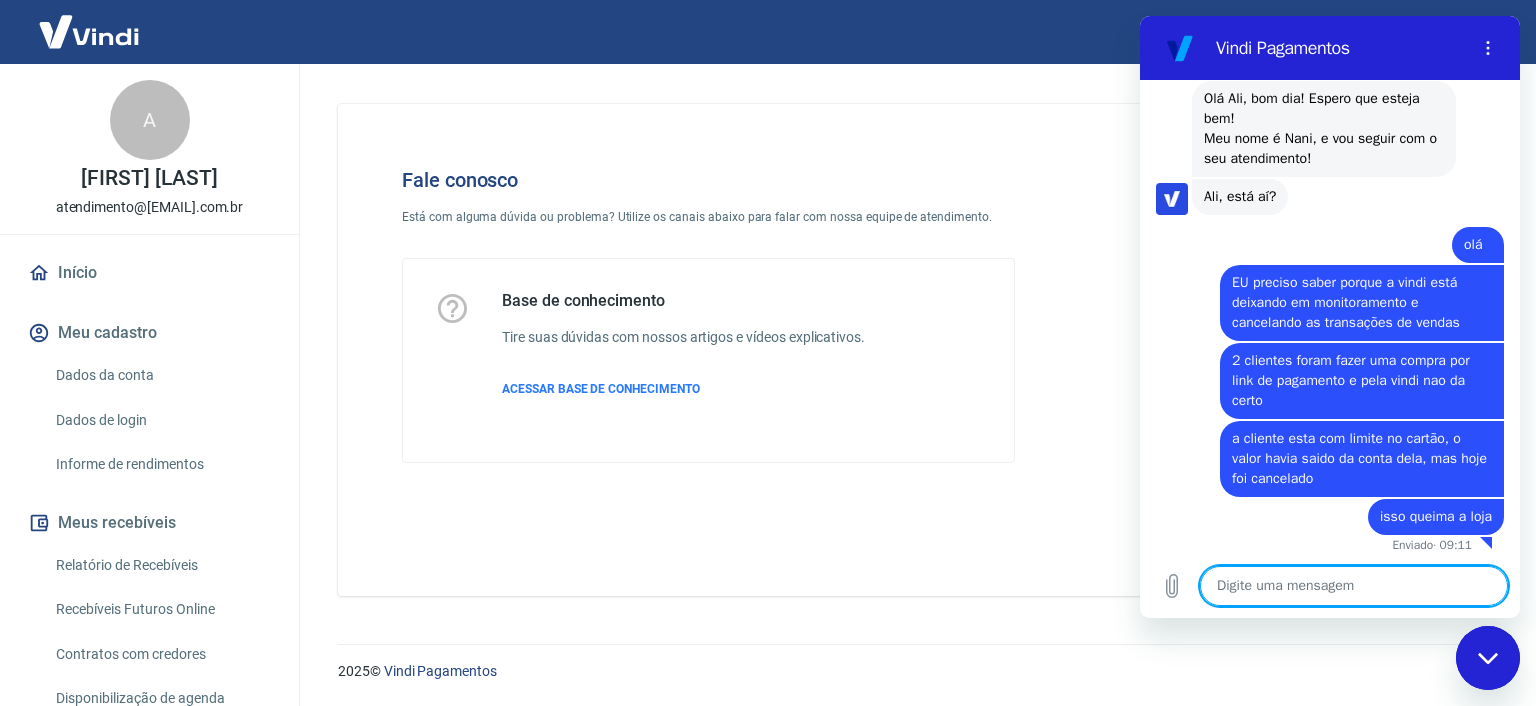 scroll, scrollTop: 3966, scrollLeft: 0, axis: vertical 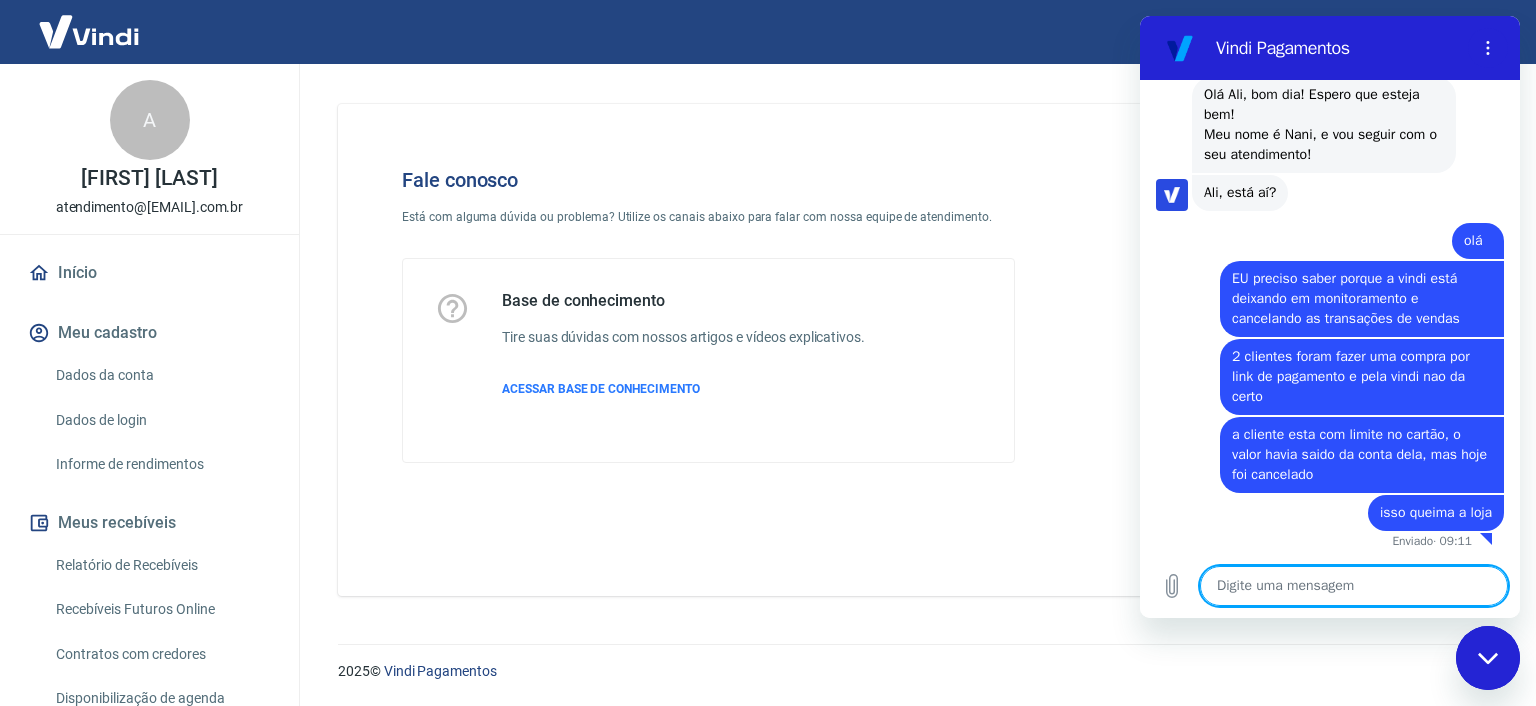 click at bounding box center (1354, 586) 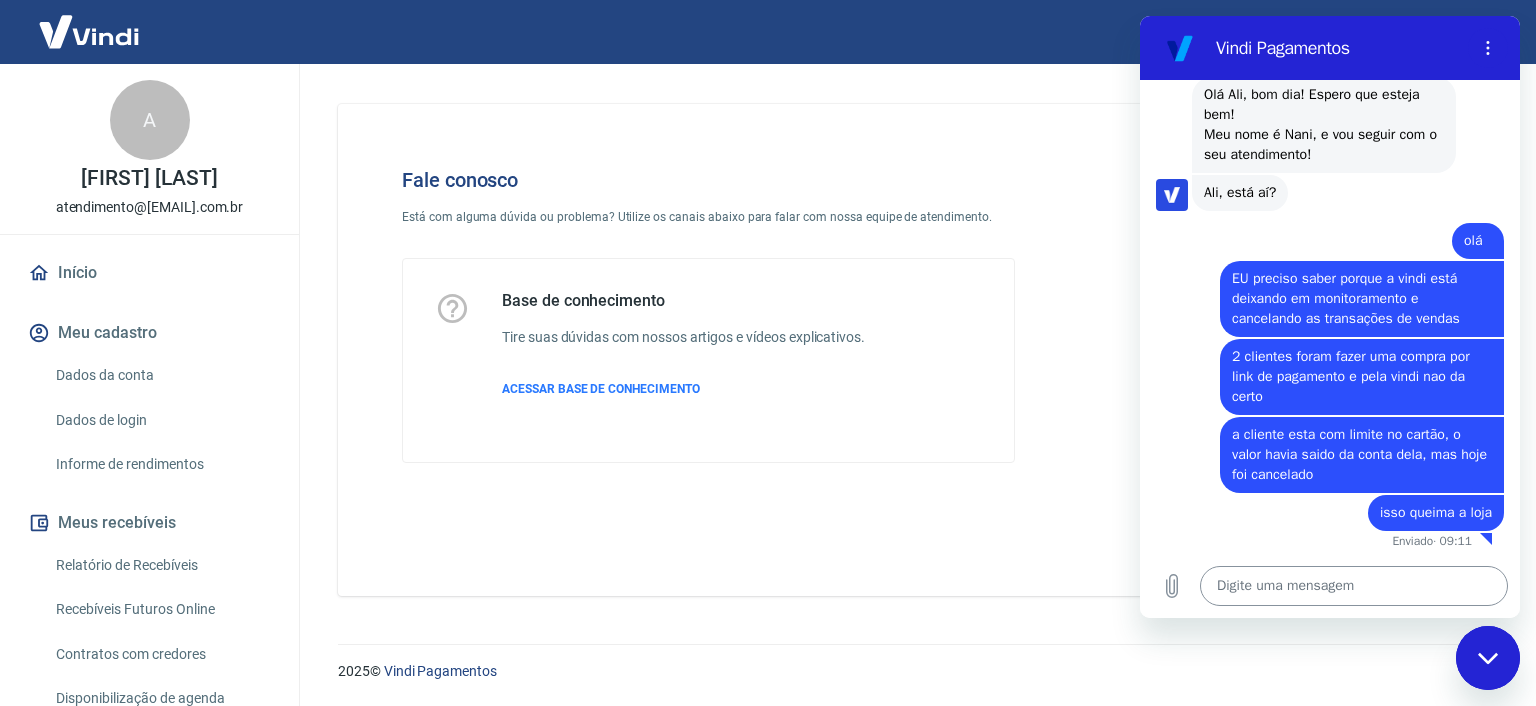 click at bounding box center [1354, 586] 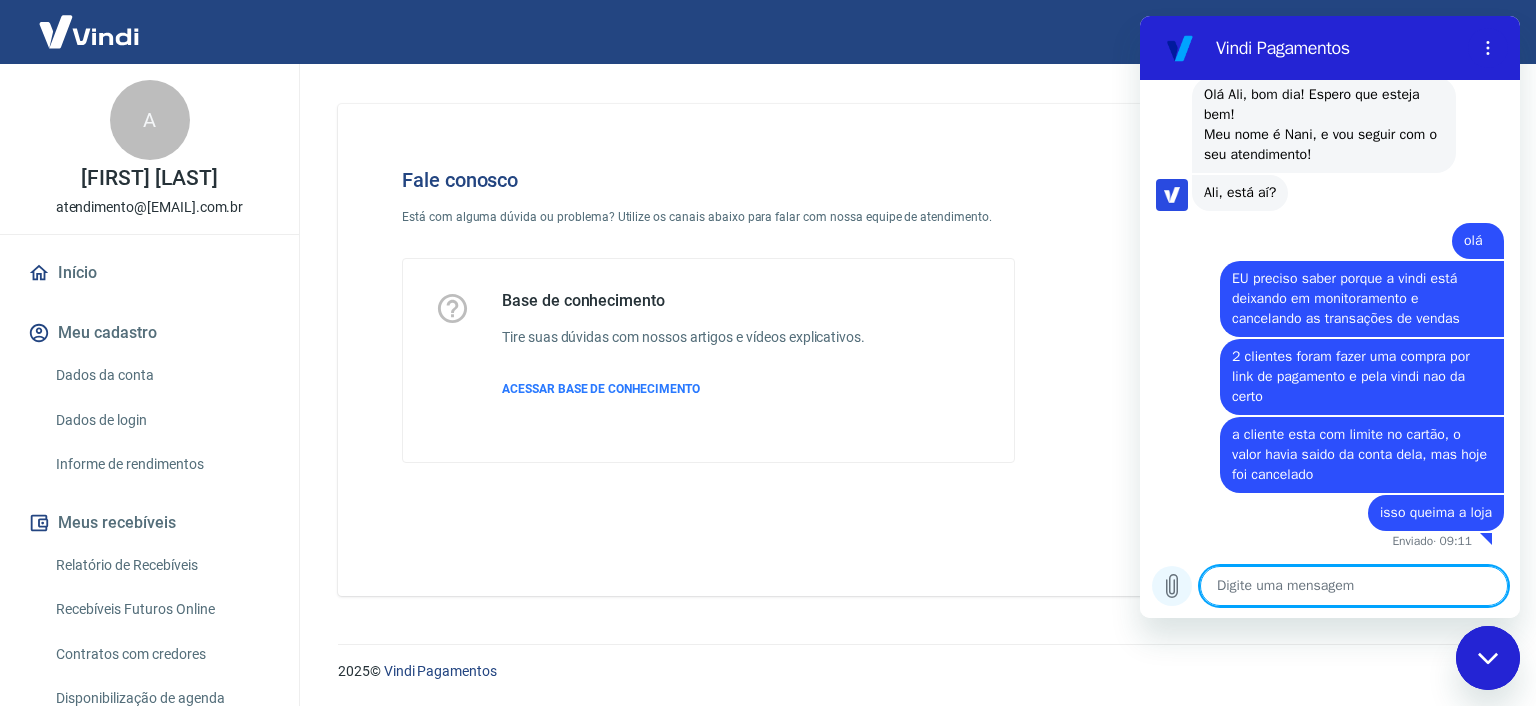 click 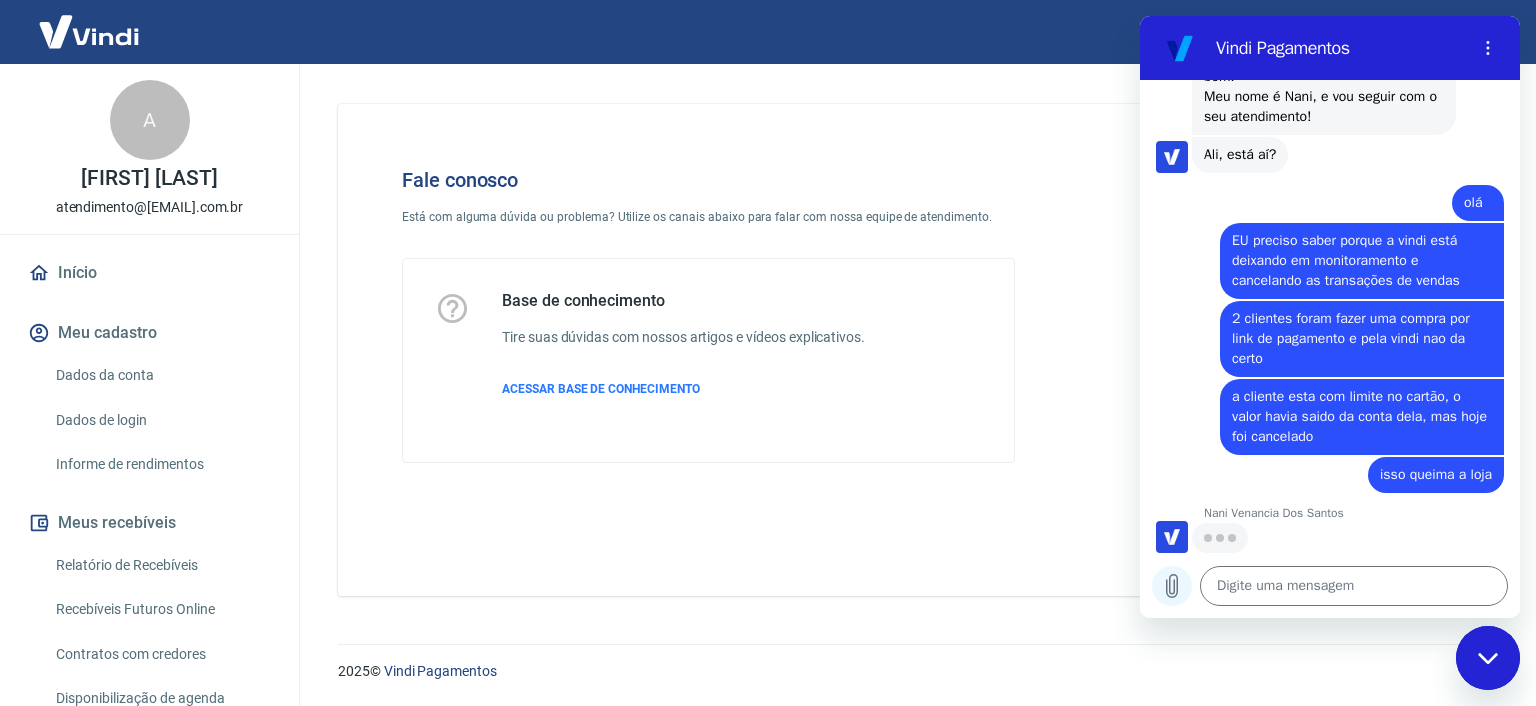 scroll, scrollTop: 4004, scrollLeft: 0, axis: vertical 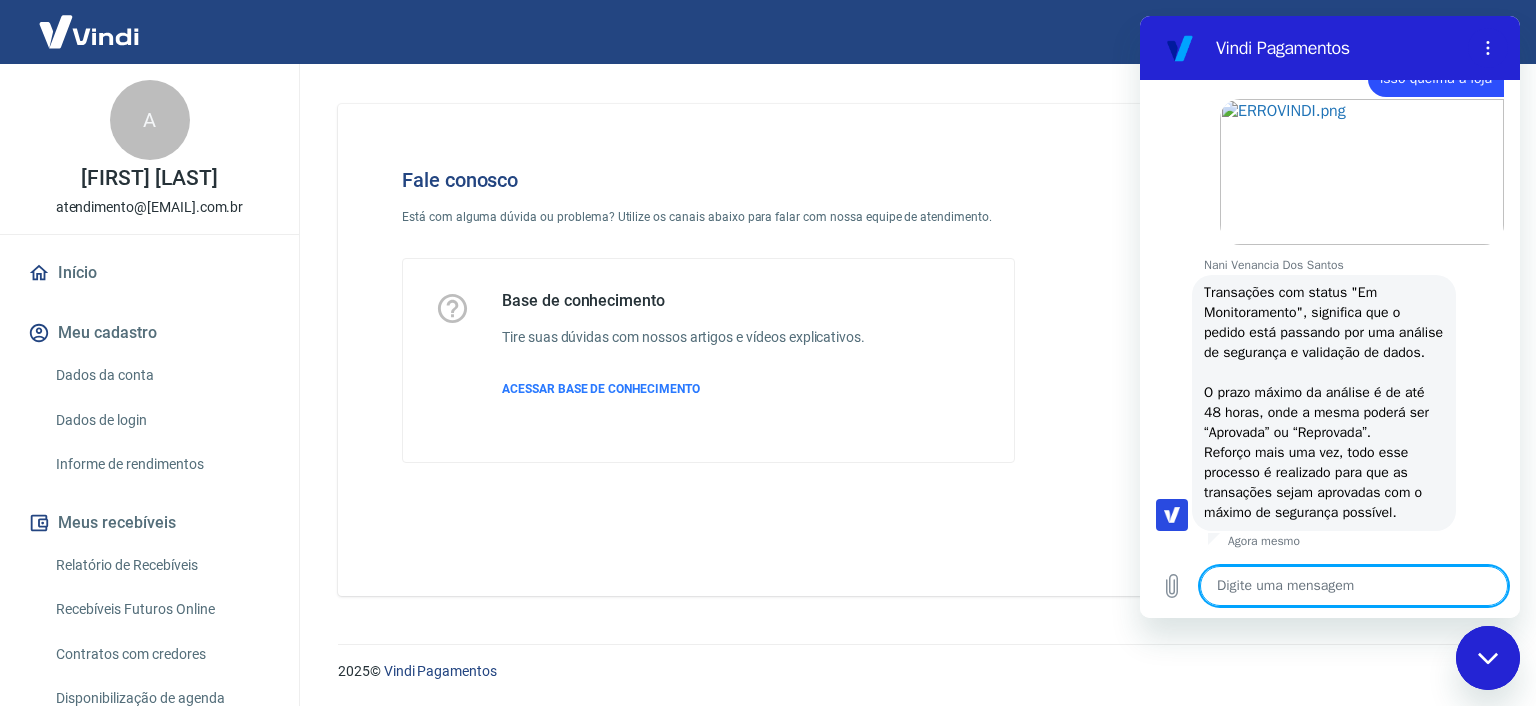 click at bounding box center [1354, 586] 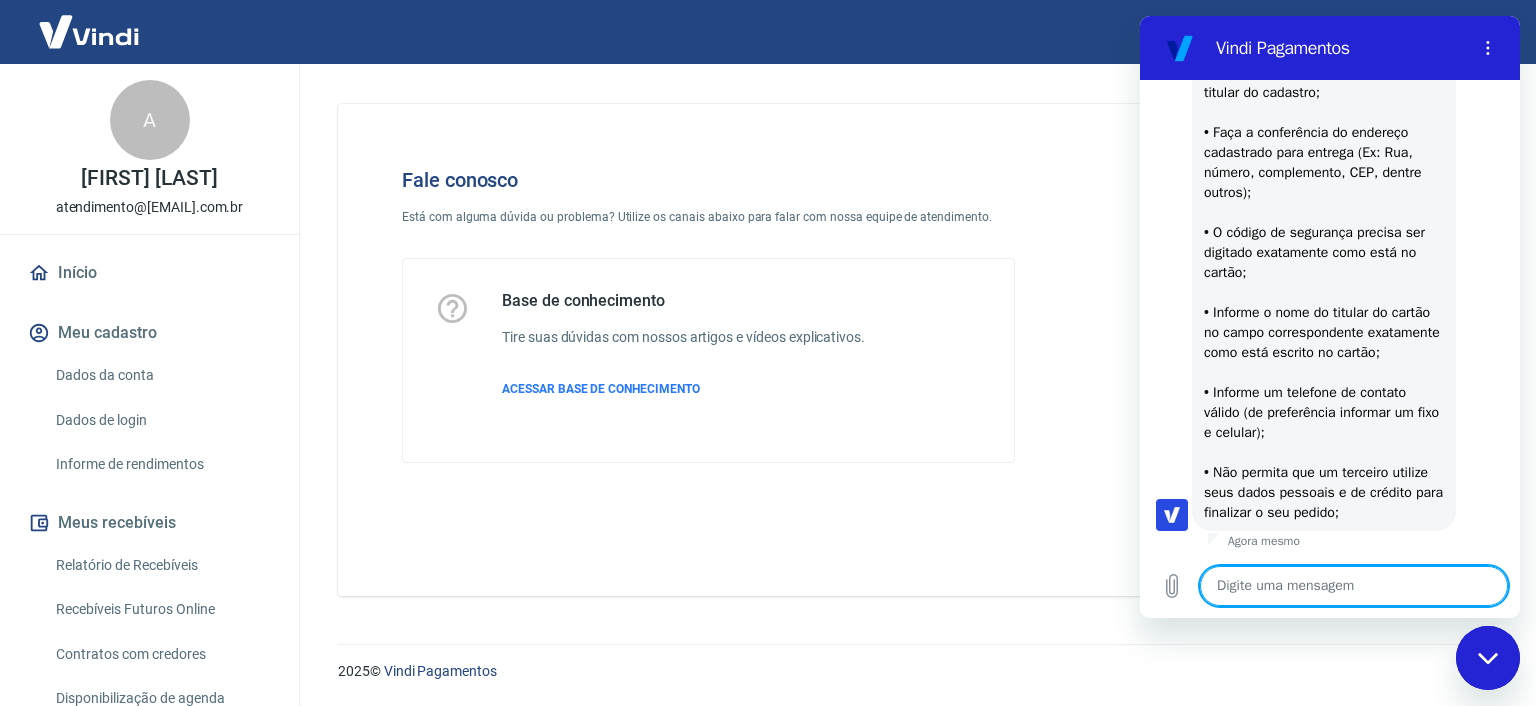 scroll, scrollTop: 5880, scrollLeft: 0, axis: vertical 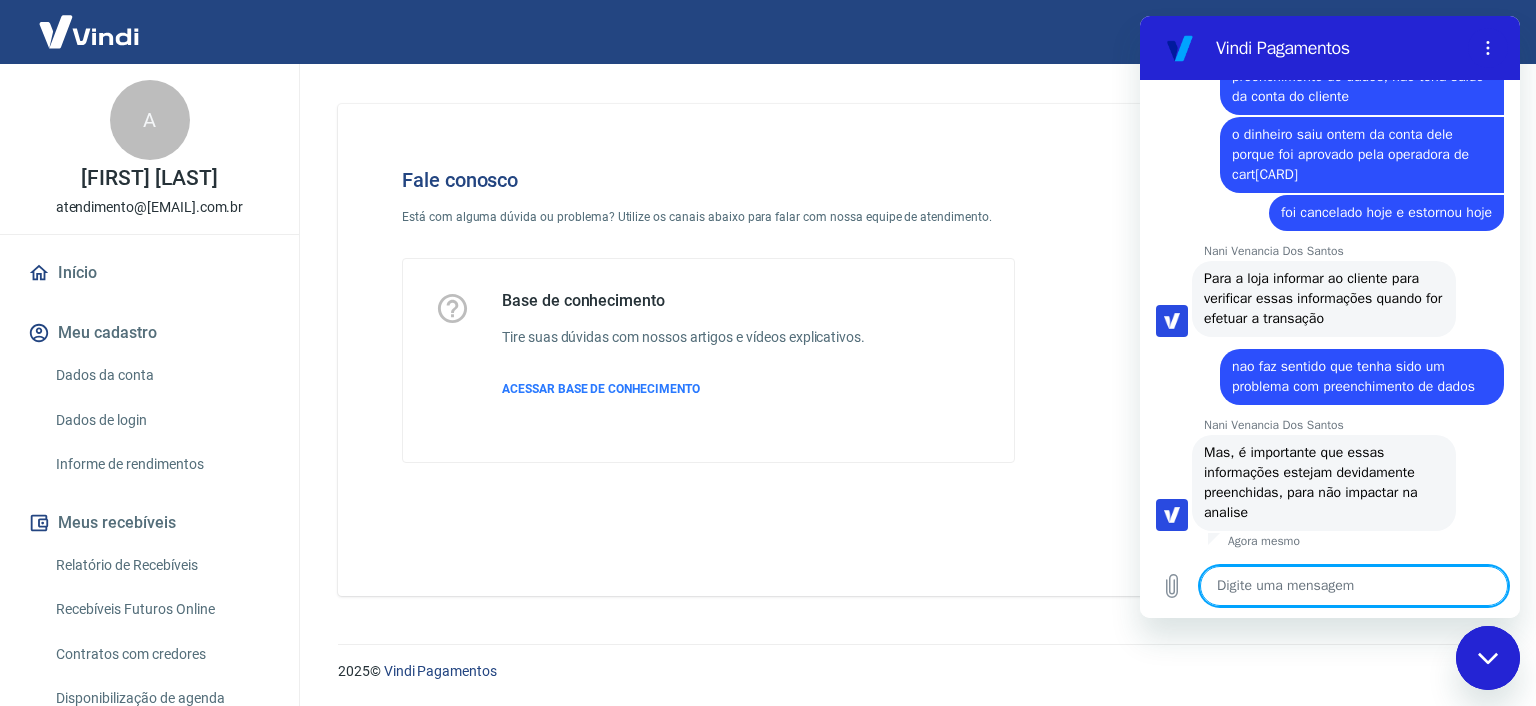 click at bounding box center [1354, 586] 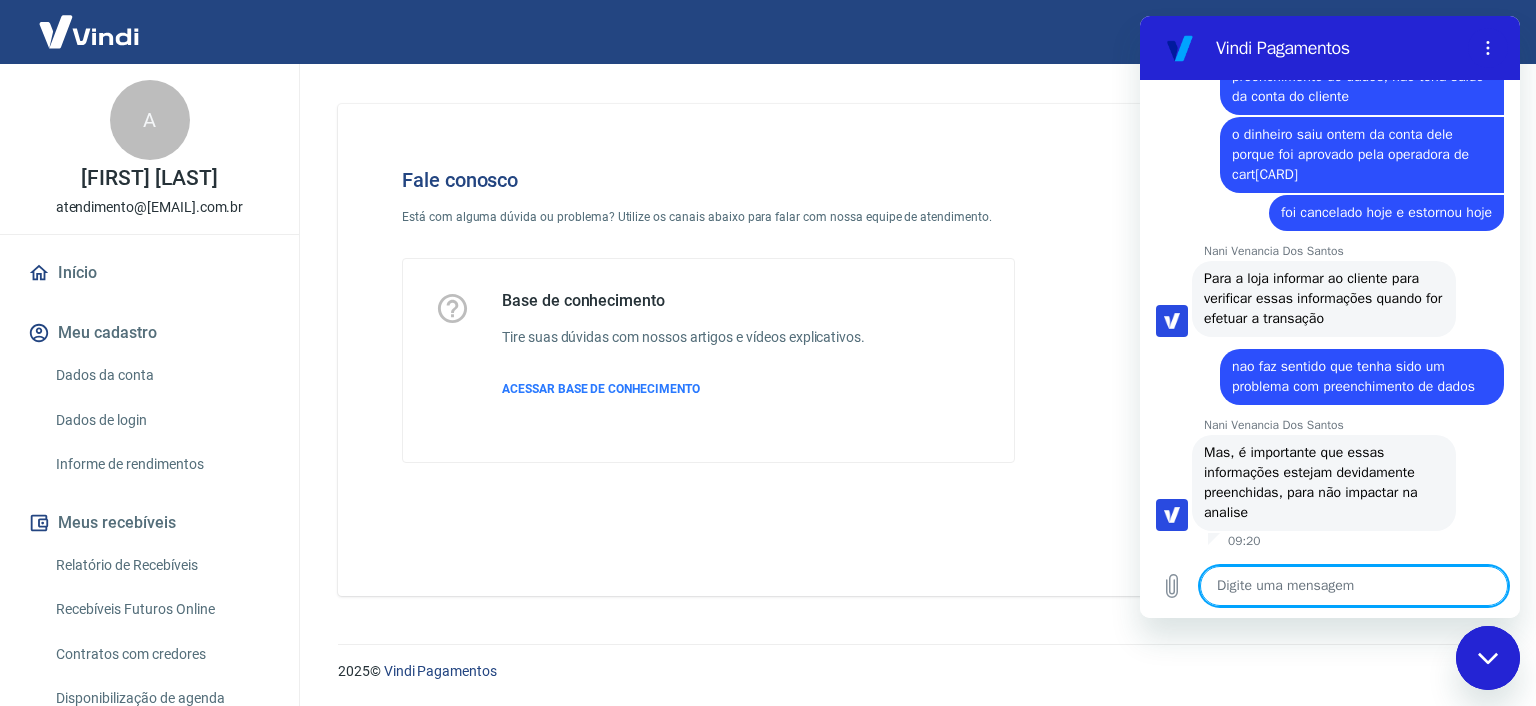 click at bounding box center [1354, 586] 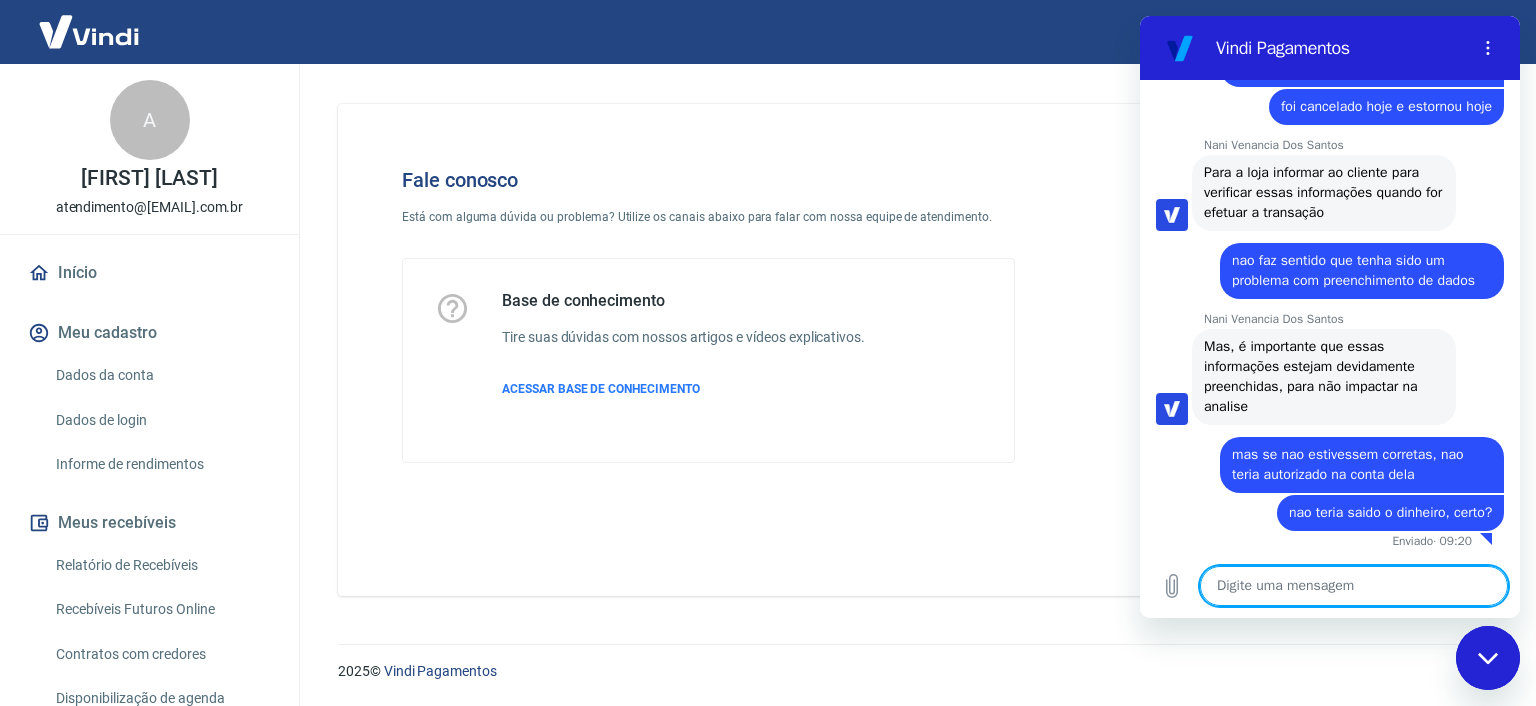 scroll, scrollTop: 6626, scrollLeft: 0, axis: vertical 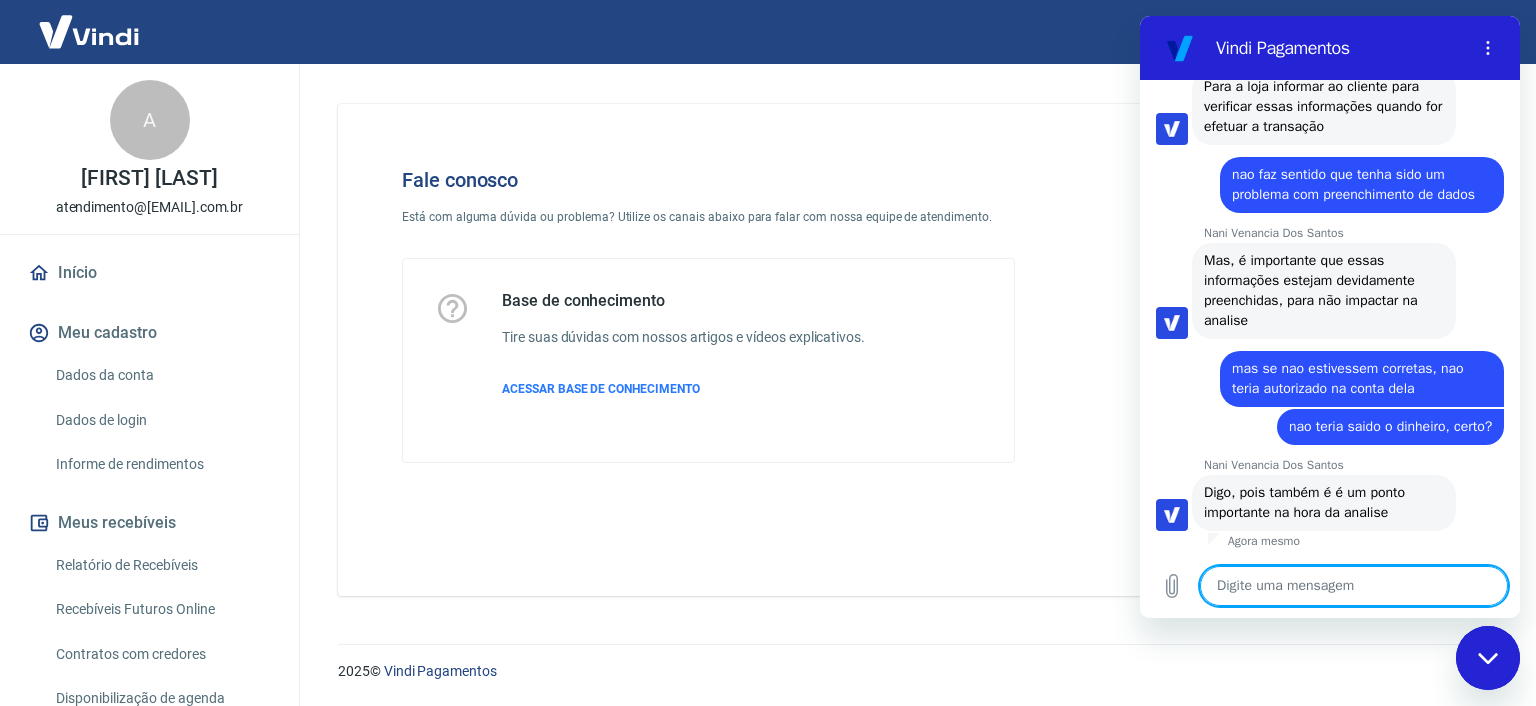 click at bounding box center [1354, 586] 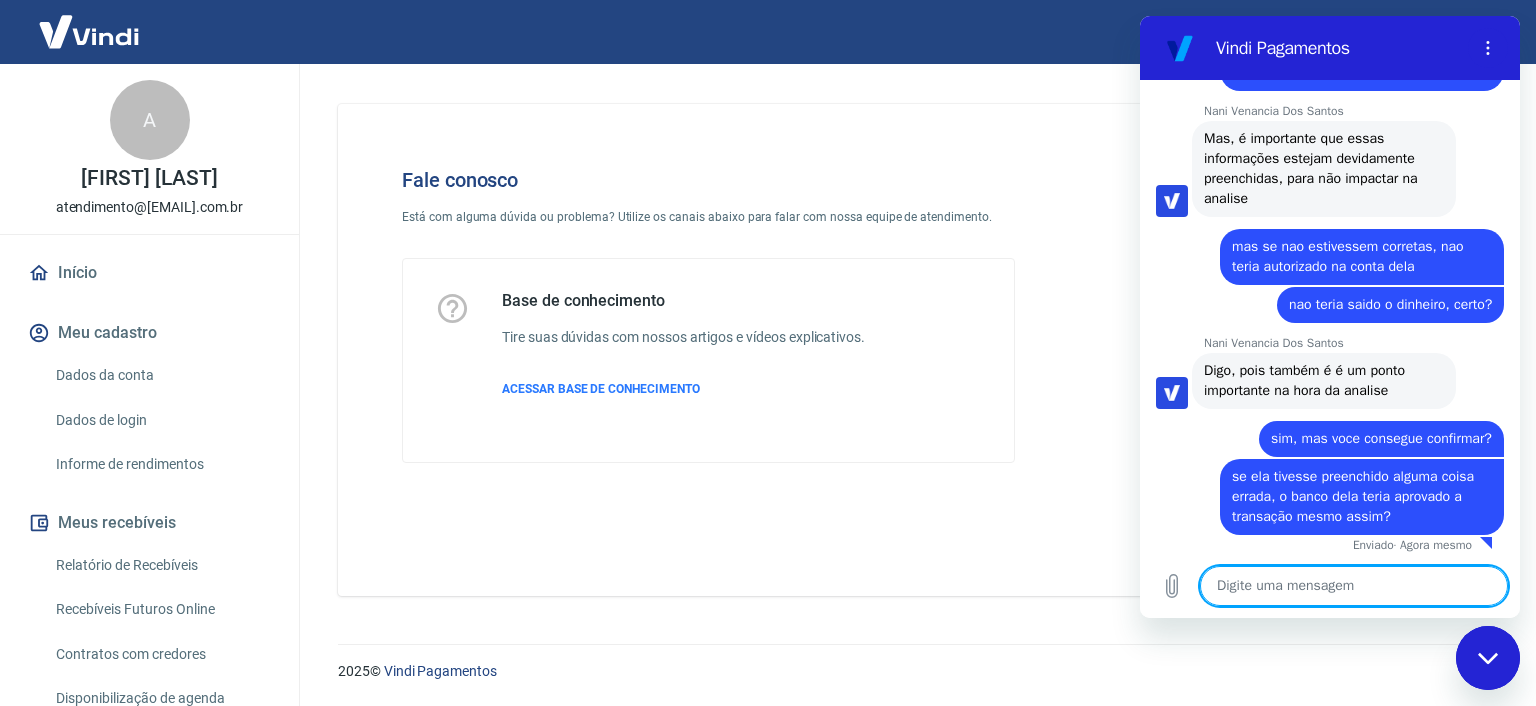 scroll, scrollTop: 6838, scrollLeft: 0, axis: vertical 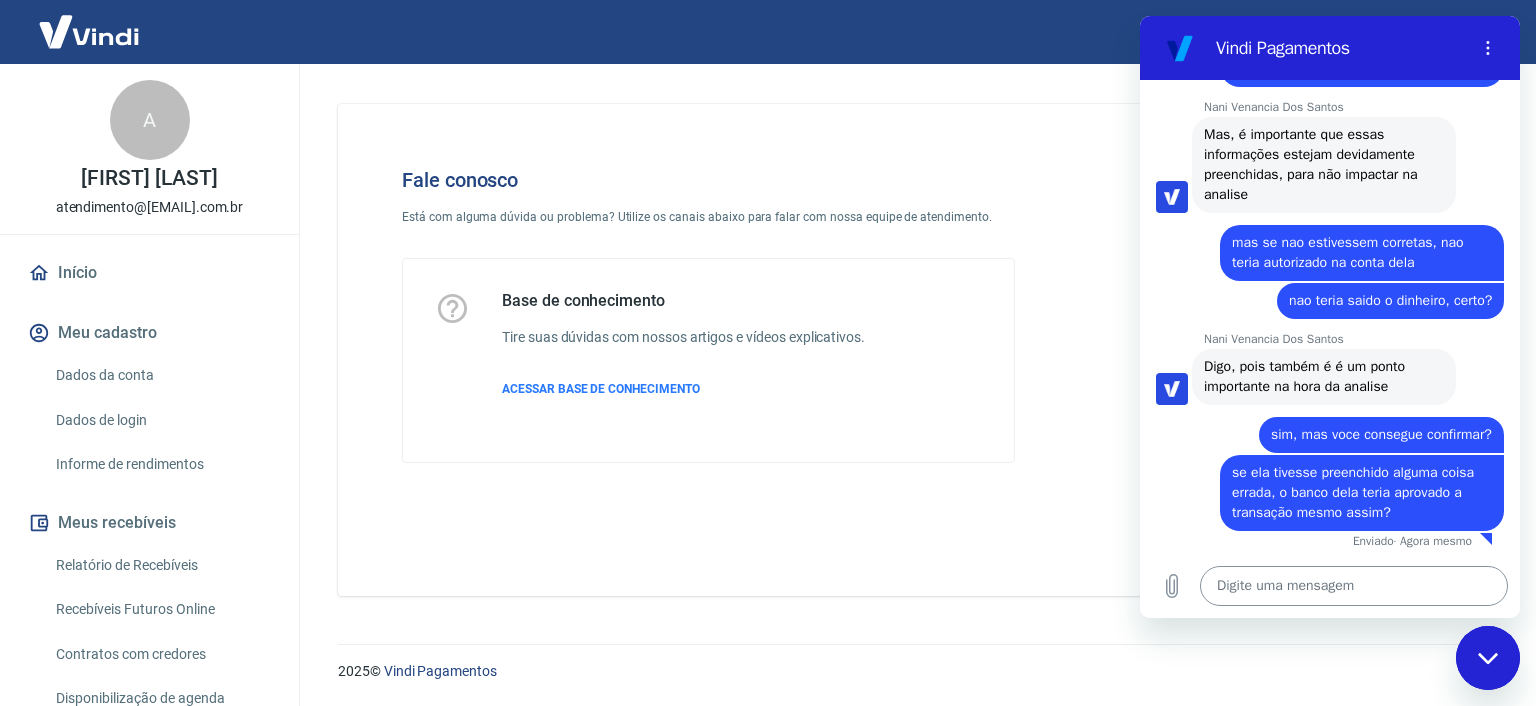 click at bounding box center [1354, 586] 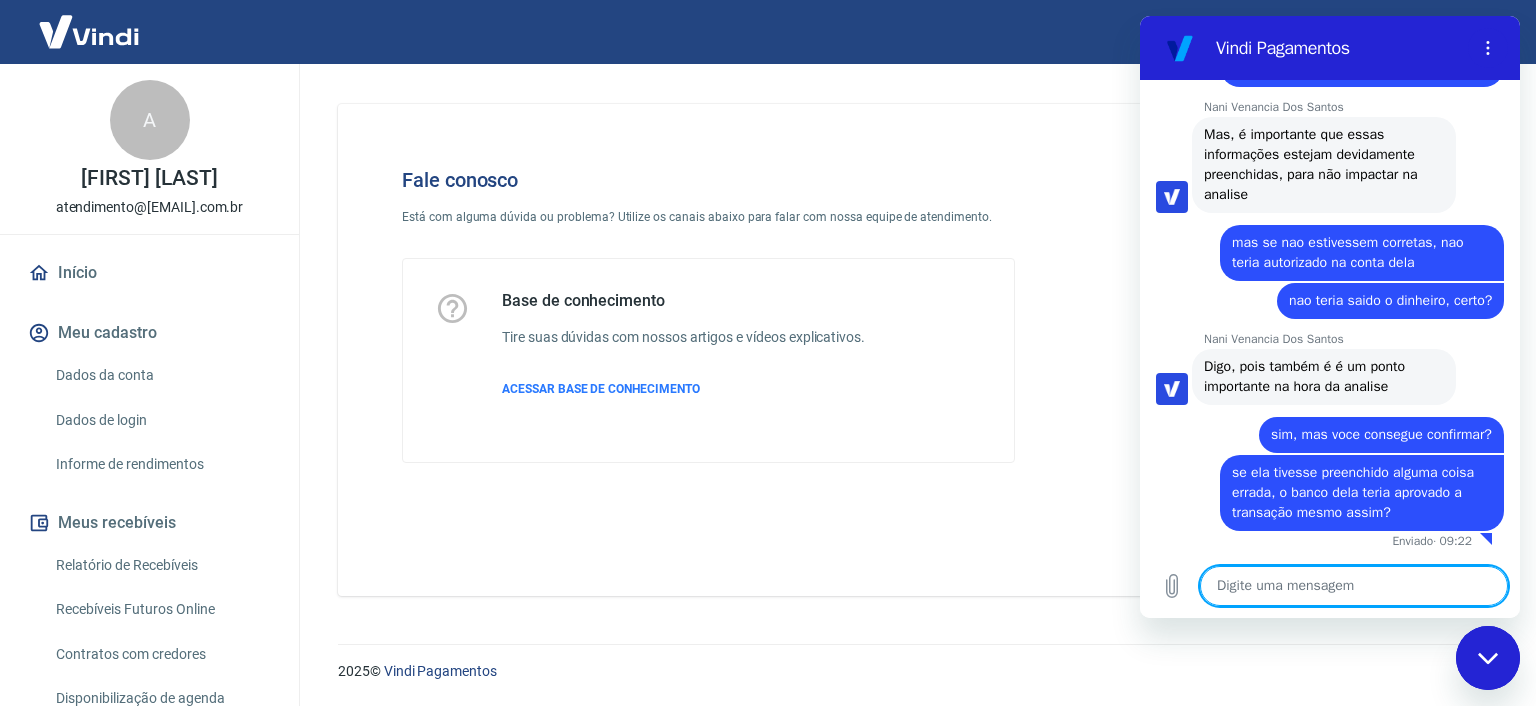 click at bounding box center (1354, 586) 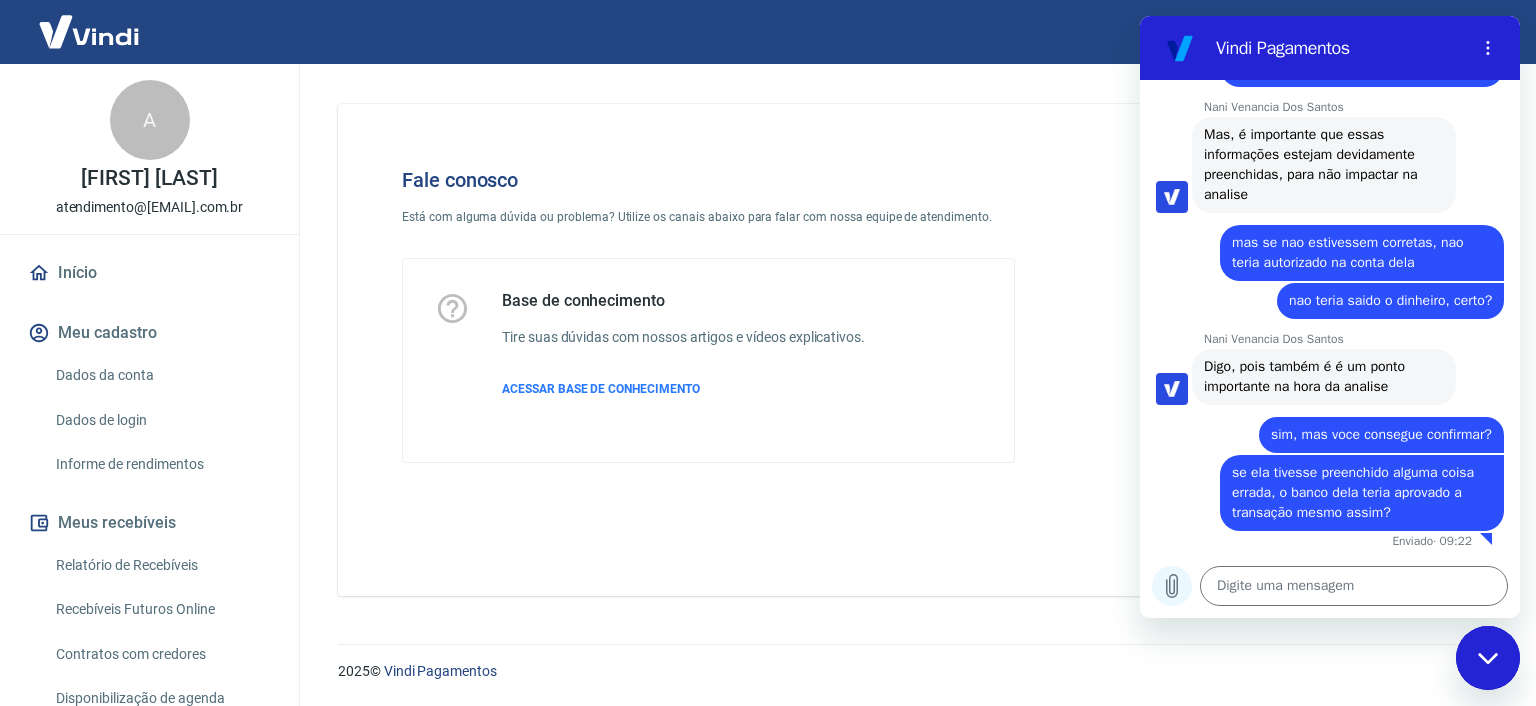 click 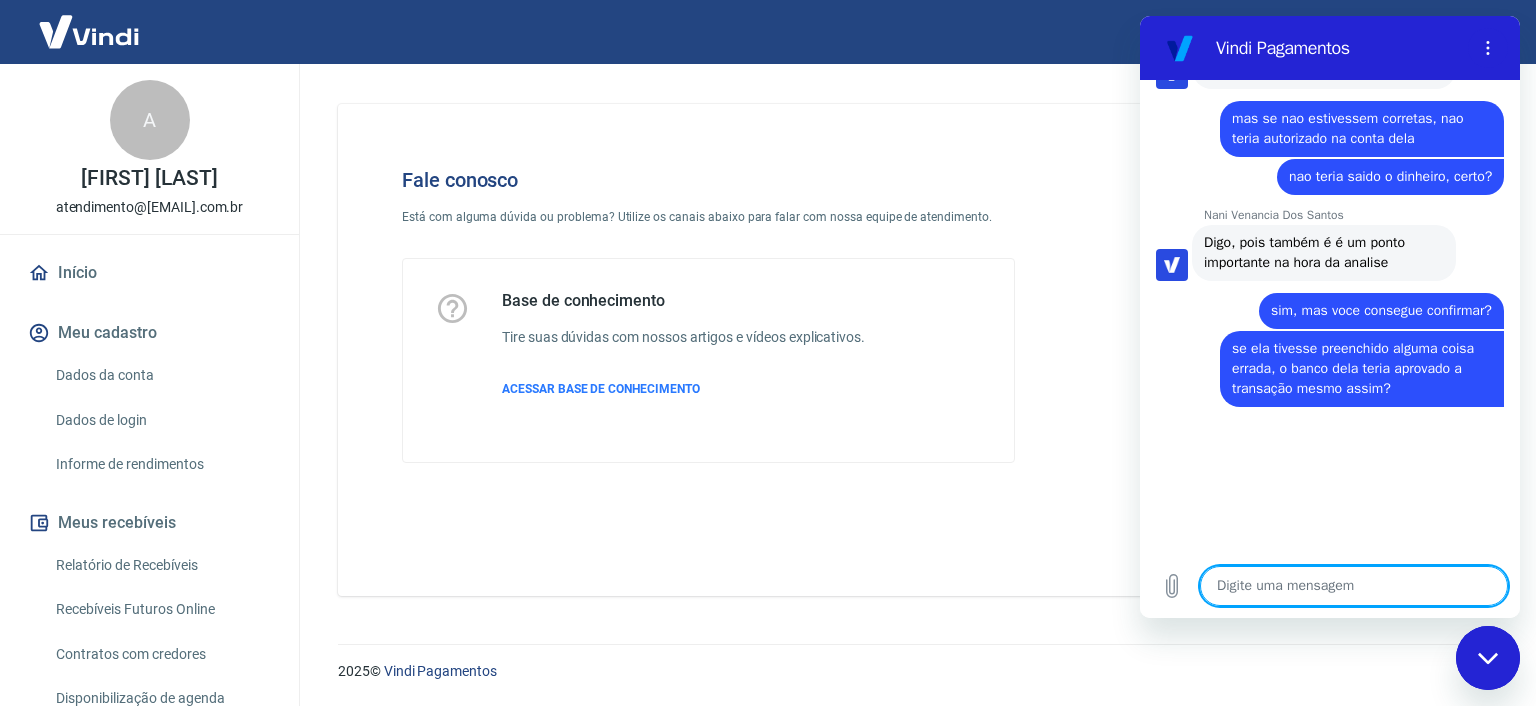 click at bounding box center [1354, 586] 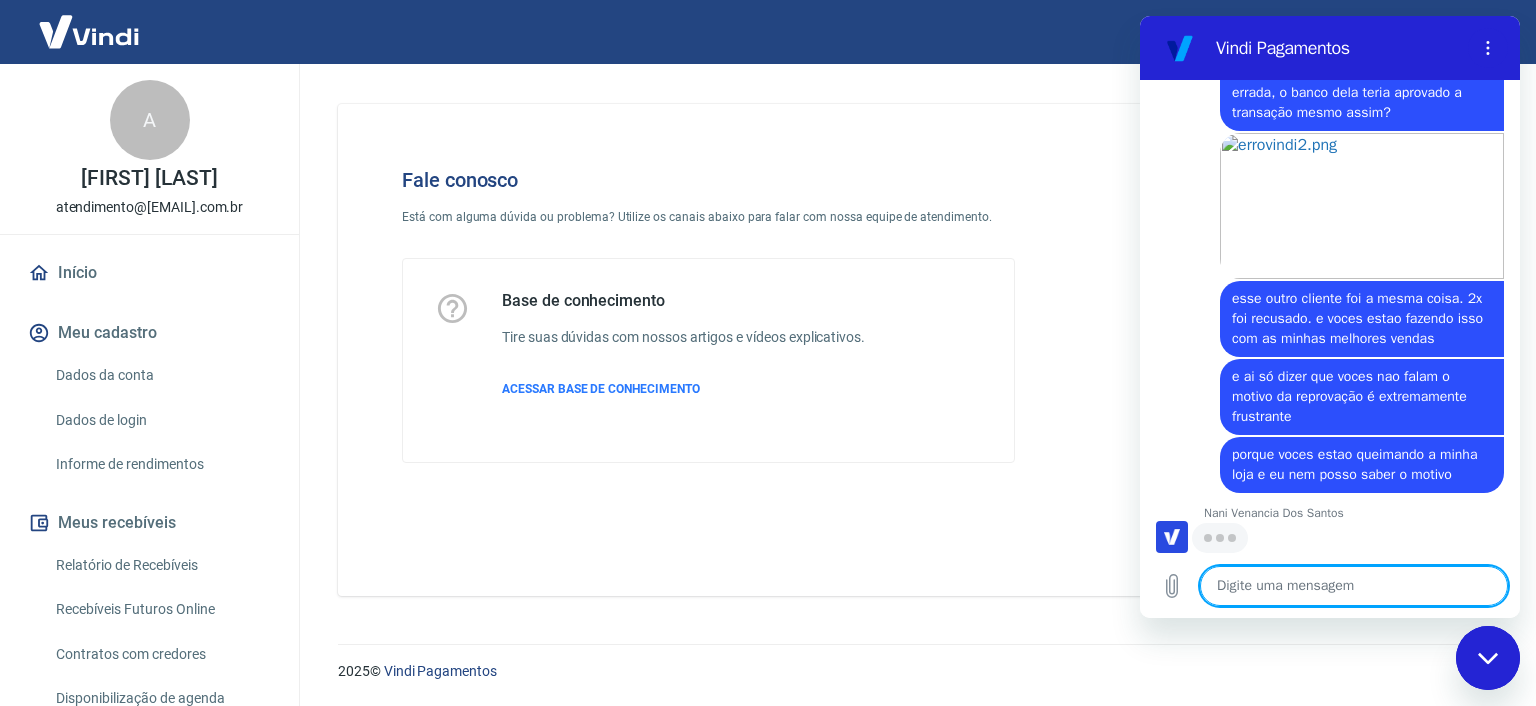 scroll, scrollTop: 7258, scrollLeft: 0, axis: vertical 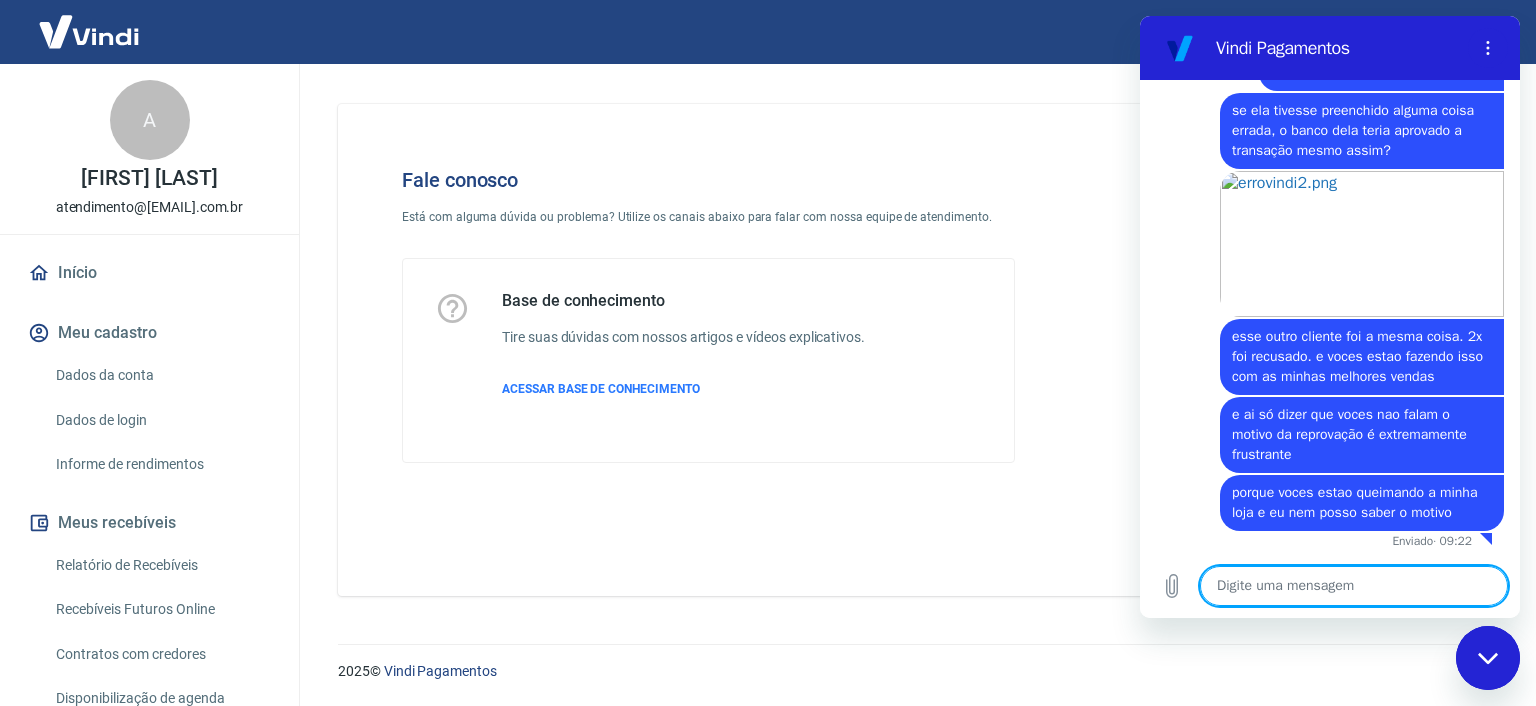 click at bounding box center [1354, 586] 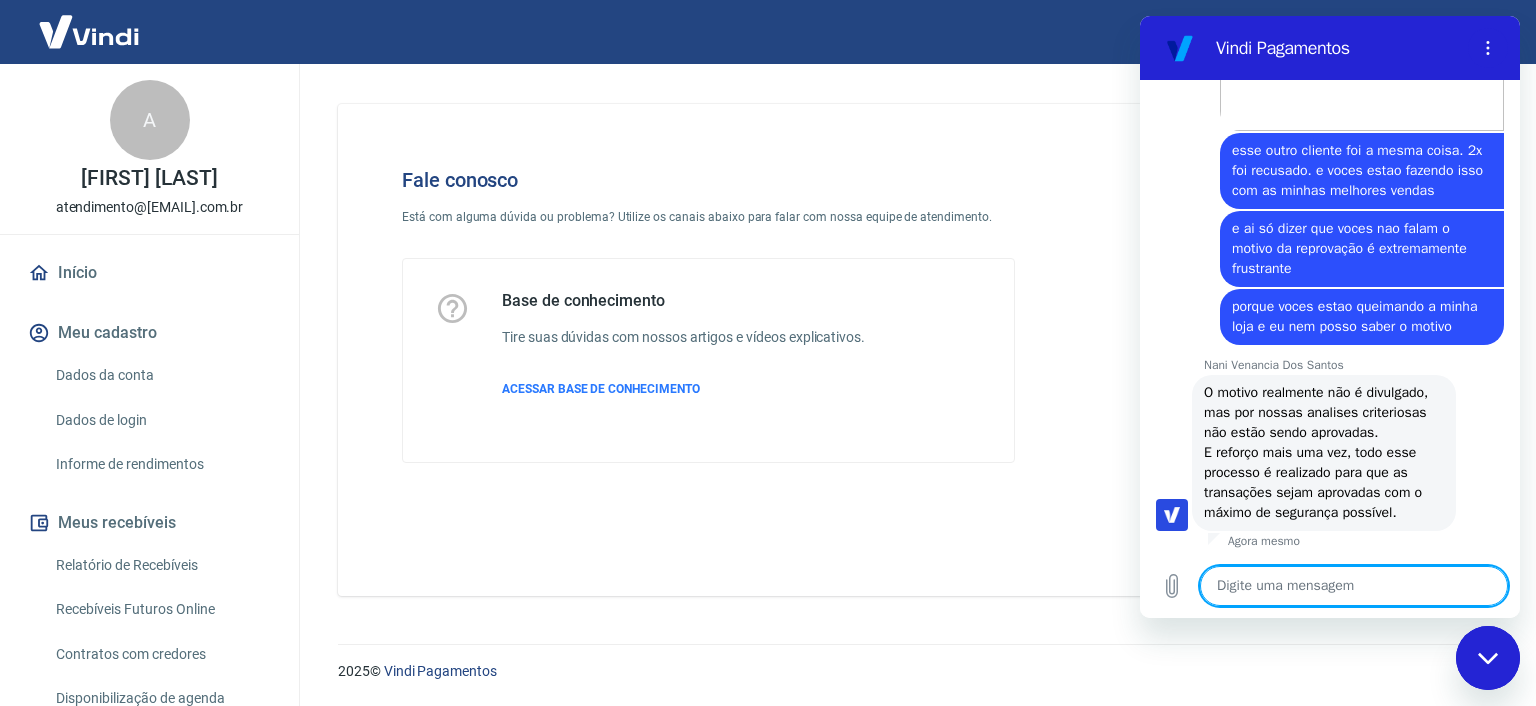 scroll, scrollTop: 7426, scrollLeft: 0, axis: vertical 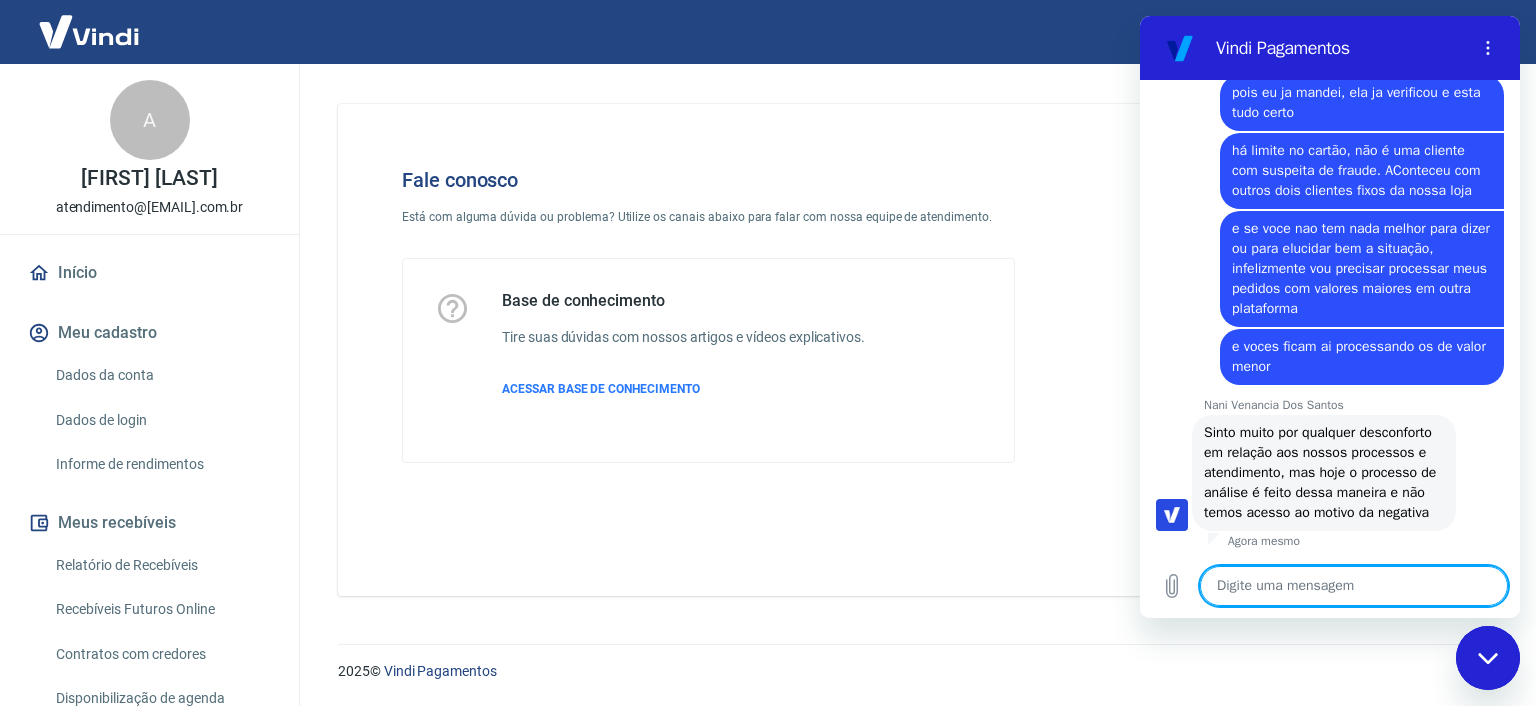 click at bounding box center (1354, 586) 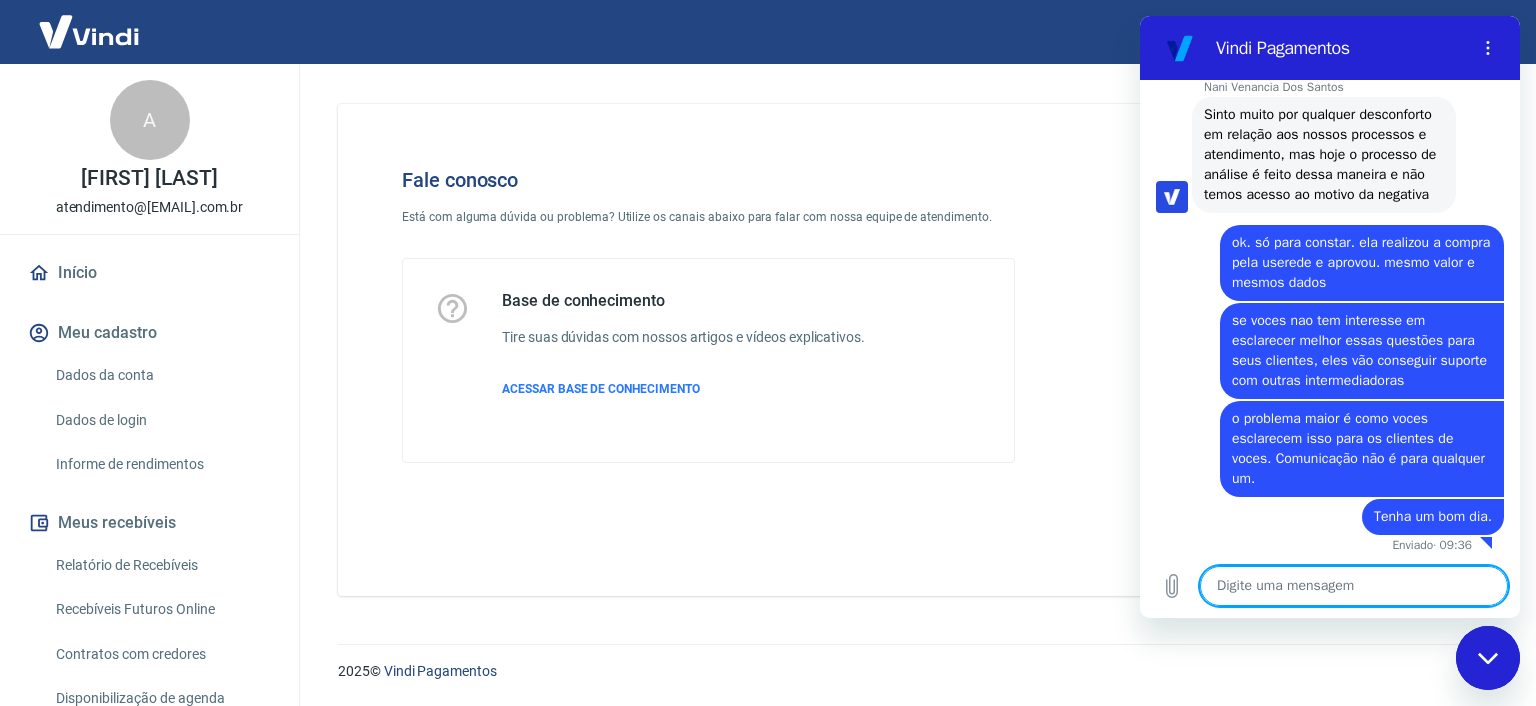 scroll, scrollTop: 9558, scrollLeft: 0, axis: vertical 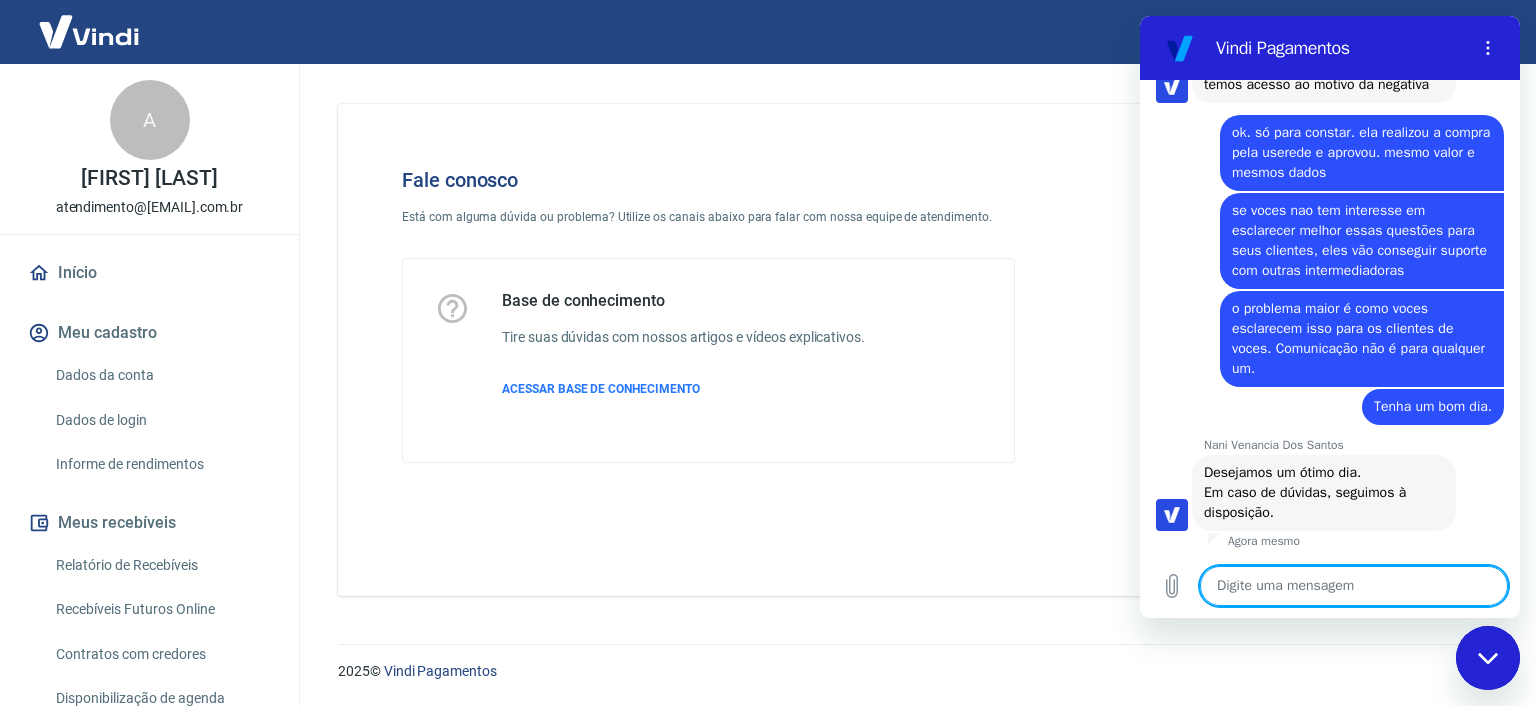 click at bounding box center (1488, 658) 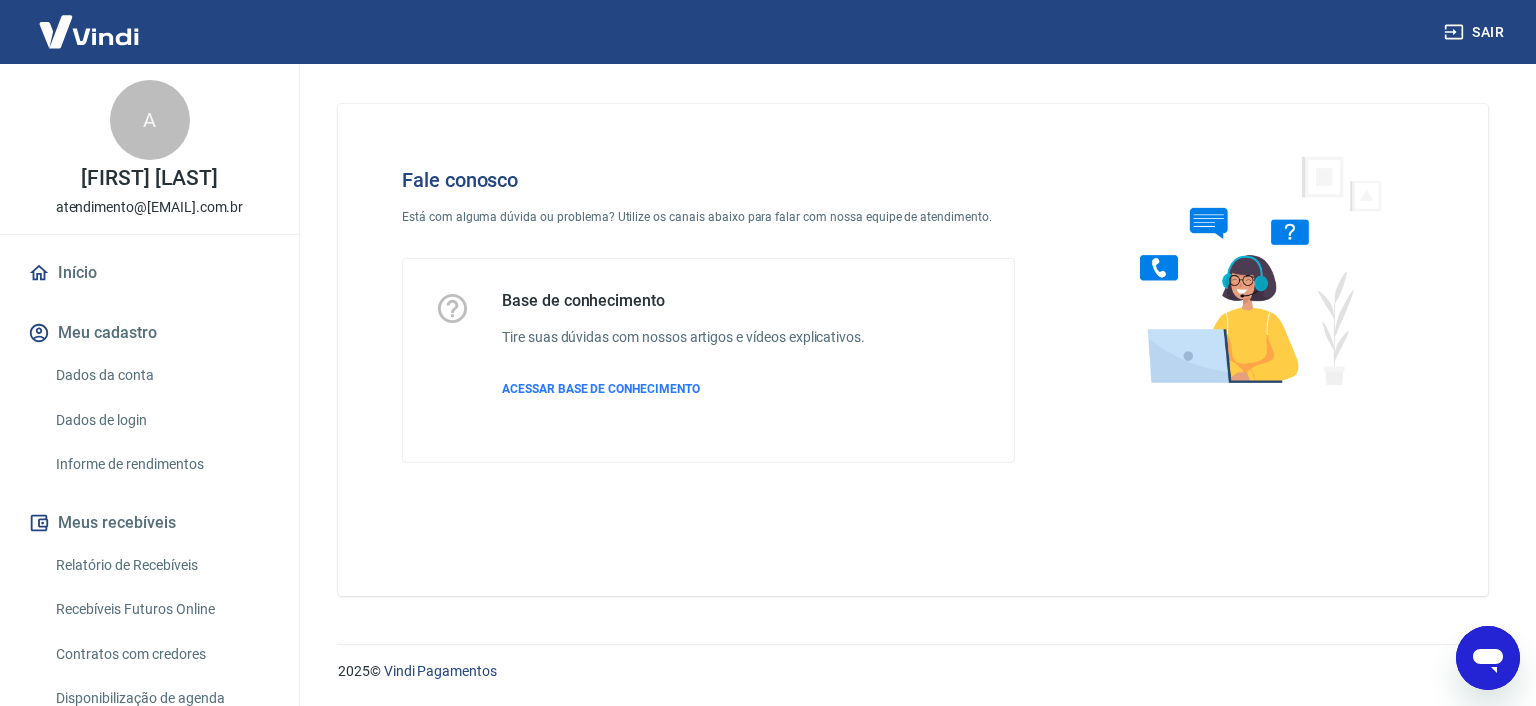 click on "Sair" at bounding box center (1476, 32) 